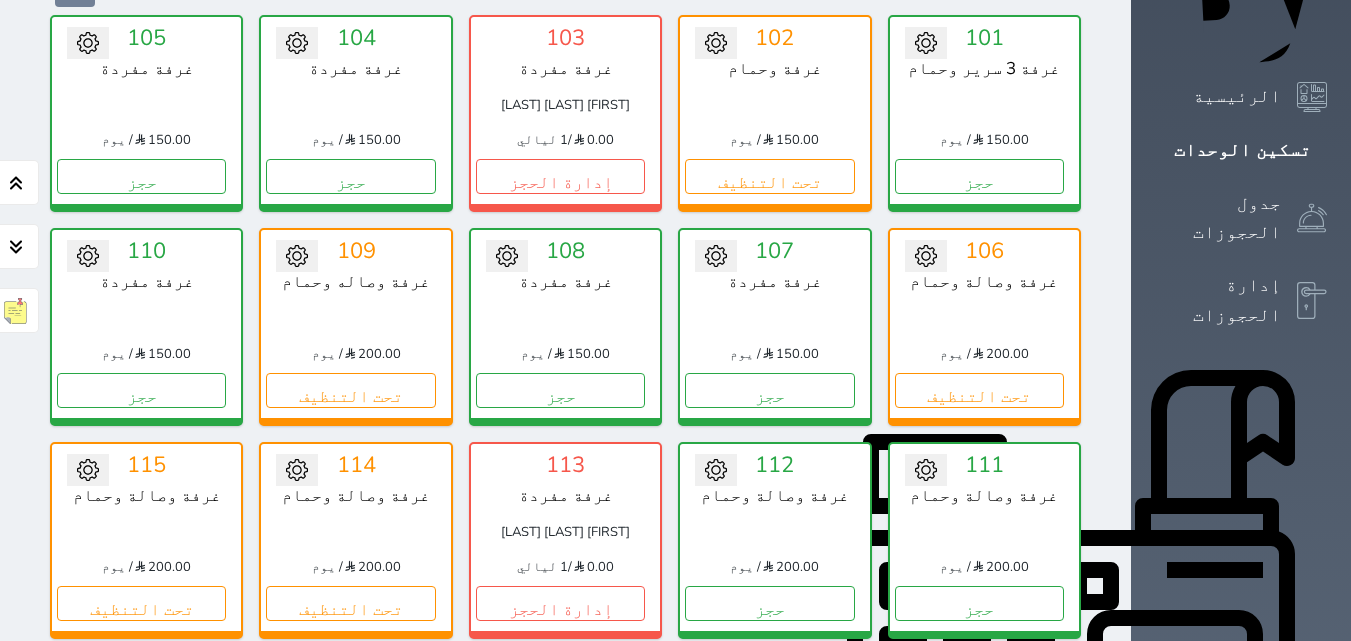 scroll, scrollTop: 300, scrollLeft: 0, axis: vertical 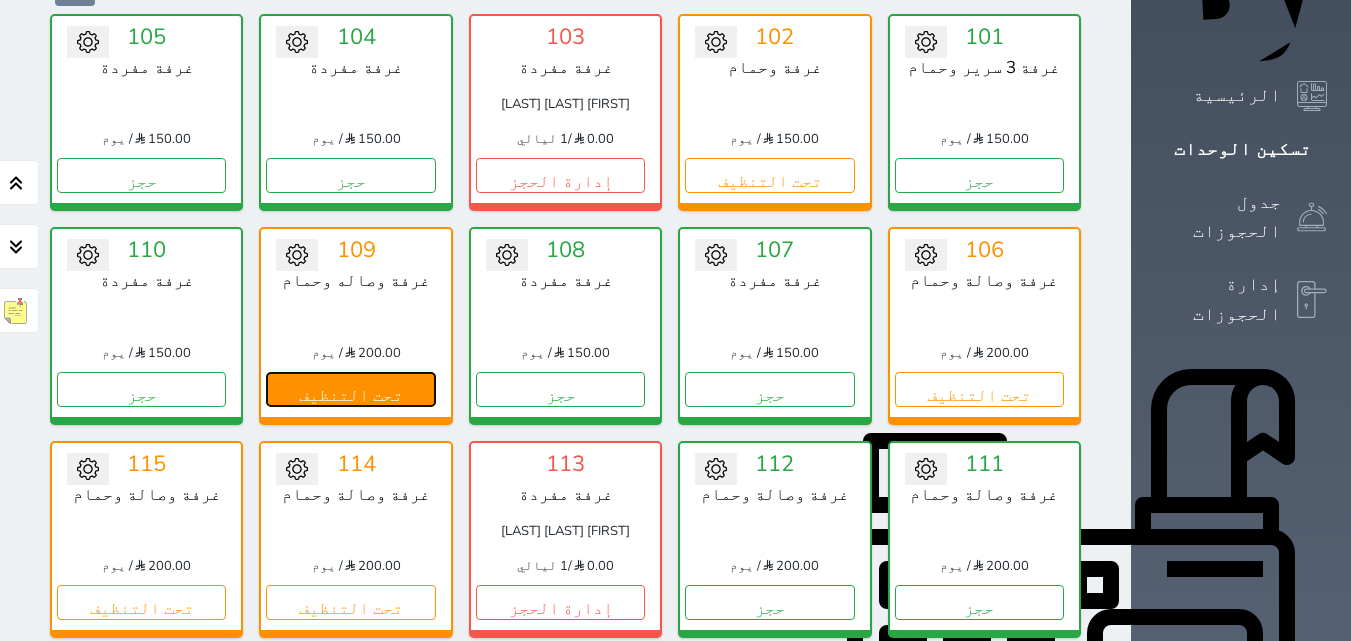 click on "تحت التنظيف" at bounding box center [350, 389] 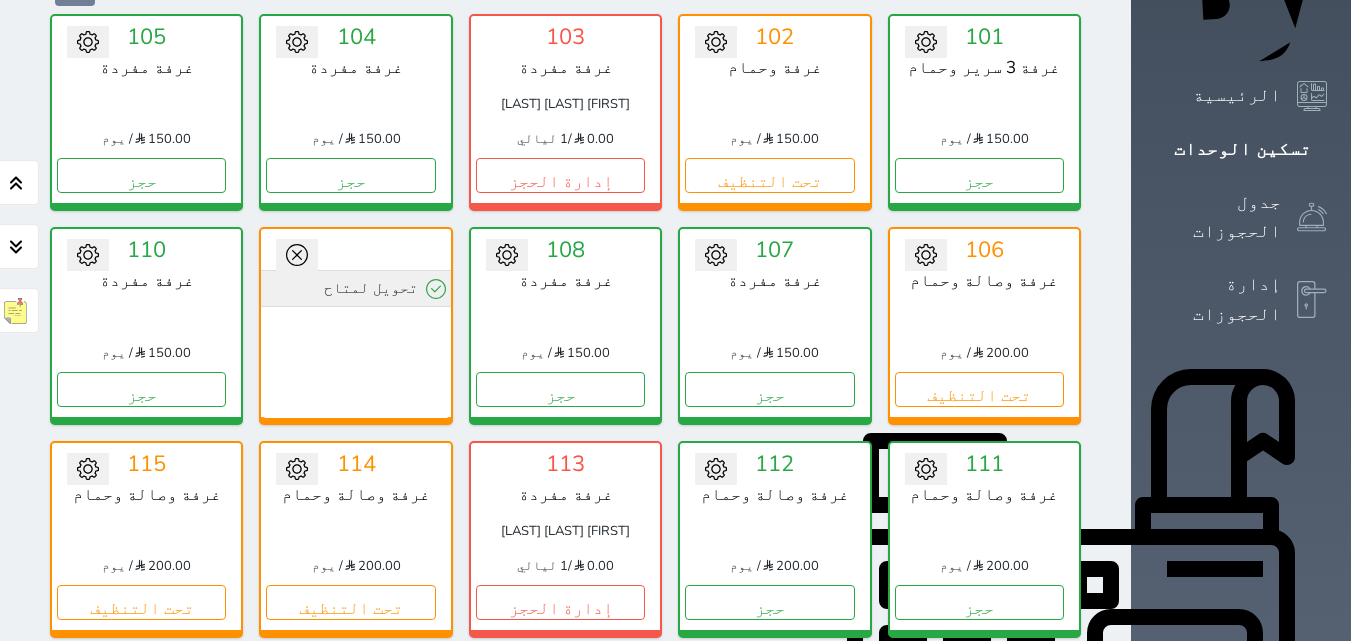 click on "تحويل لمتاح" at bounding box center [355, 288] 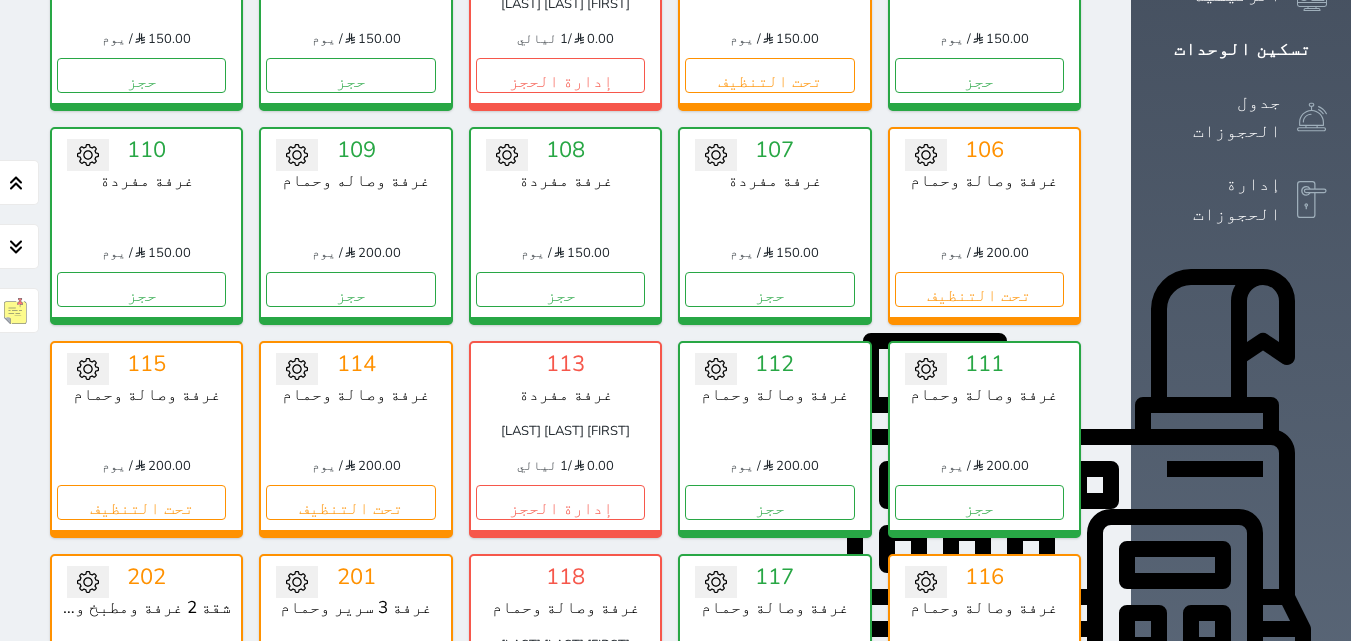 scroll, scrollTop: 200, scrollLeft: 0, axis: vertical 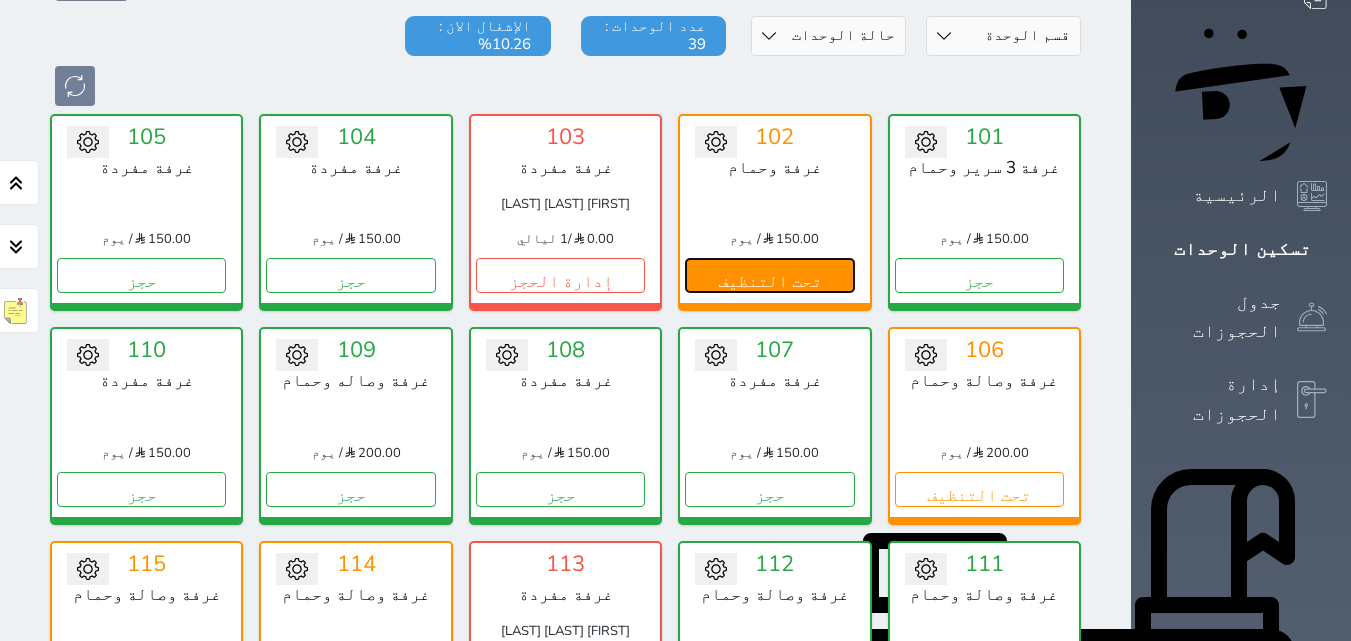 click on "تحت التنظيف" at bounding box center [769, 275] 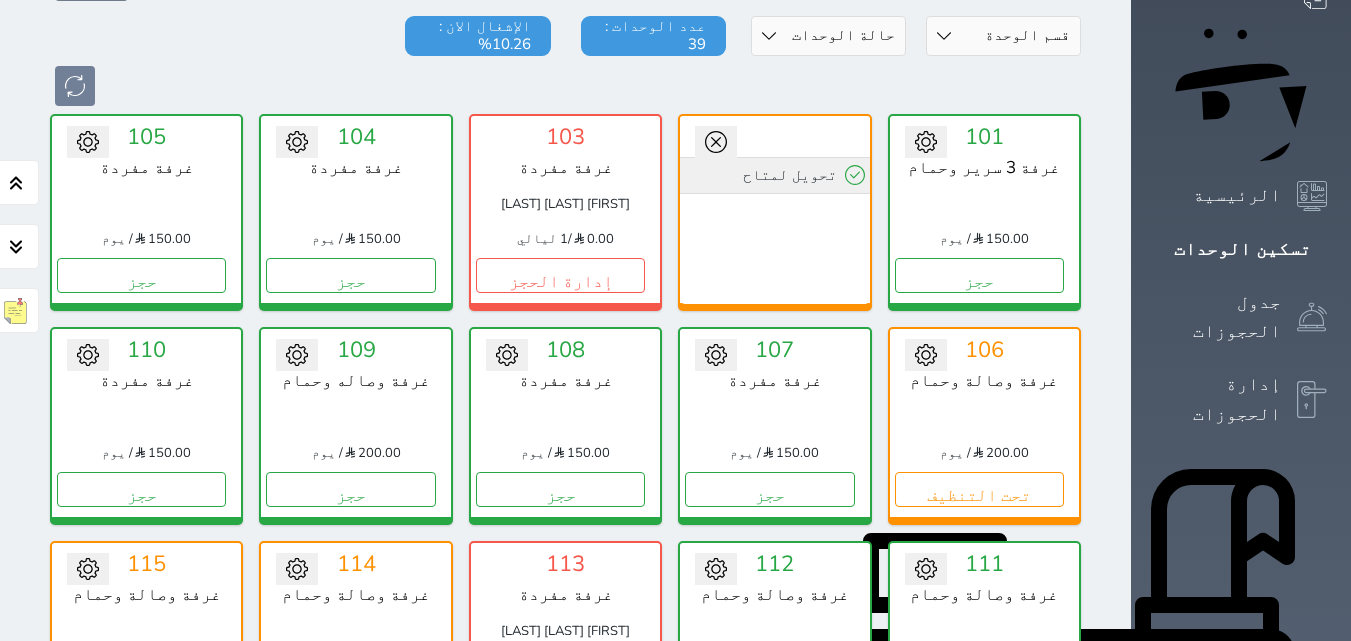 click on "تحويل لمتاح" at bounding box center [774, 175] 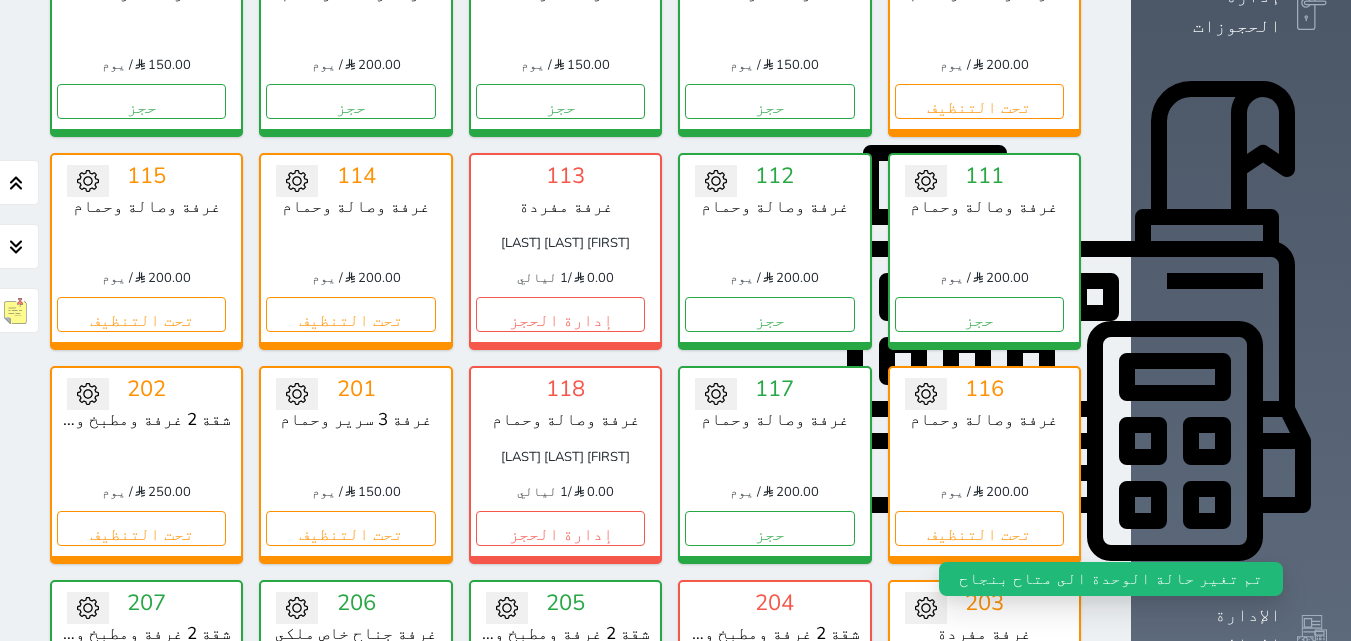 scroll, scrollTop: 600, scrollLeft: 0, axis: vertical 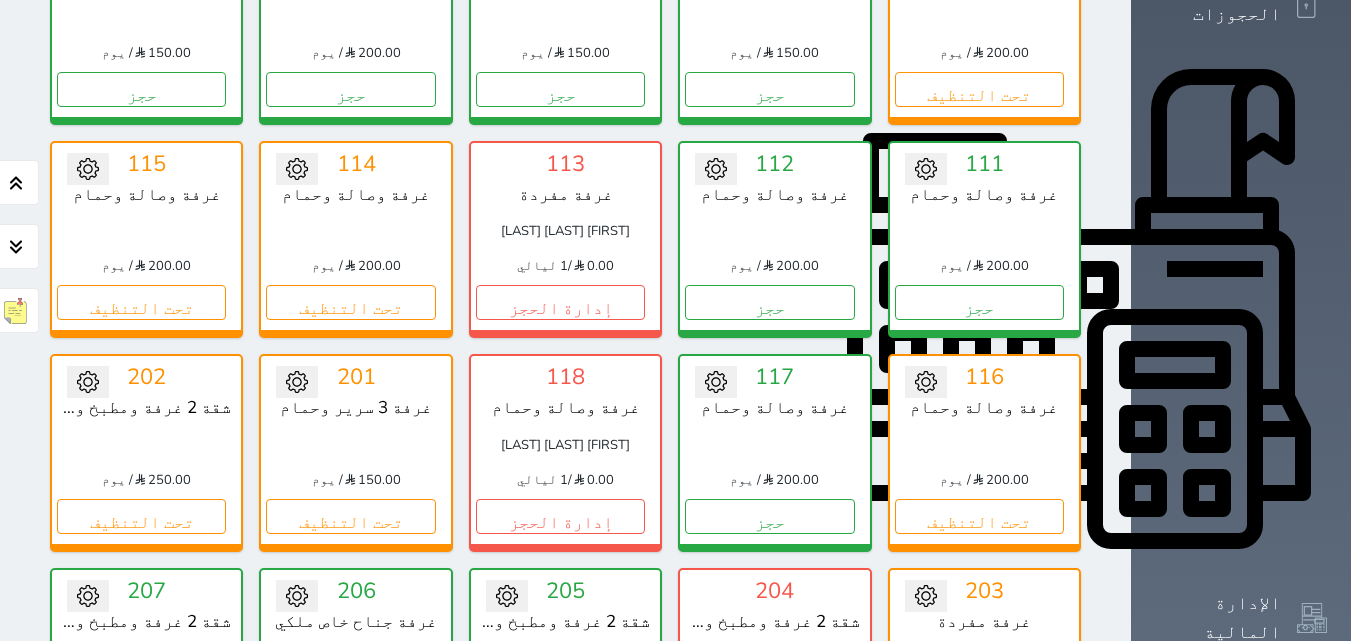click on "إدارة الحجز" at bounding box center (769, 729) 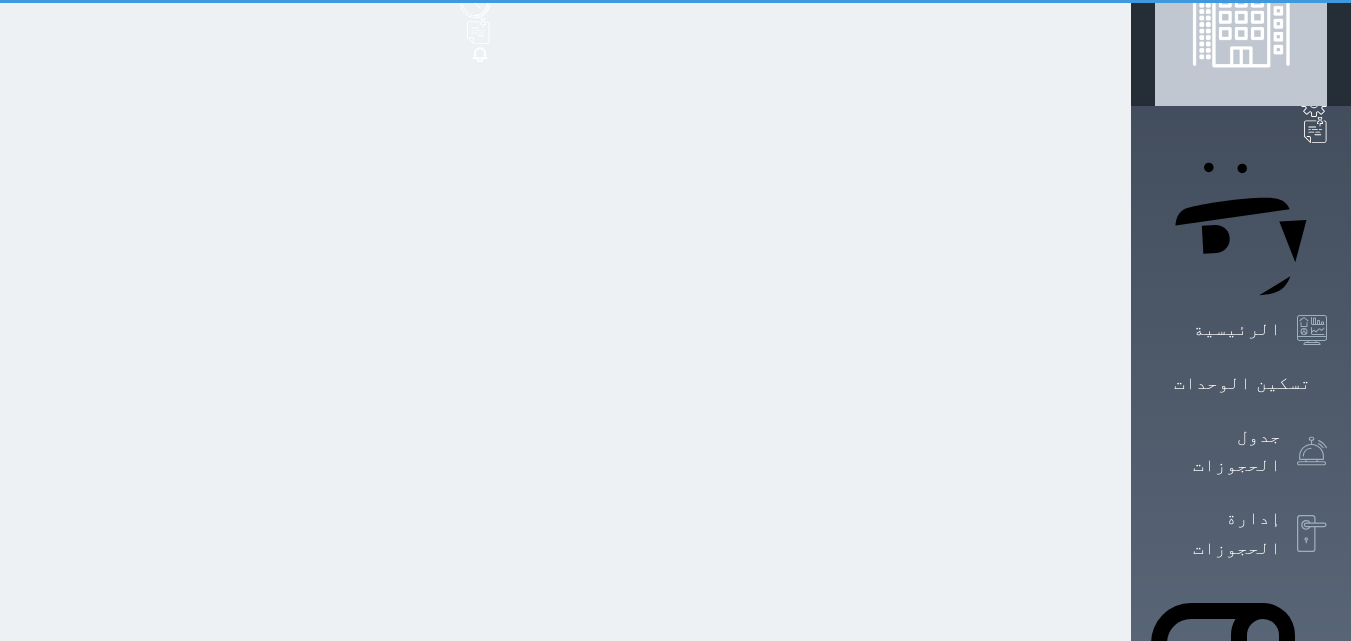 scroll, scrollTop: 0, scrollLeft: 0, axis: both 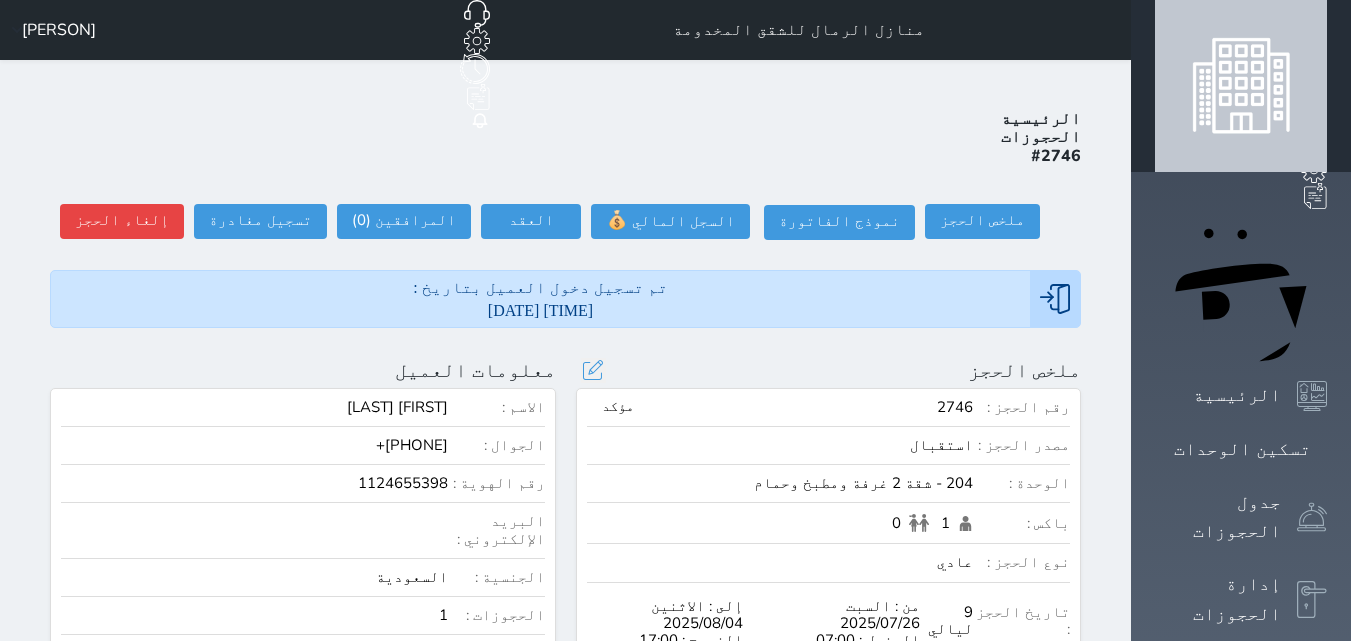 select 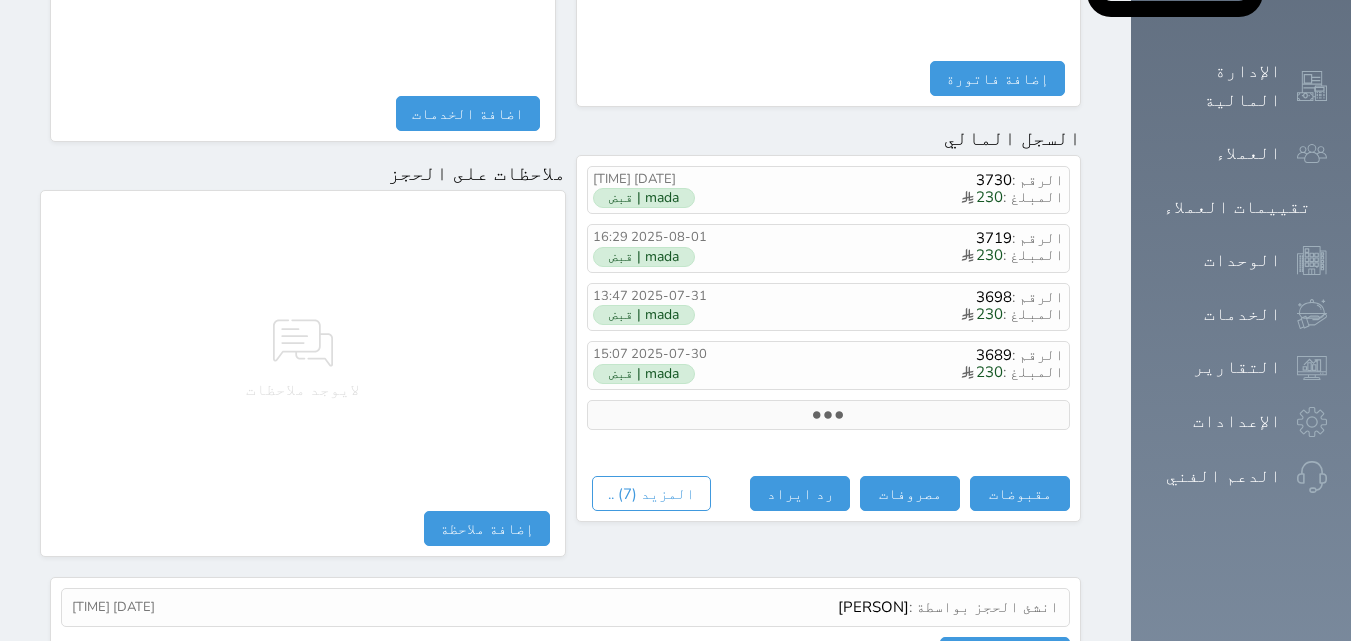 scroll, scrollTop: 1140, scrollLeft: 0, axis: vertical 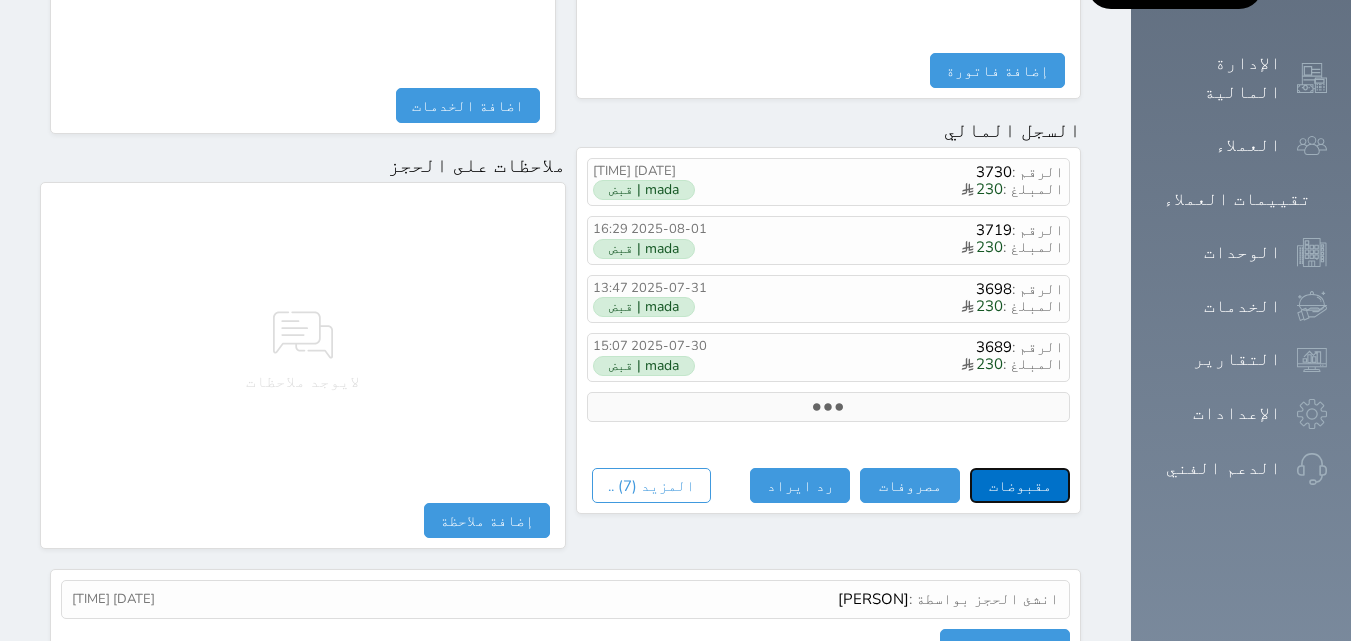 click on "مقبوضات" at bounding box center (1020, 485) 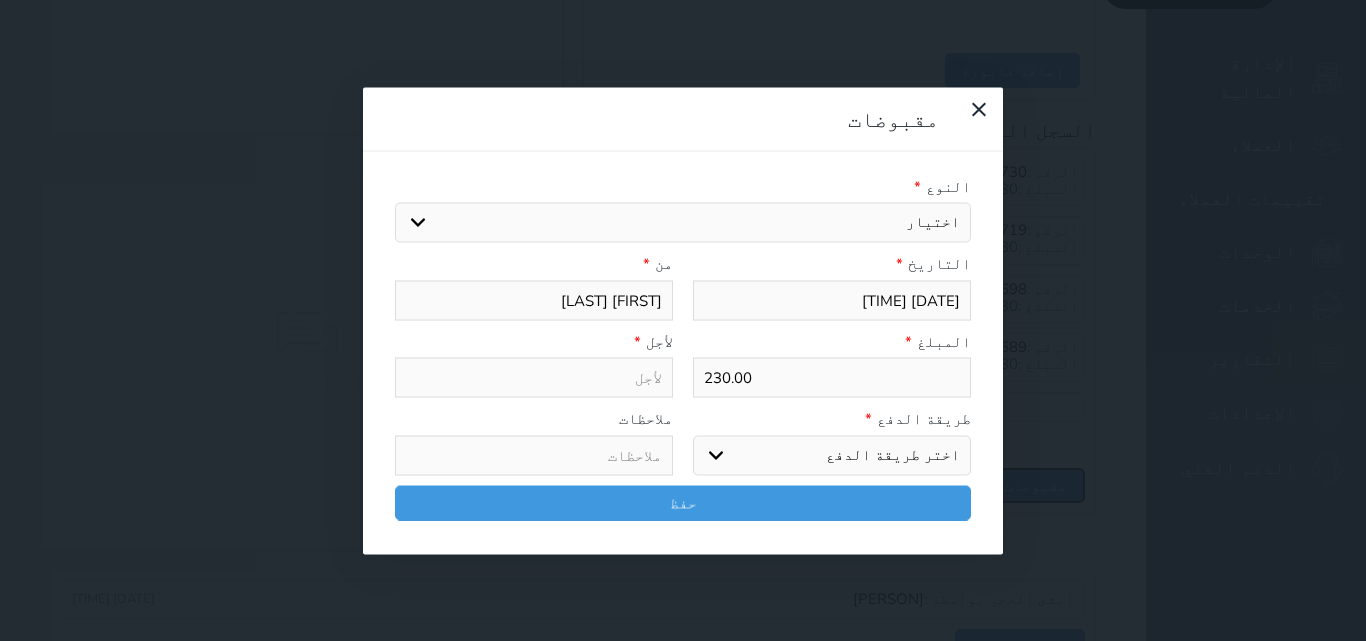 select 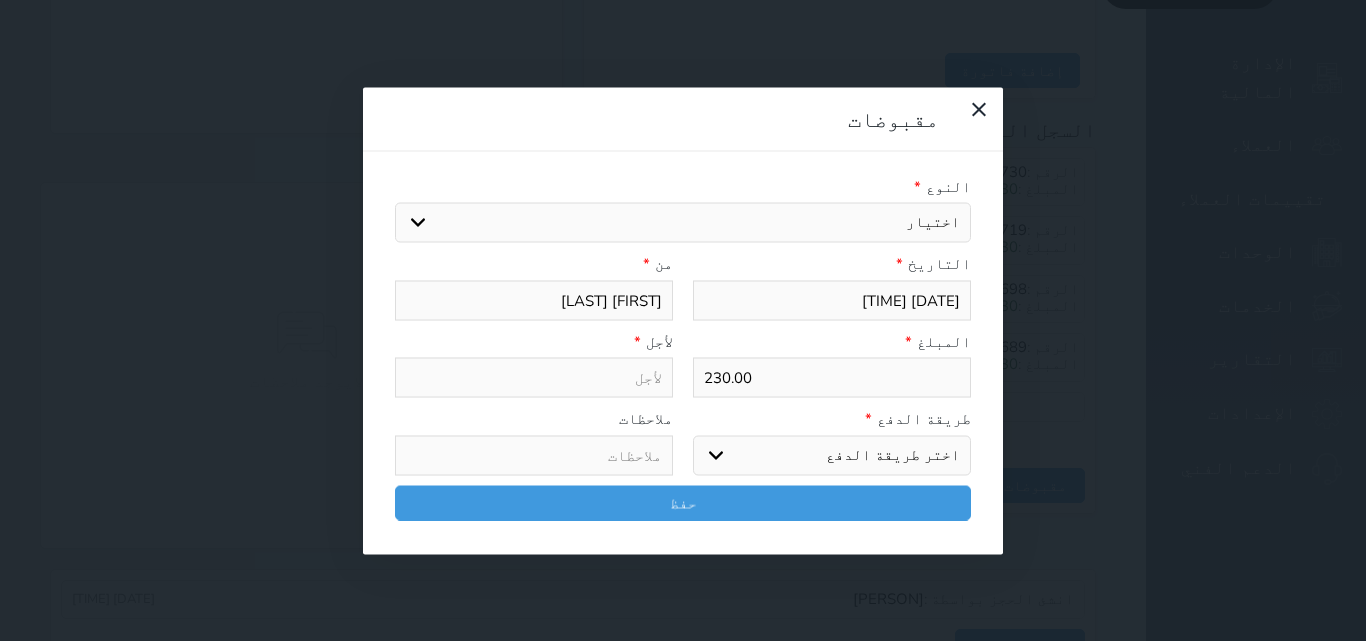 click on "اختيار" at bounding box center [683, 223] 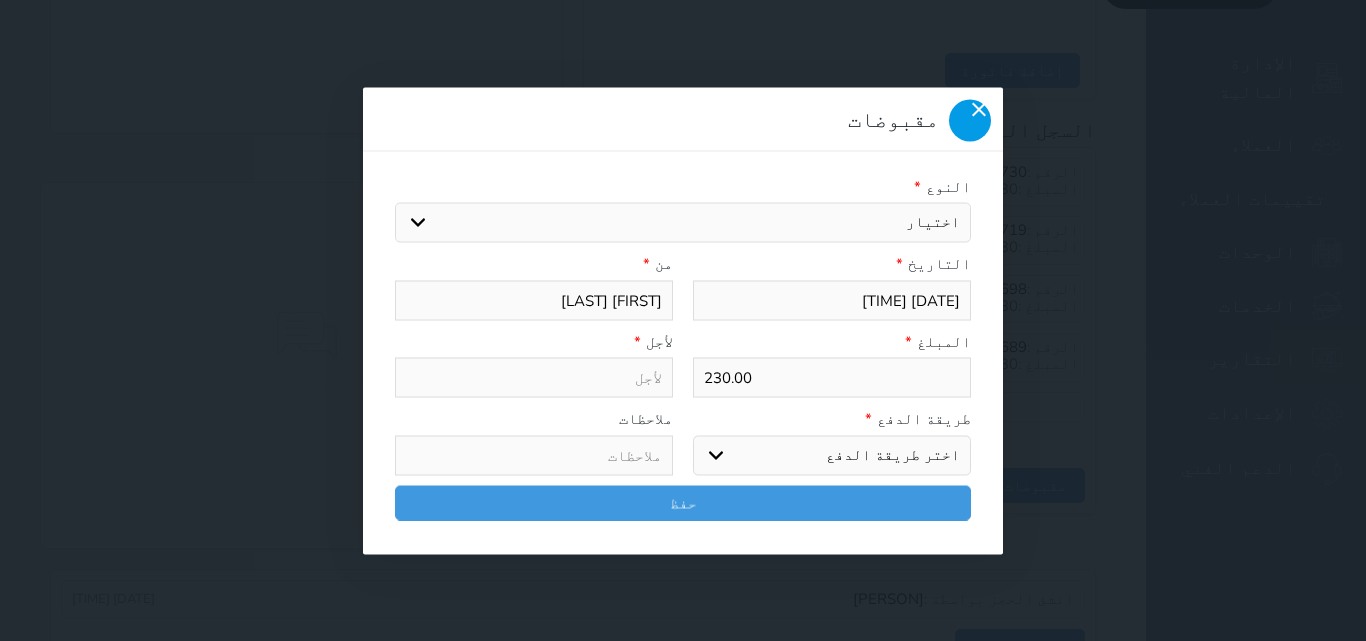 click 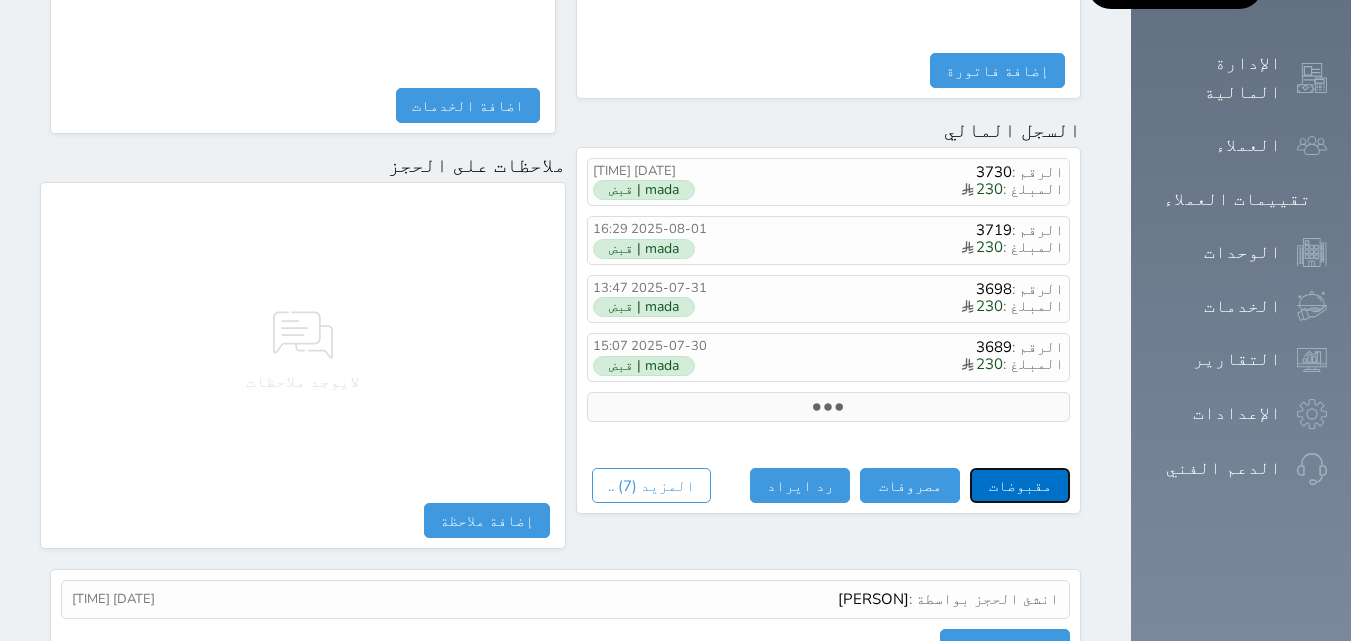 click on "مقبوضات" at bounding box center (1020, 485) 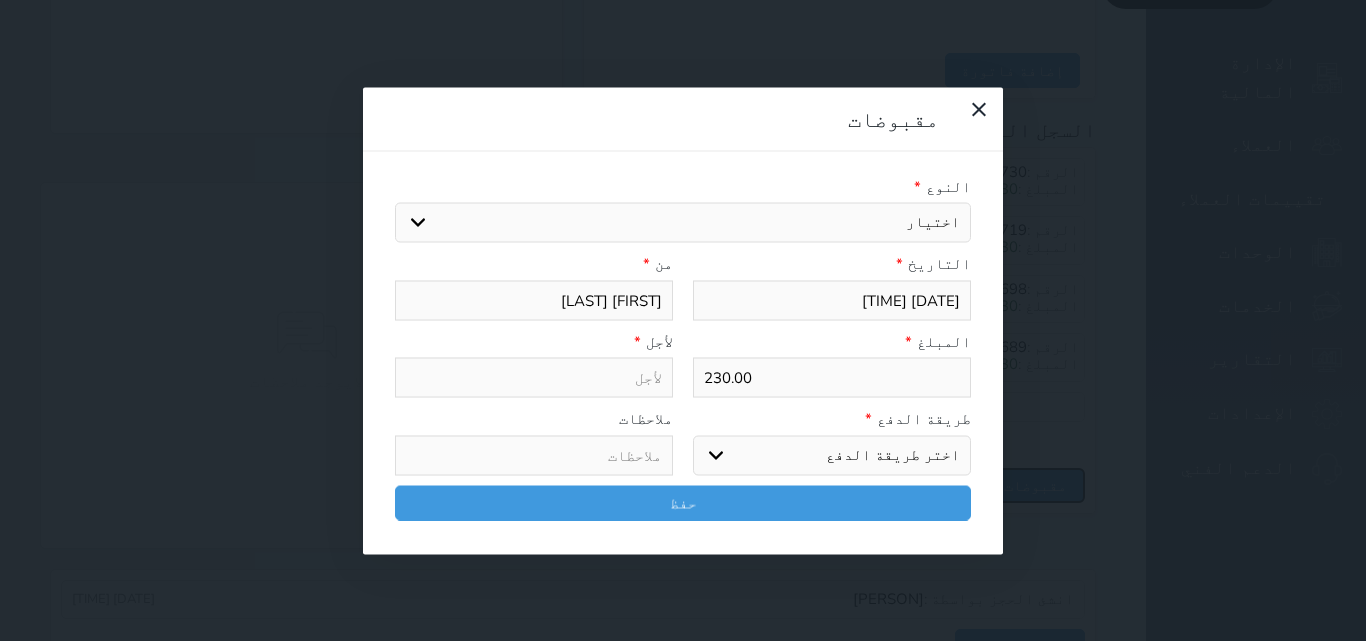 select 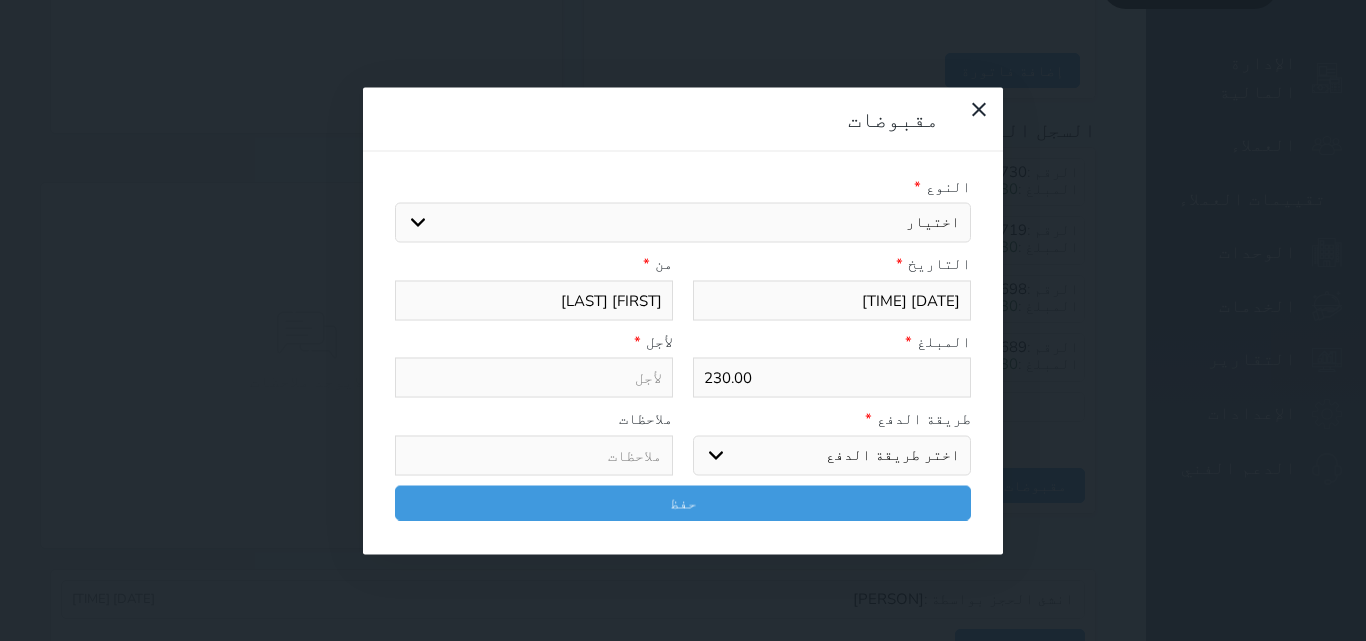 click on "اختيار   مقبوضات عامة قيمة إيجار فواتير تامين عربون لا ينطبق آخر مغسلة واي فاي - الإنترنت مواقف السيارات طعام الأغذية والمشروبات مشروبات المشروبات الباردة المشروبات الساخنة الإفطار غداء عشاء مخبز و كعك حمام سباحة الصالة الرياضية سبا و خدمات الجمال اختيار وإسقاط (خدمات النقل) ميني بار كابل - تلفزيون سرير إضافي تصفيف الشعر التسوق خدمات الجولات السياحية المنظمة خدمات الدليل السياحي" at bounding box center (683, 223) 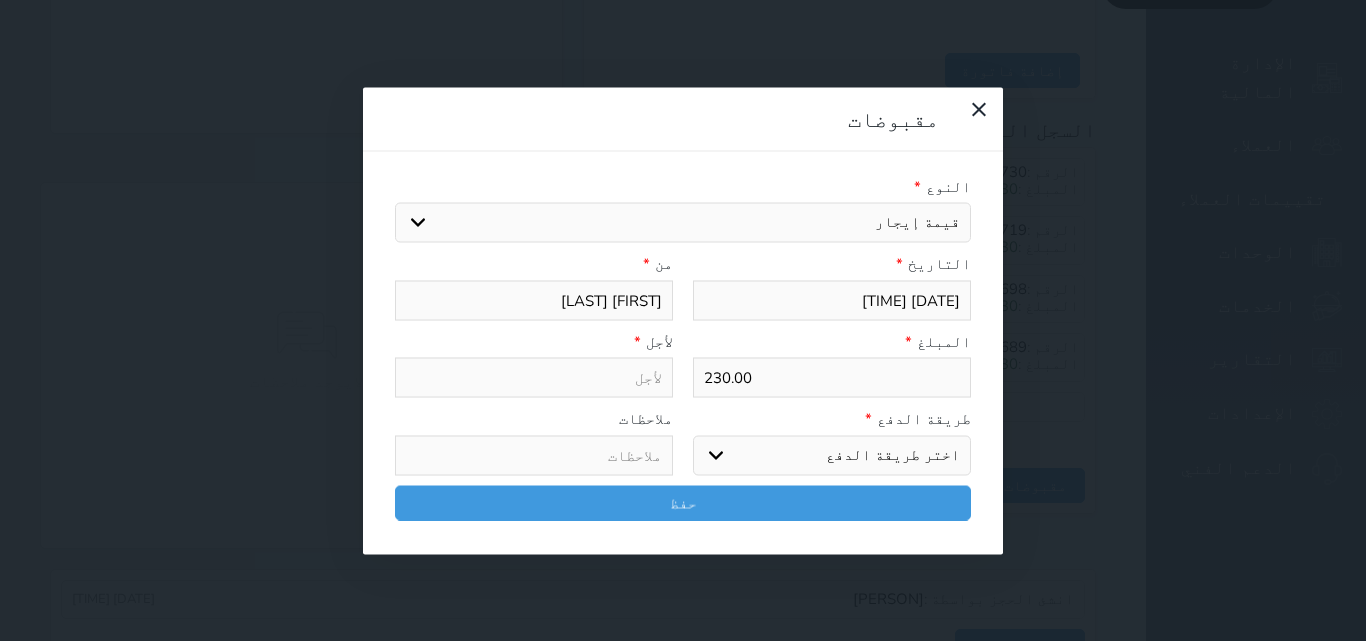 click on "اختيار   مقبوضات عامة قيمة إيجار فواتير تامين عربون لا ينطبق آخر مغسلة واي فاي - الإنترنت مواقف السيارات طعام الأغذية والمشروبات مشروبات المشروبات الباردة المشروبات الساخنة الإفطار غداء عشاء مخبز و كعك حمام سباحة الصالة الرياضية سبا و خدمات الجمال اختيار وإسقاط (خدمات النقل) ميني بار كابل - تلفزيون سرير إضافي تصفيف الشعر التسوق خدمات الجولات السياحية المنظمة خدمات الدليل السياحي" at bounding box center (683, 223) 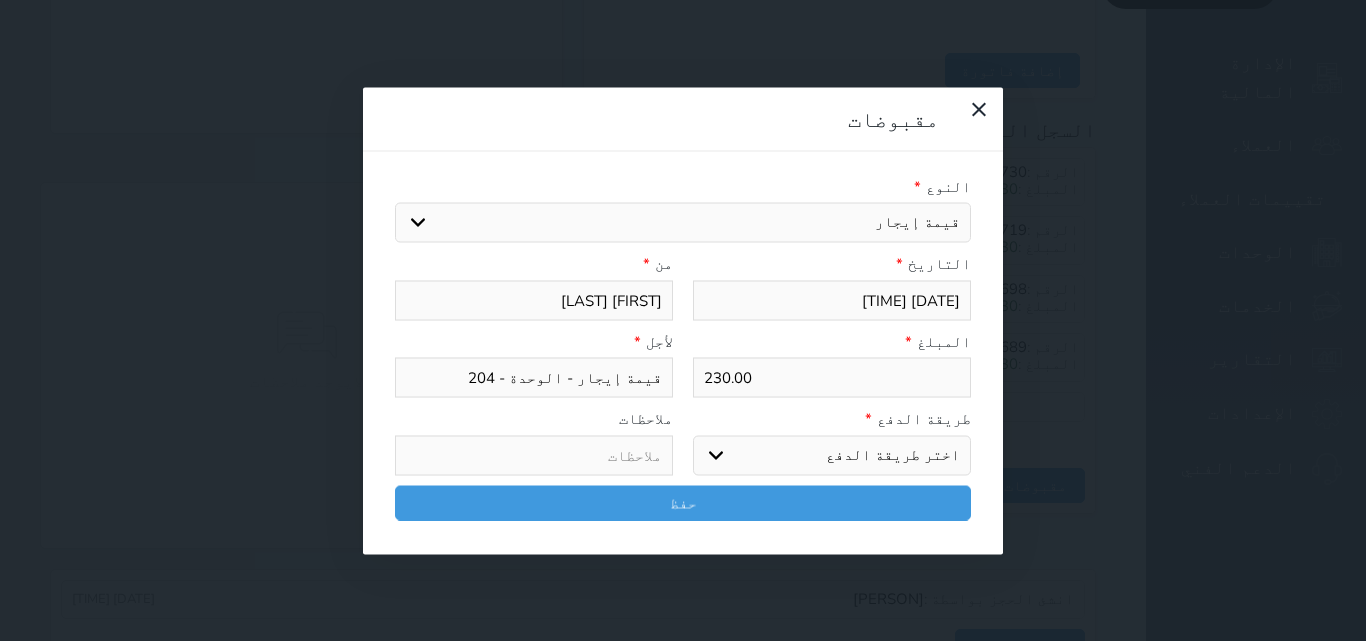 click on "اختر طريقة الدفع   دفع نقدى   تحويل بنكى   مدى   بطاقة ائتمان   آجل" at bounding box center [832, 455] 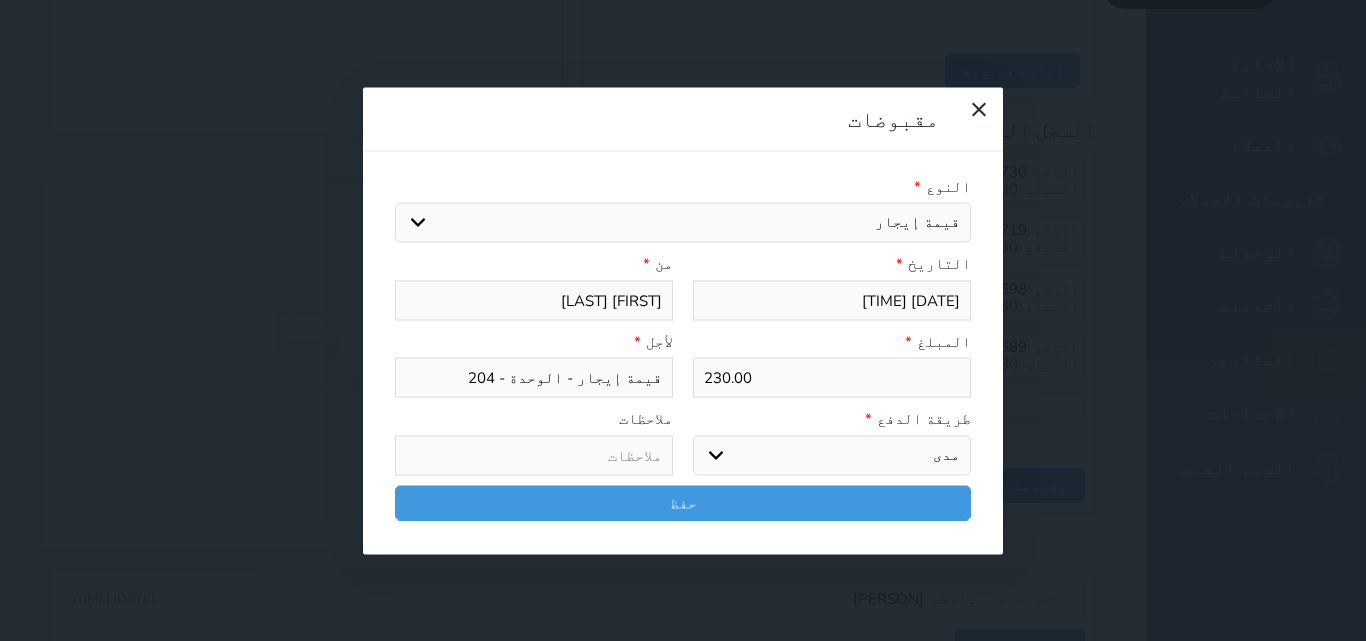 click on "اختر طريقة الدفع   دفع نقدى   تحويل بنكى   مدى   بطاقة ائتمان   آجل" at bounding box center (832, 455) 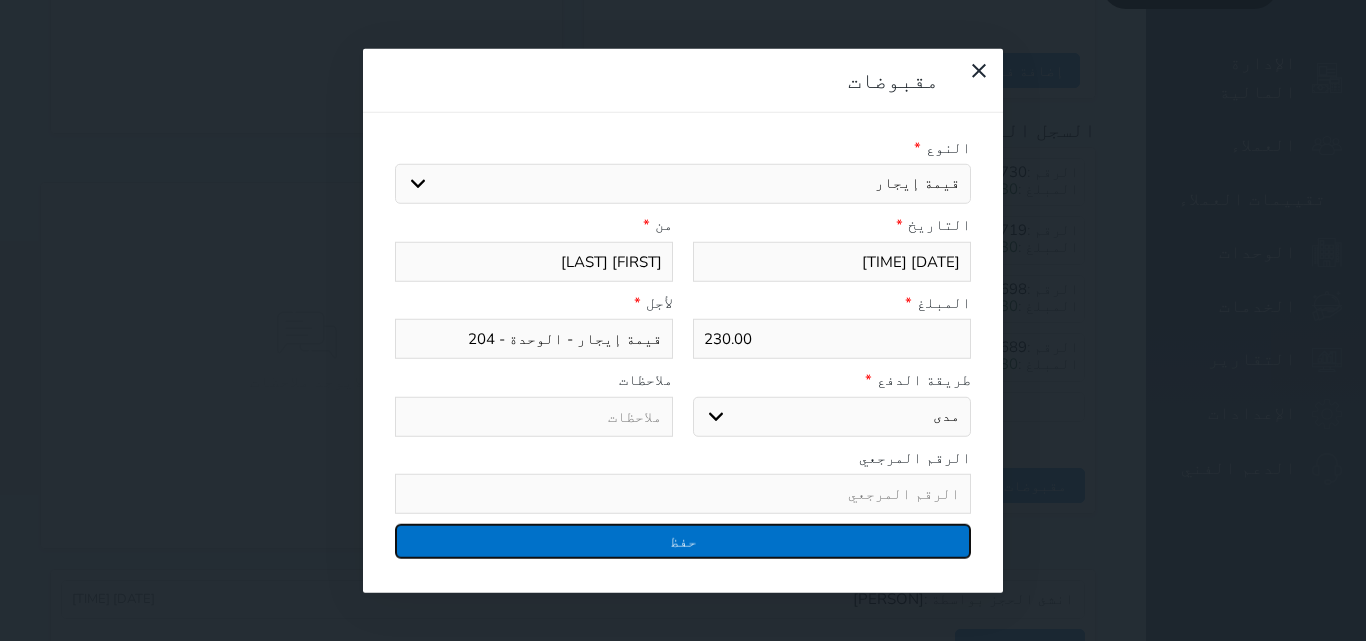 click on "حفظ" at bounding box center [683, 541] 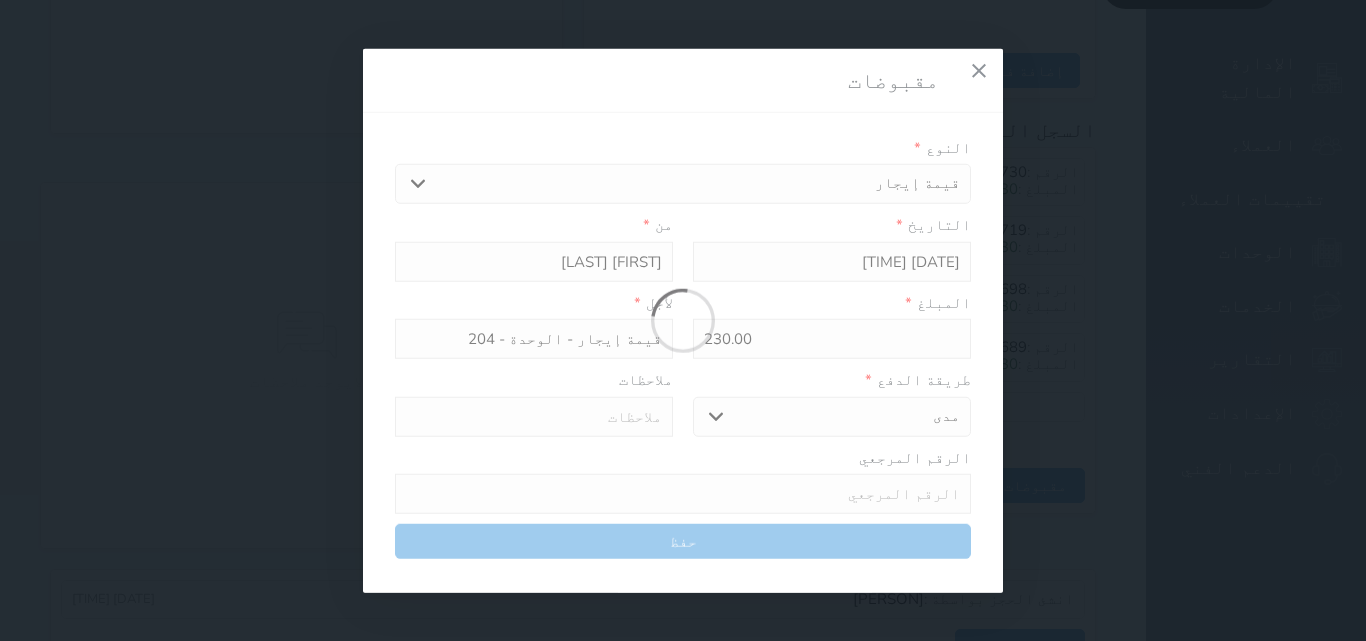select 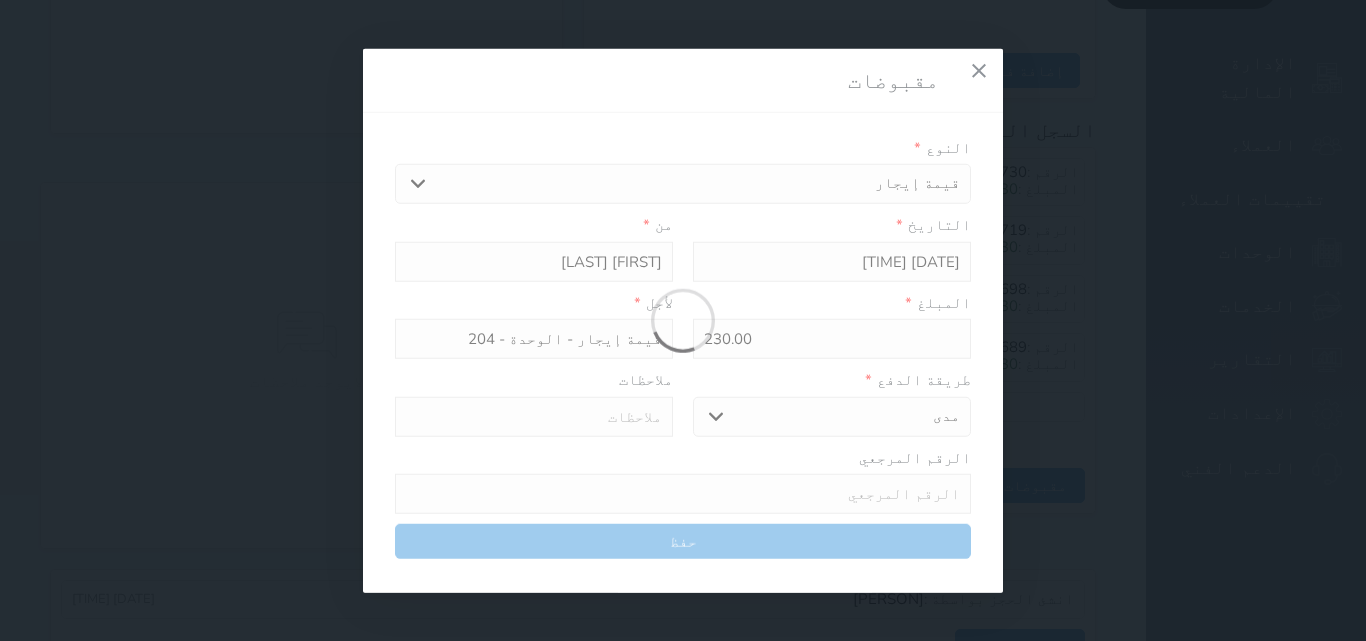 type 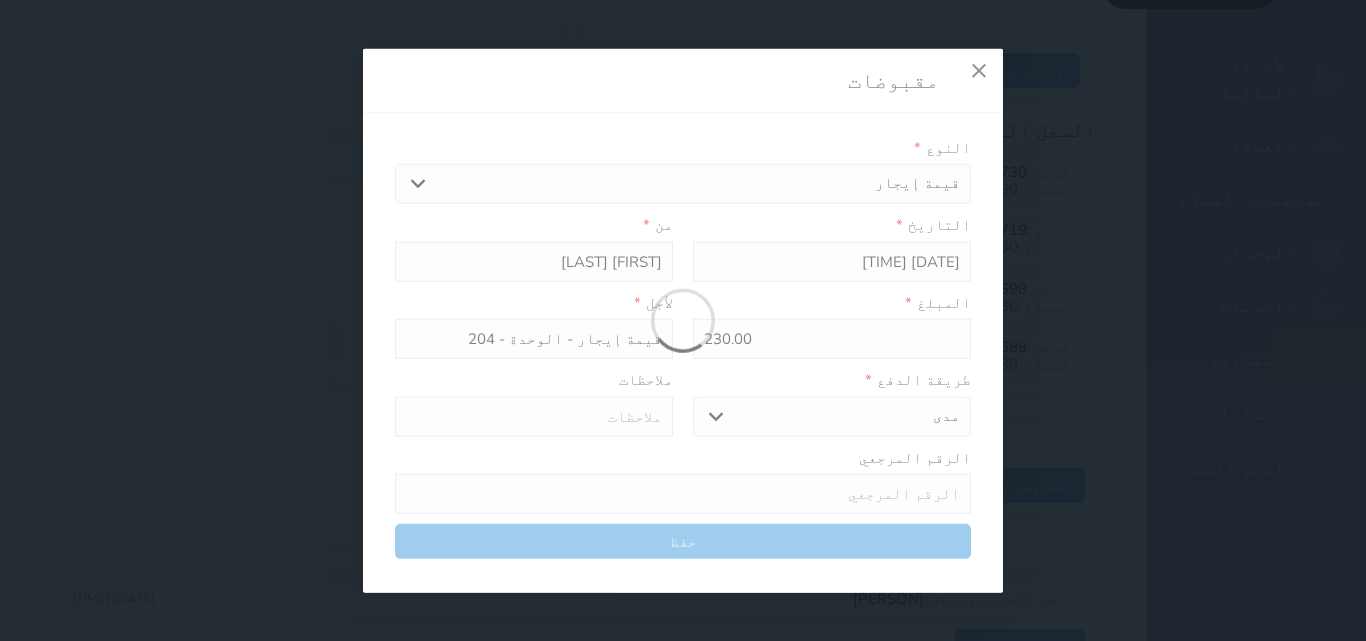 type on "0" 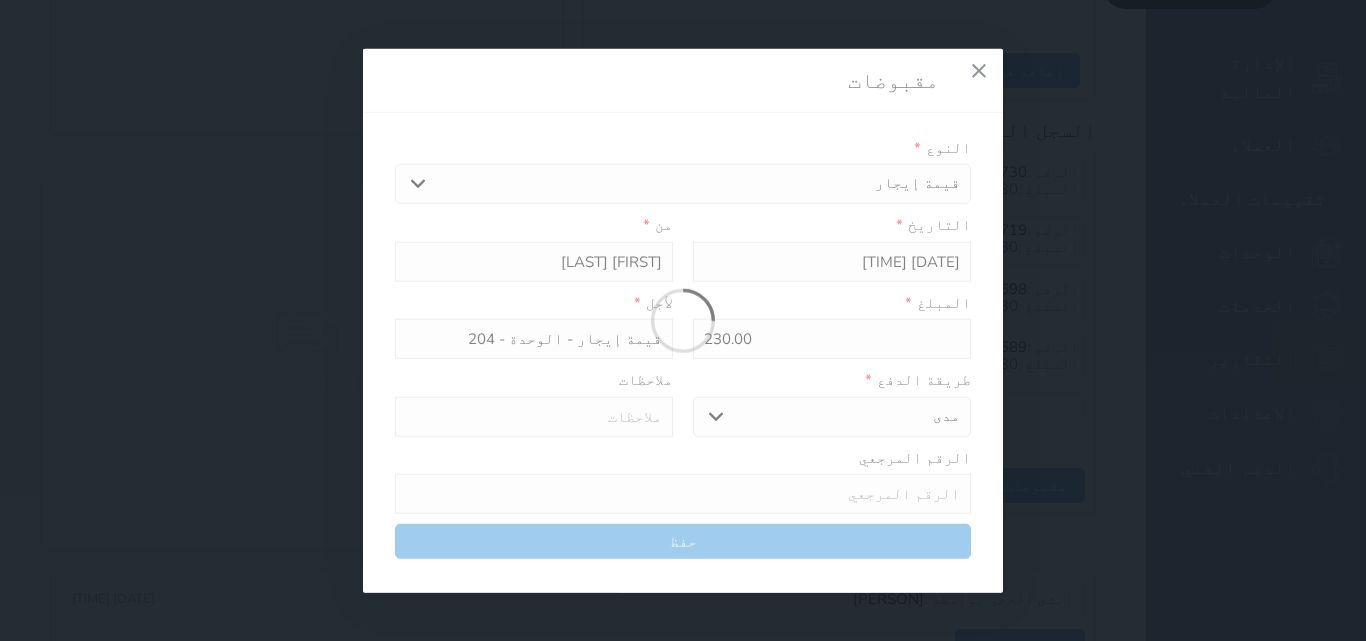 select 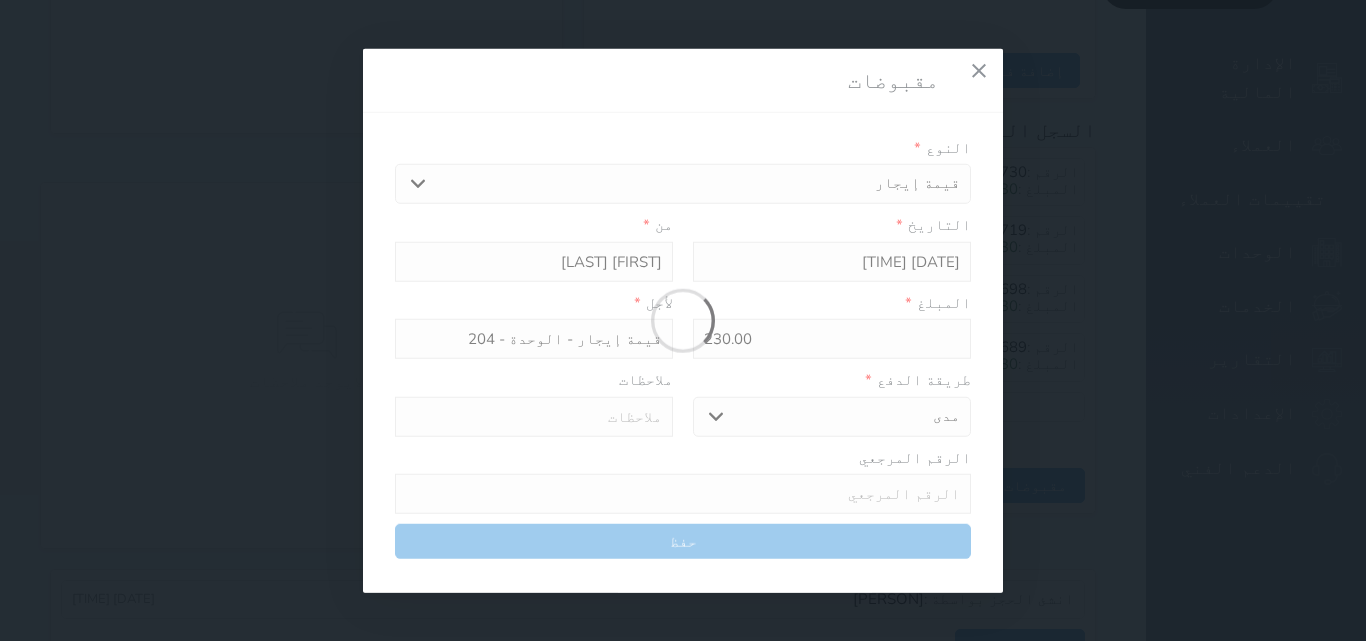 type on "0" 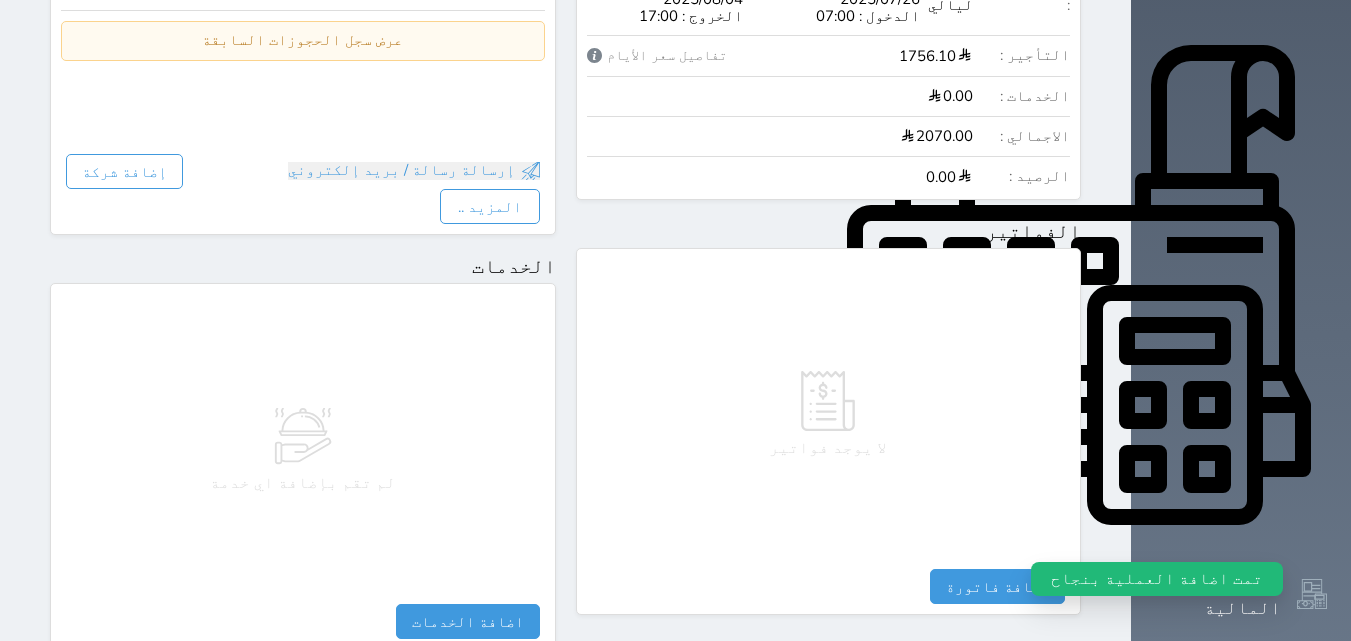 scroll, scrollTop: 0, scrollLeft: 0, axis: both 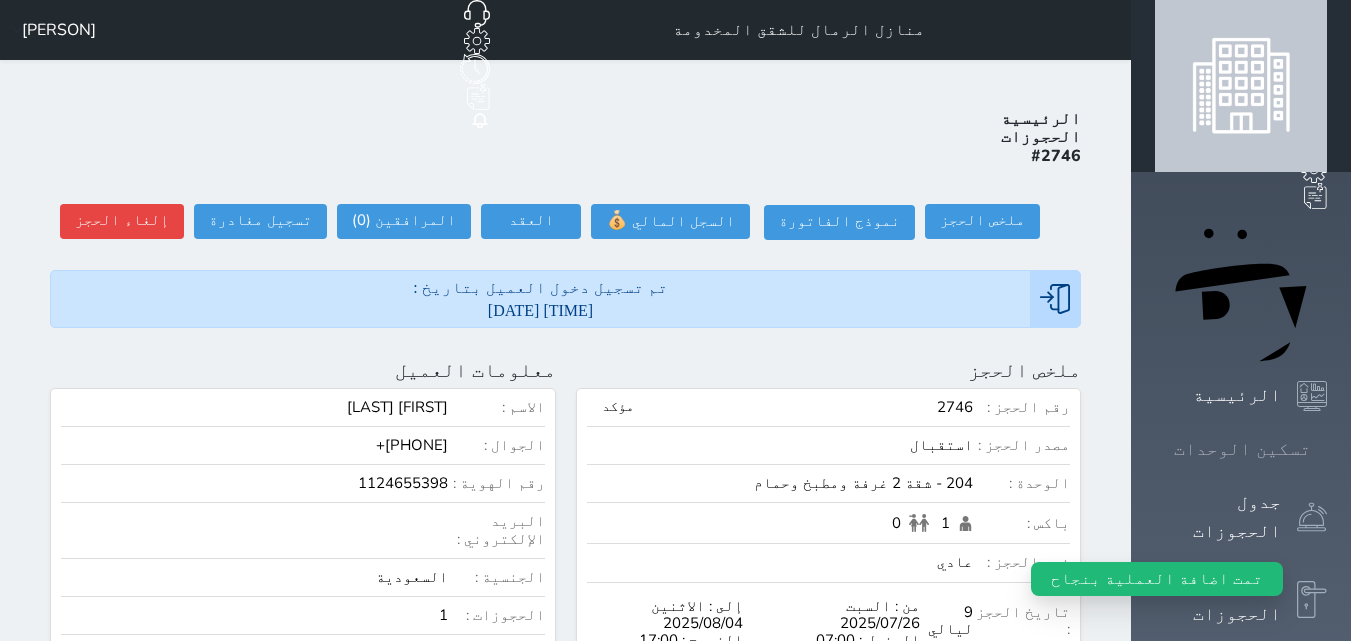 click on "تسكين الوحدات" at bounding box center [1242, 449] 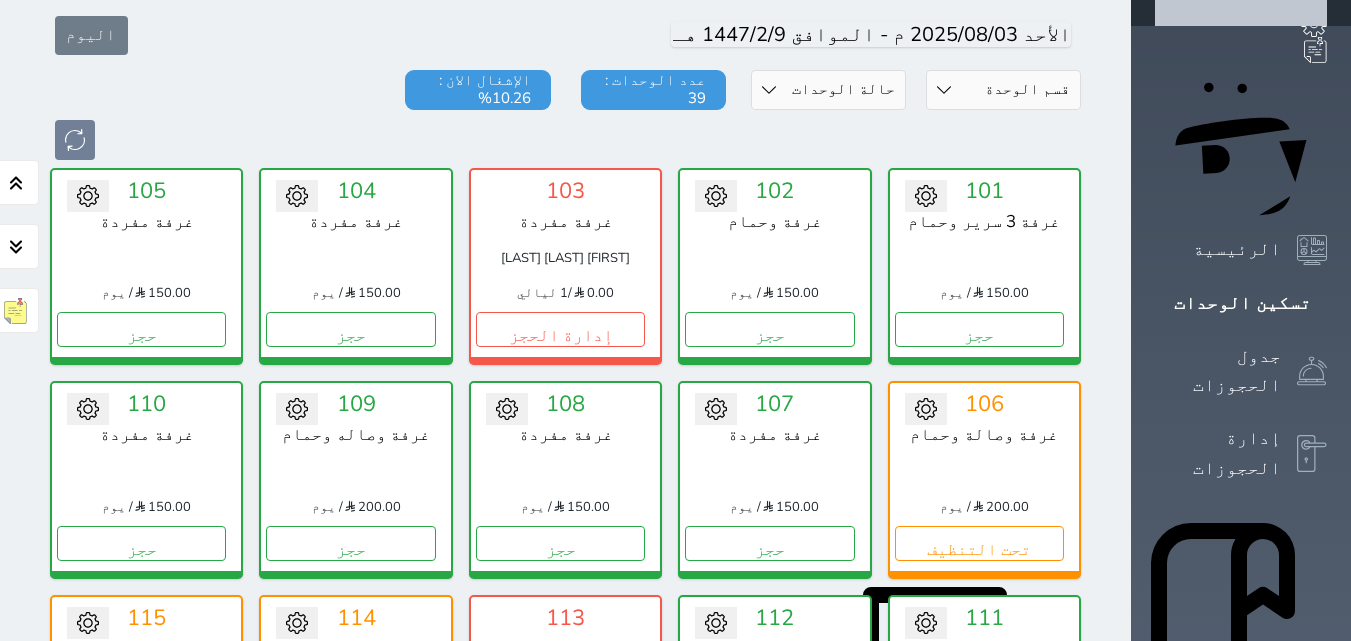 scroll, scrollTop: 78, scrollLeft: 0, axis: vertical 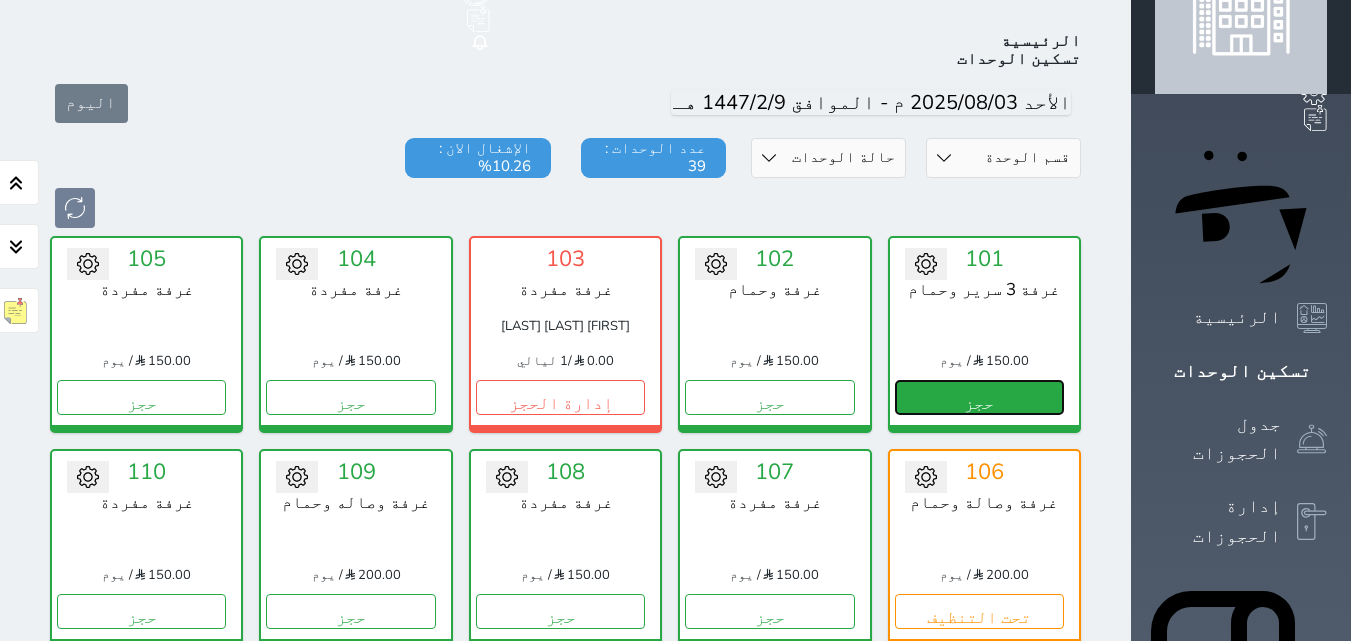 click on "حجز" at bounding box center [979, 397] 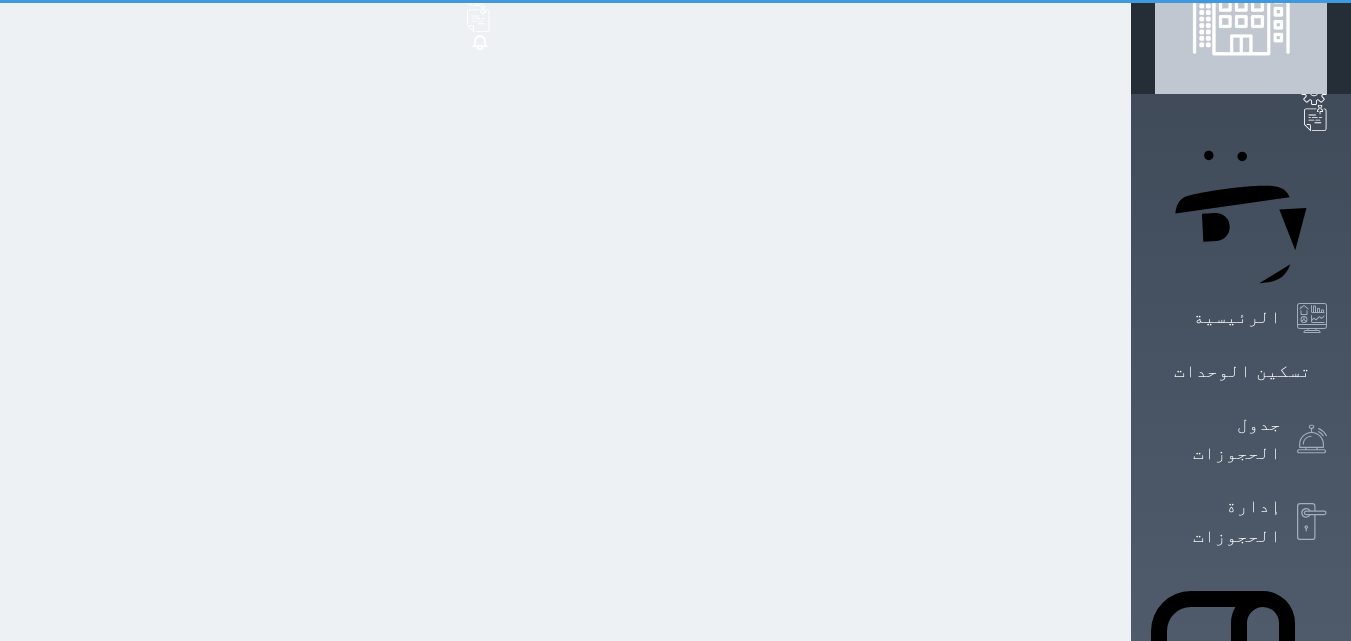scroll, scrollTop: 33, scrollLeft: 0, axis: vertical 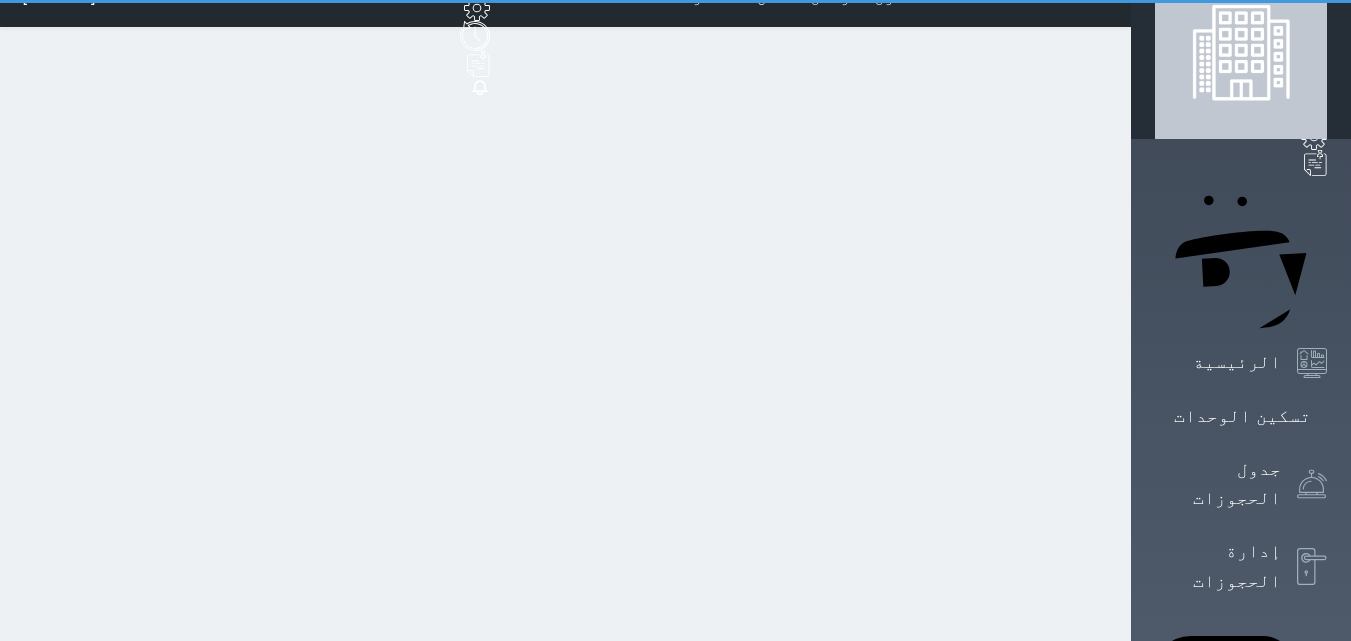 select on "1" 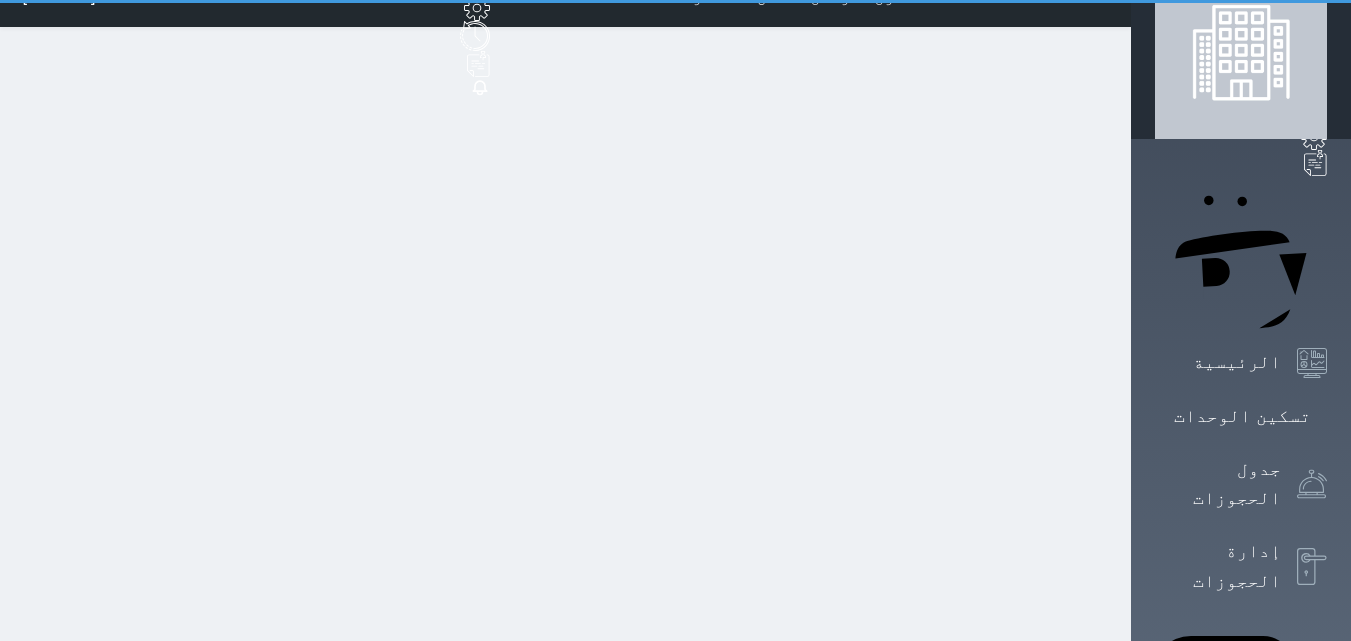 scroll, scrollTop: 0, scrollLeft: 0, axis: both 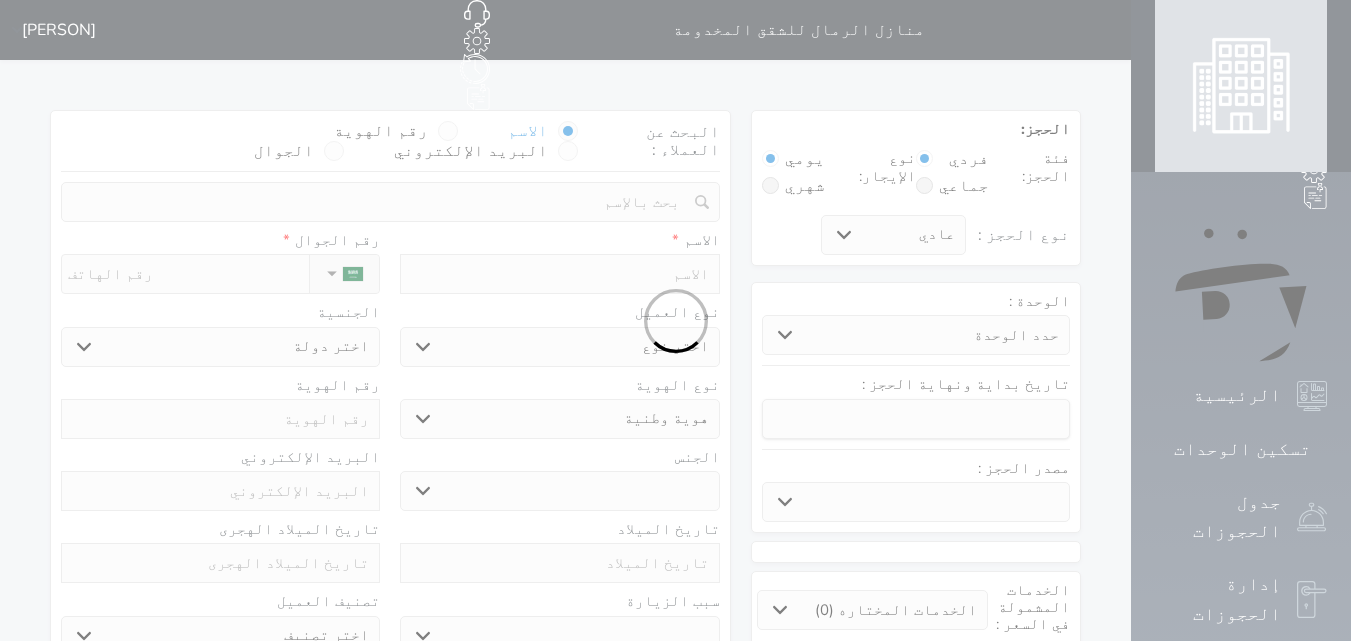 select 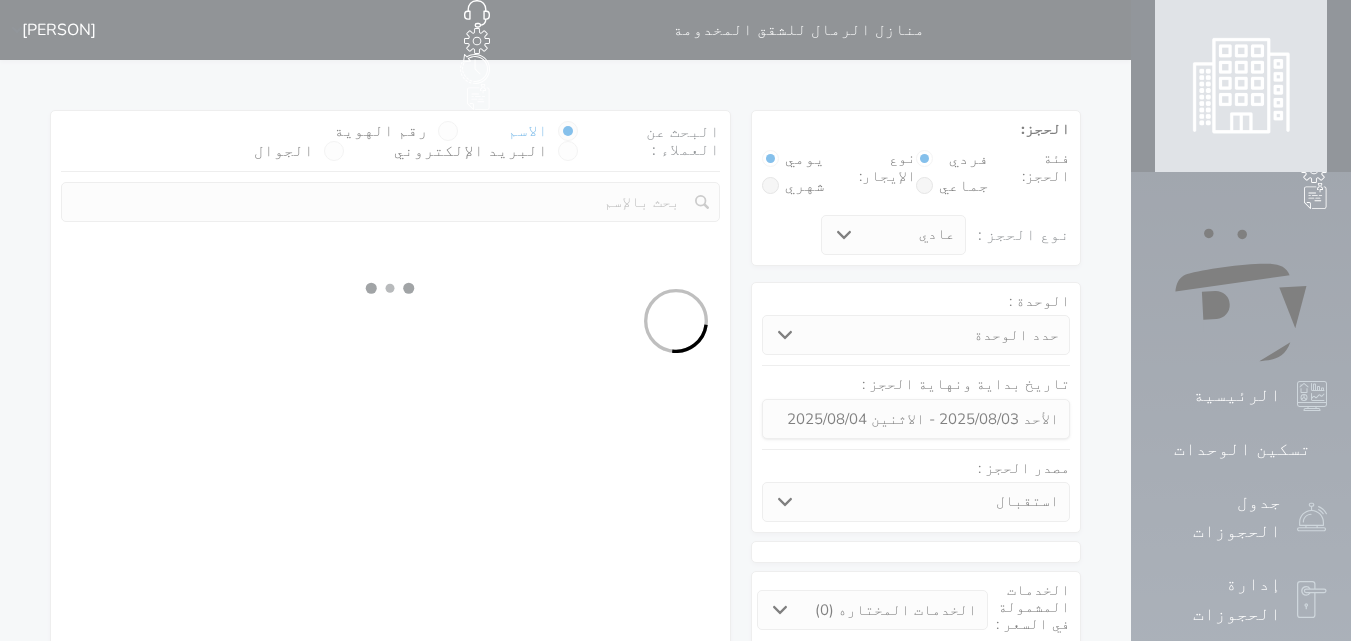 select on "1" 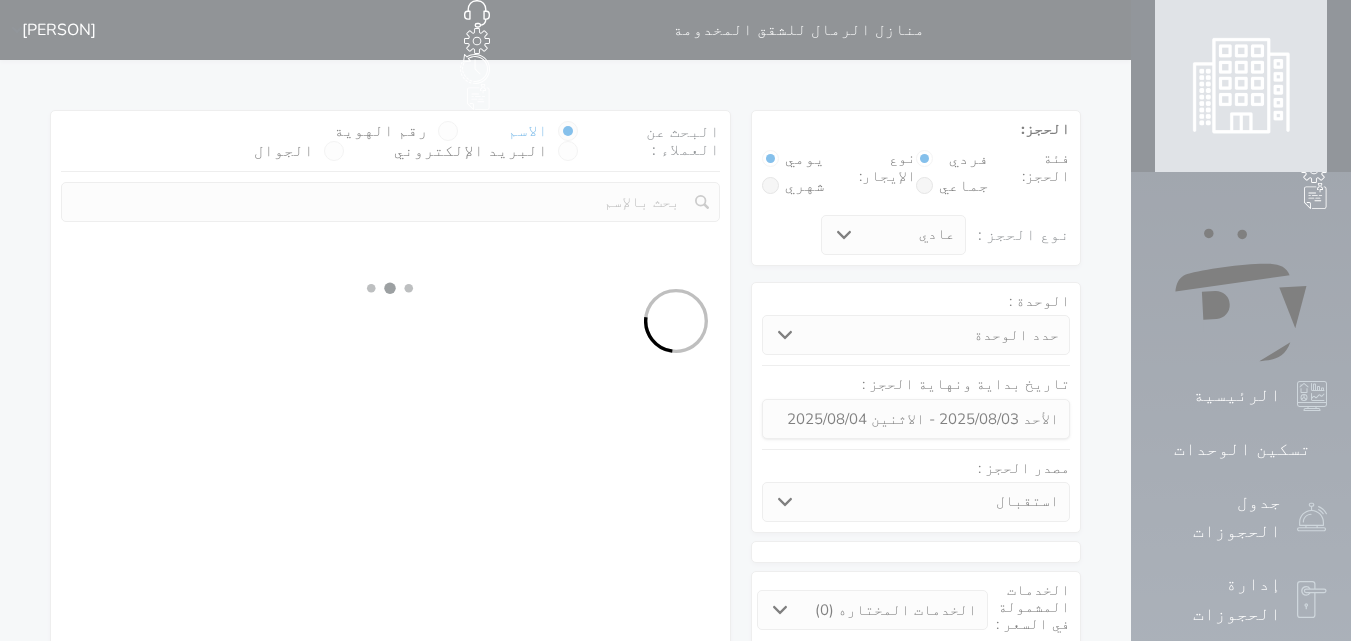 select on "113" 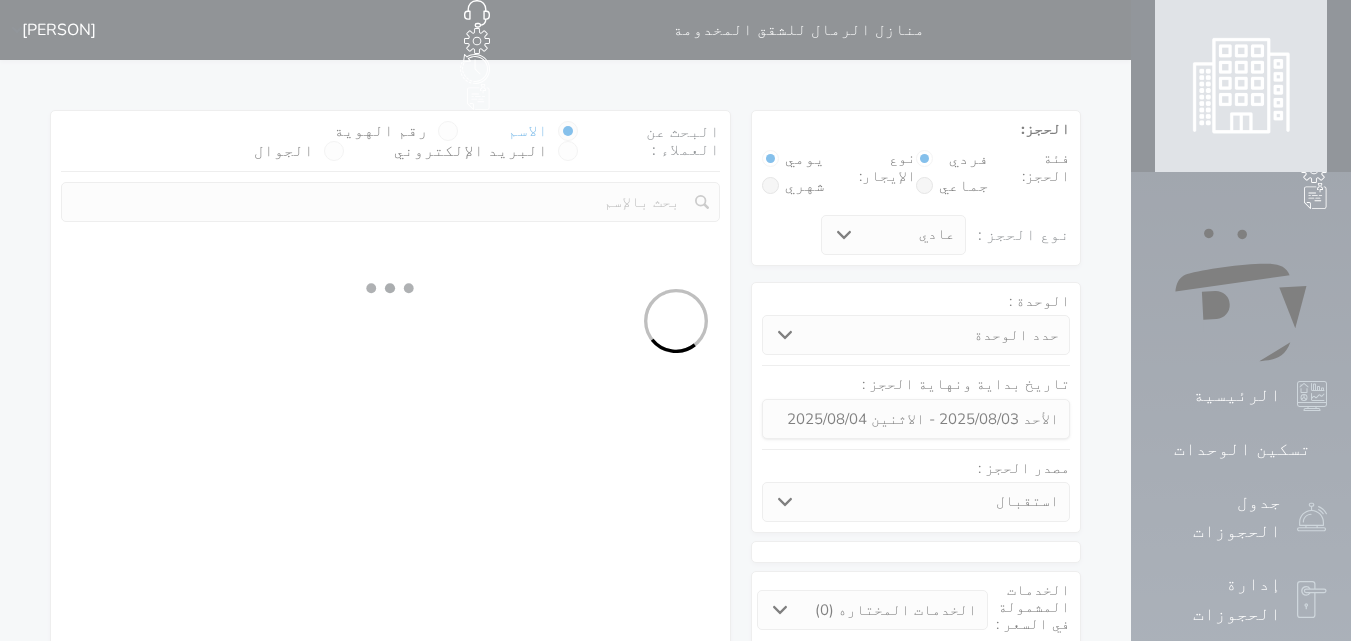 select on "1" 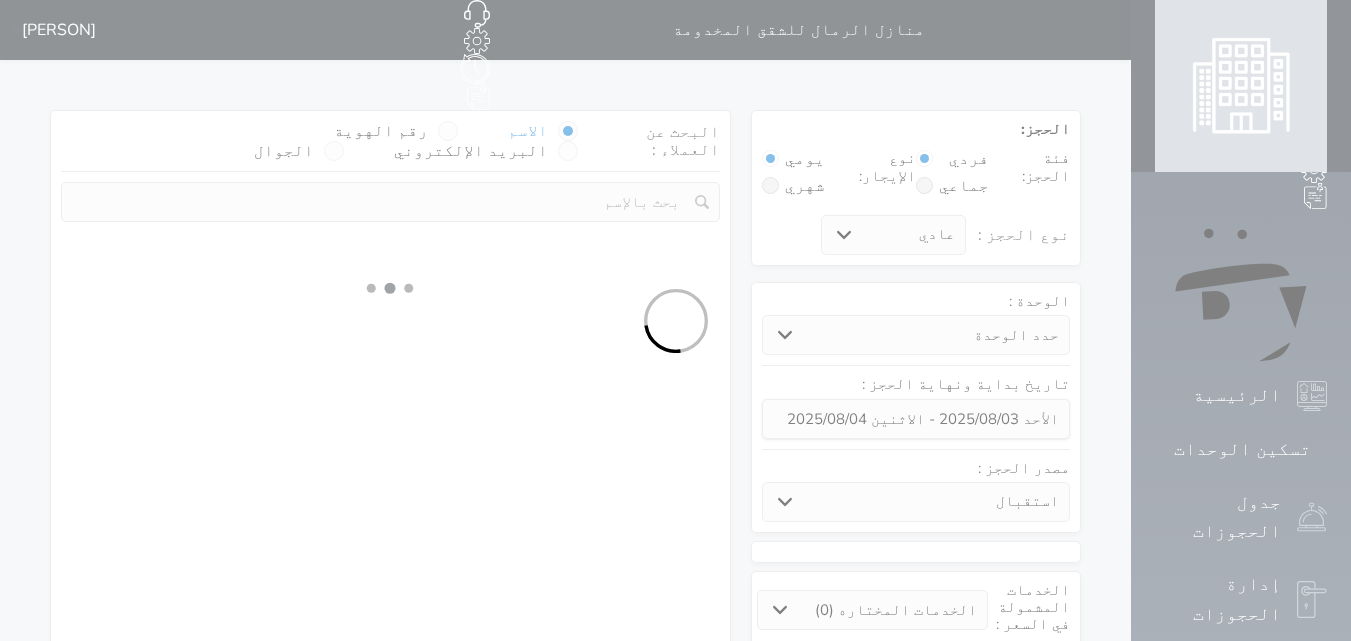 select 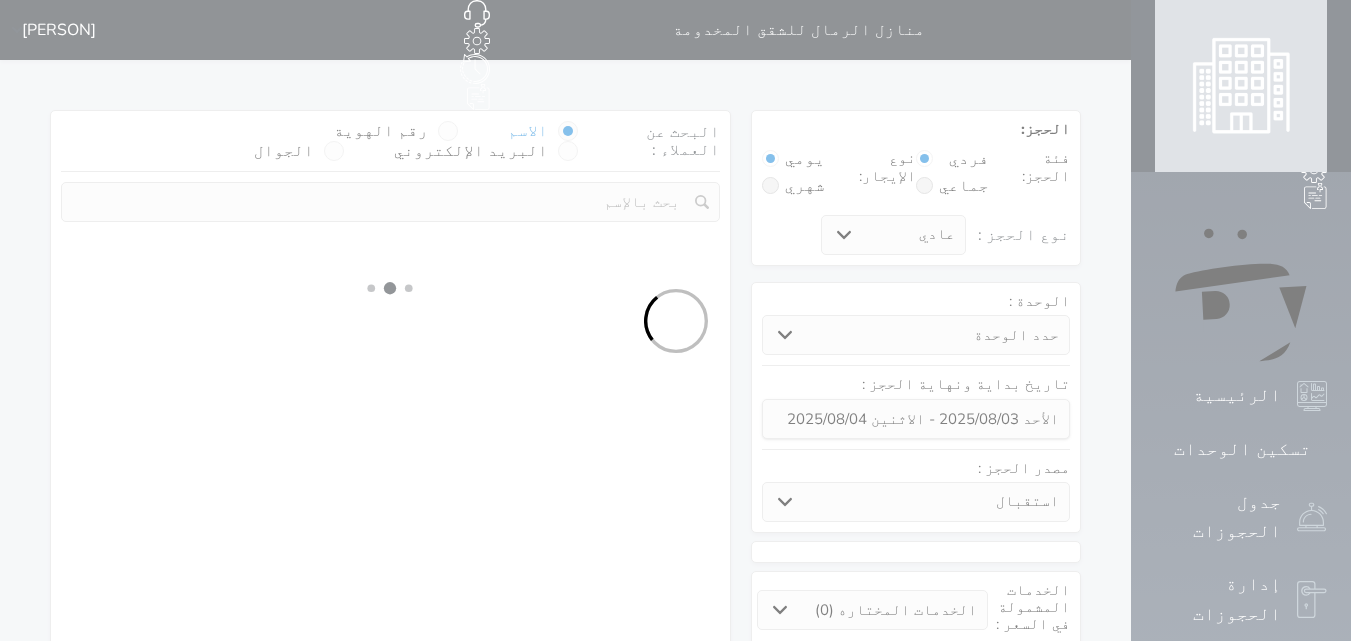 select on "7" 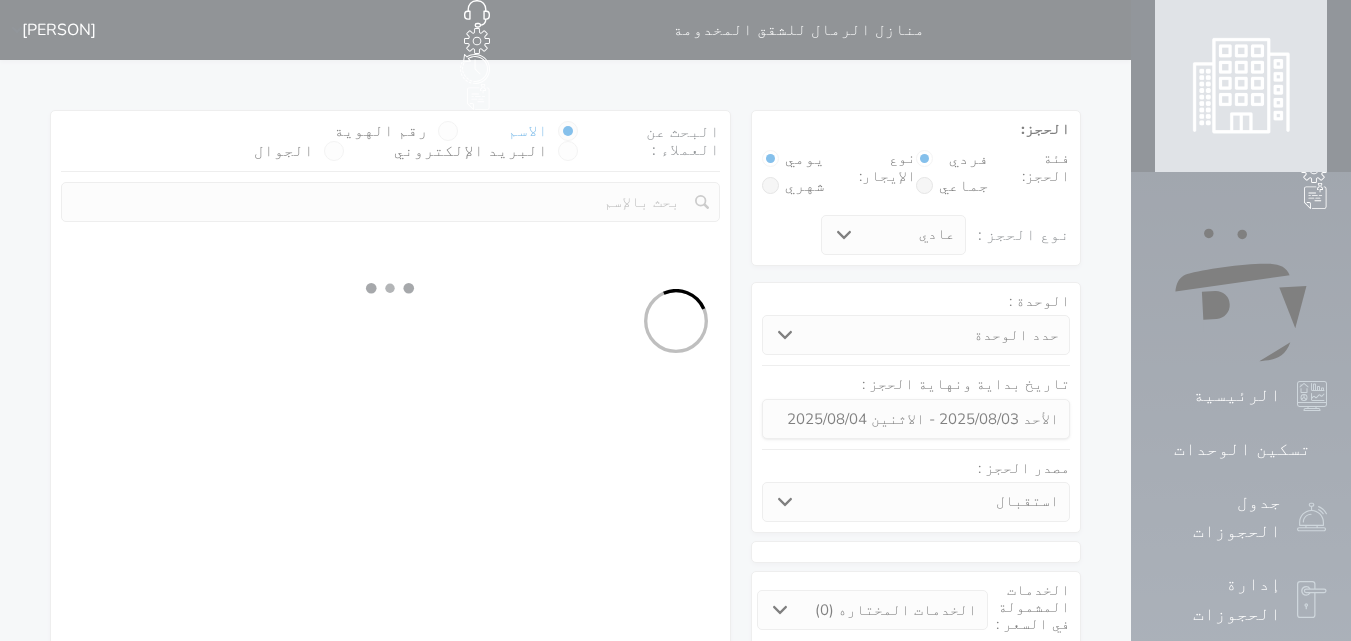 select 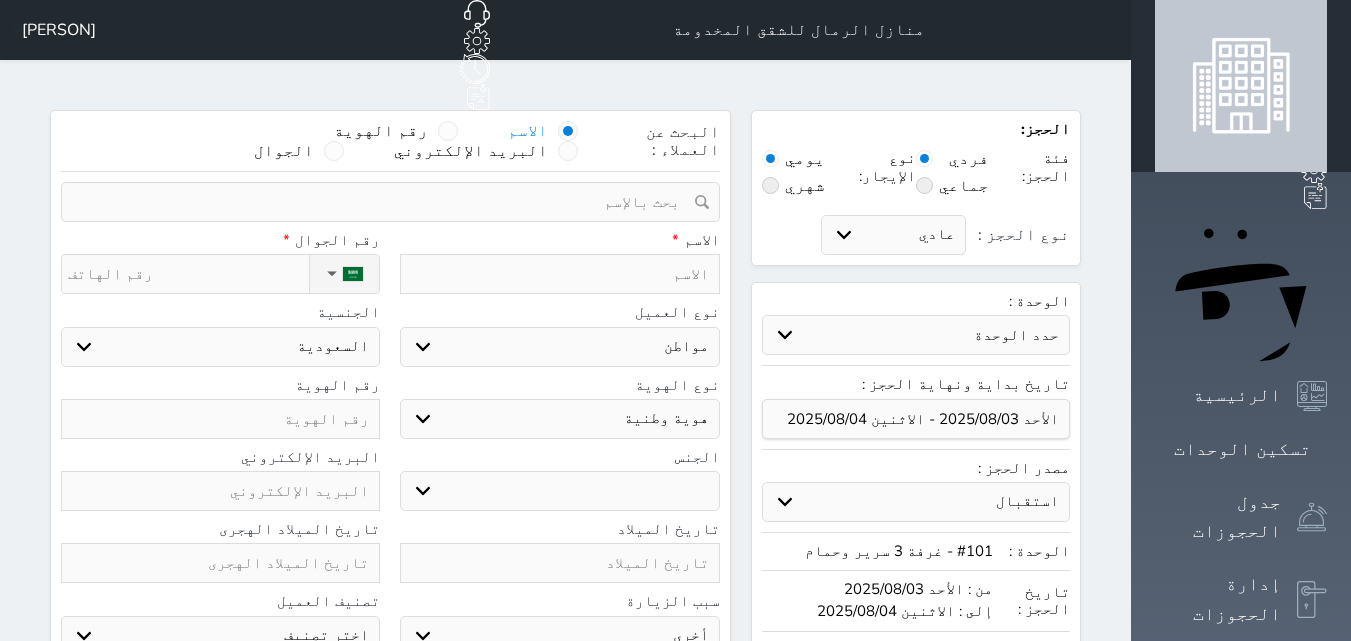 select on "60847" 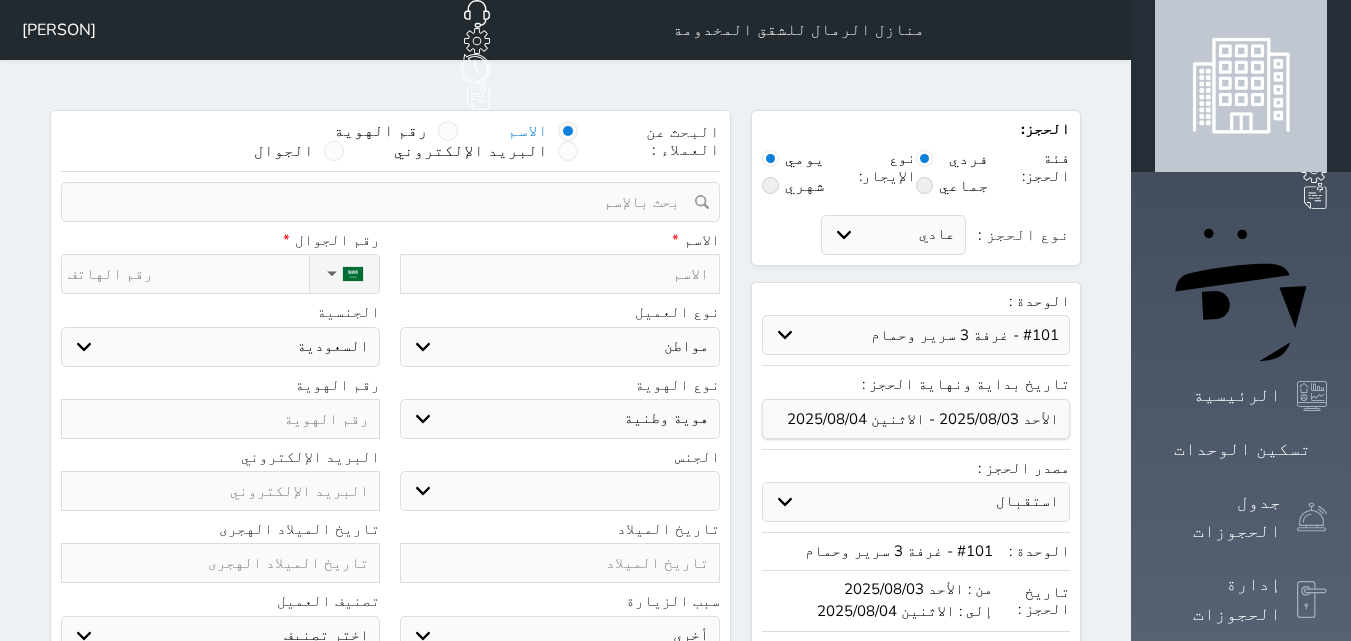 select 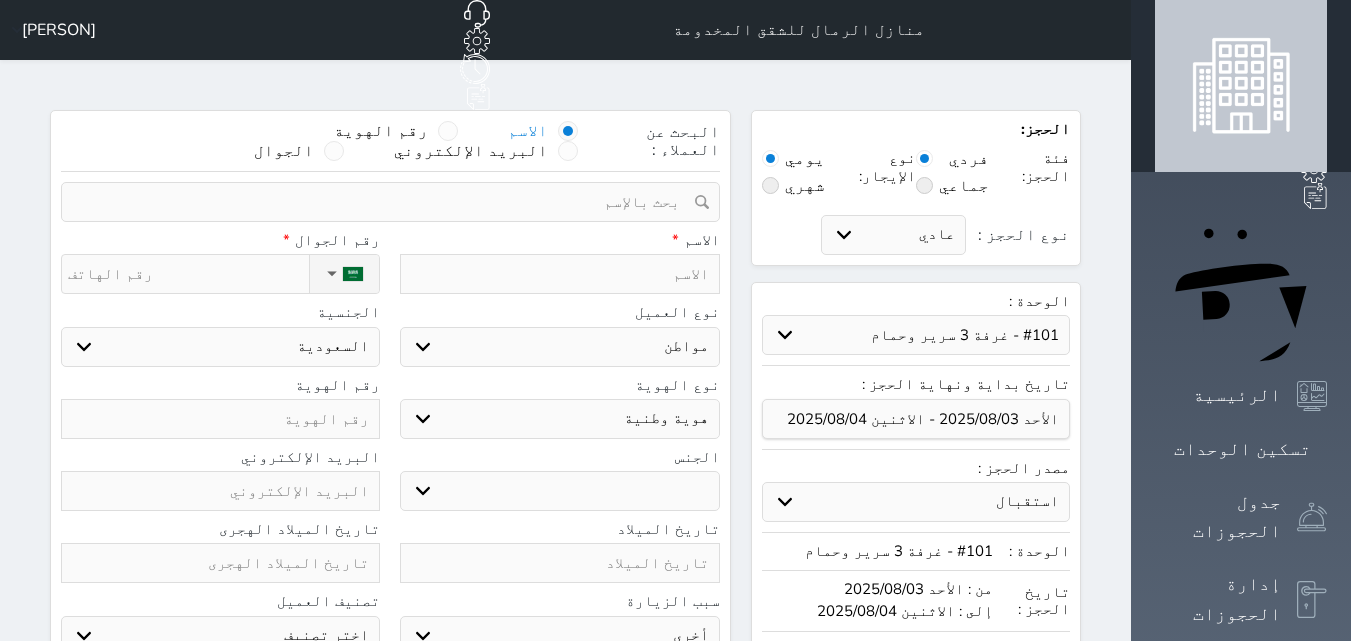 select 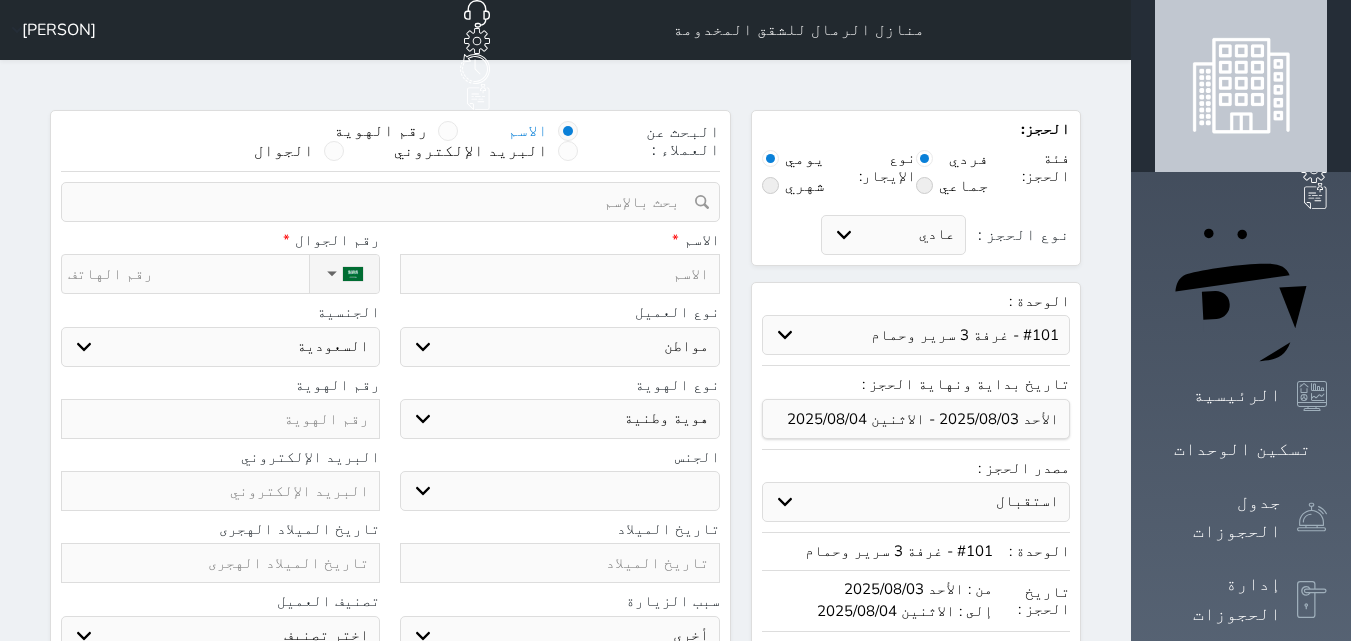 select 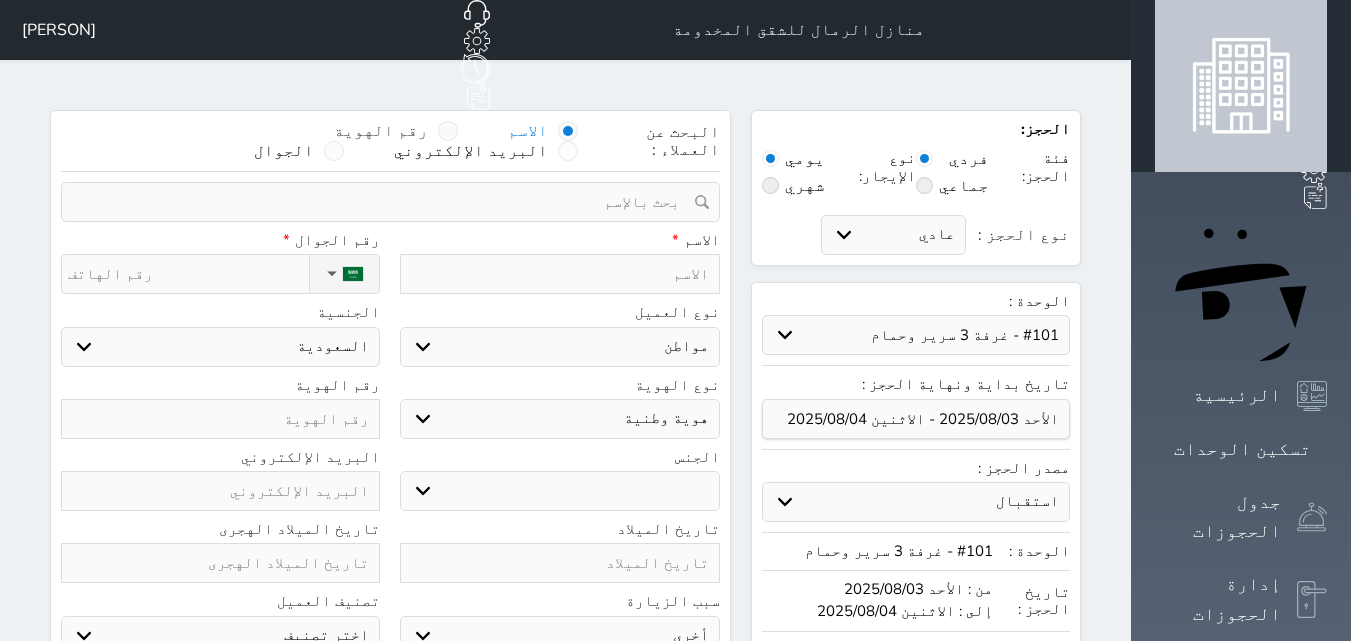 click on "رقم الهوية" at bounding box center (396, 131) 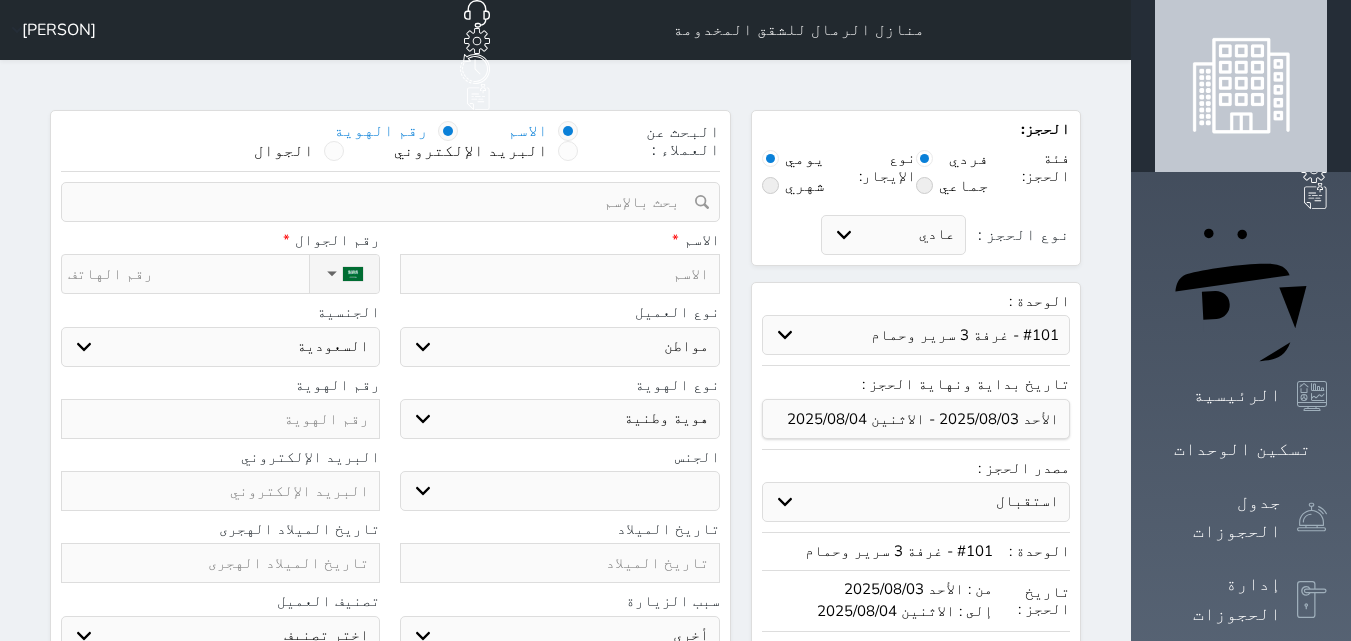 select 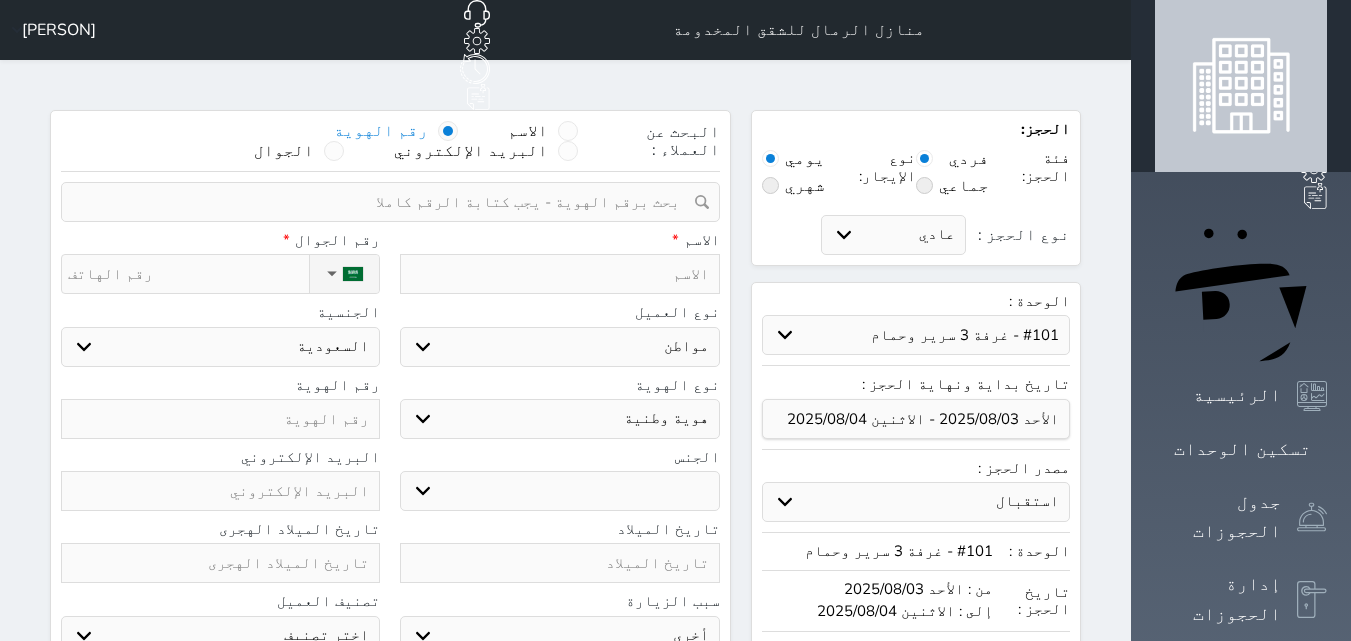 click on "البحث عن العملاء :        الاسم       رقم الهوية       البريد الإلكتروني       الجوال           تغيير العميل                      ملاحظات                           سجل حجوزات العميل undefined                   إجمالى رصيد العميل : 0 ريال     رقم الحجز   الوحدة   من   إلى   نوع الحجز   الرصيد   الاجرائات         النتائج  : من (  ) - إلى  (  )   العدد  :              سجل الكمبيالات الغير محصلة على العميل undefined                 رقم الحجز   المبلغ الكلى    المبلغ المحصل    المبلغ المتبقى    تاريخ الإستحقاق         النتائج  : من (  ) - إلى  (  )   العدد  :      الاسم *     رقم الجوال *       ▼     Afghanistan (‫افغانستان‬‎)   +93   Albania (Shqipëri)   +355   Algeria (‫الجزائر‬‎)   +213   American Samoa" at bounding box center [390, 512] 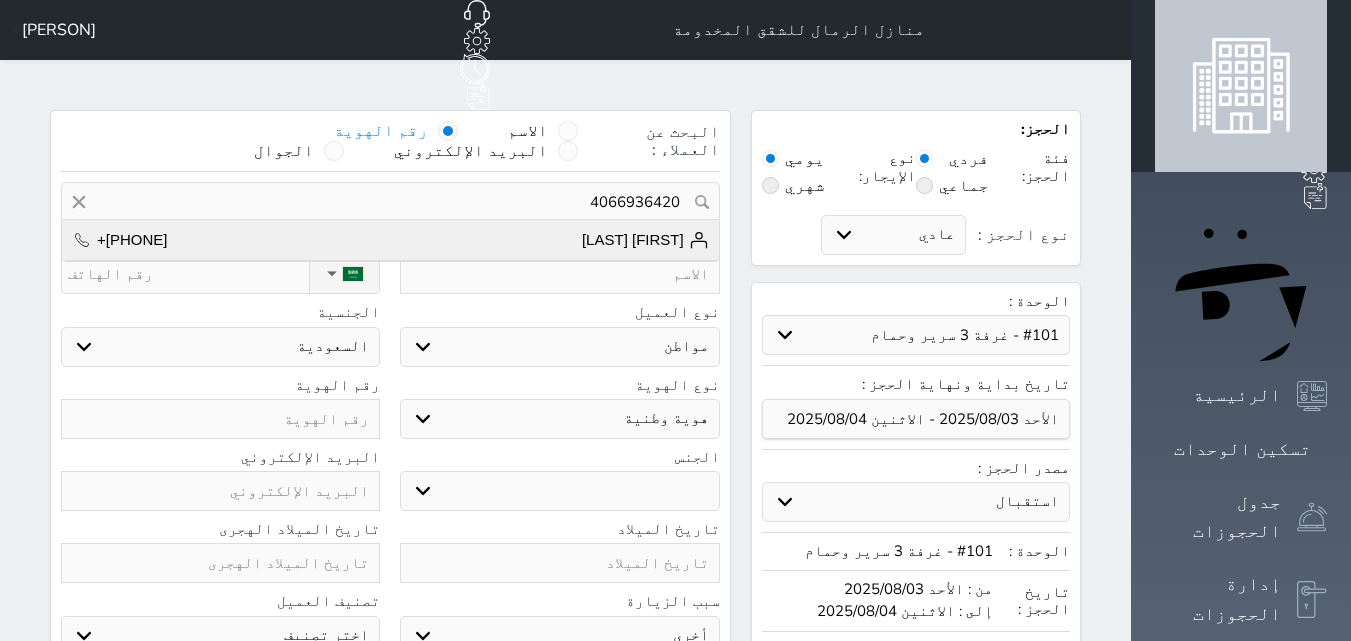 click on "[FIRST] [LAST] || [PHONE]" at bounding box center (390, 240) 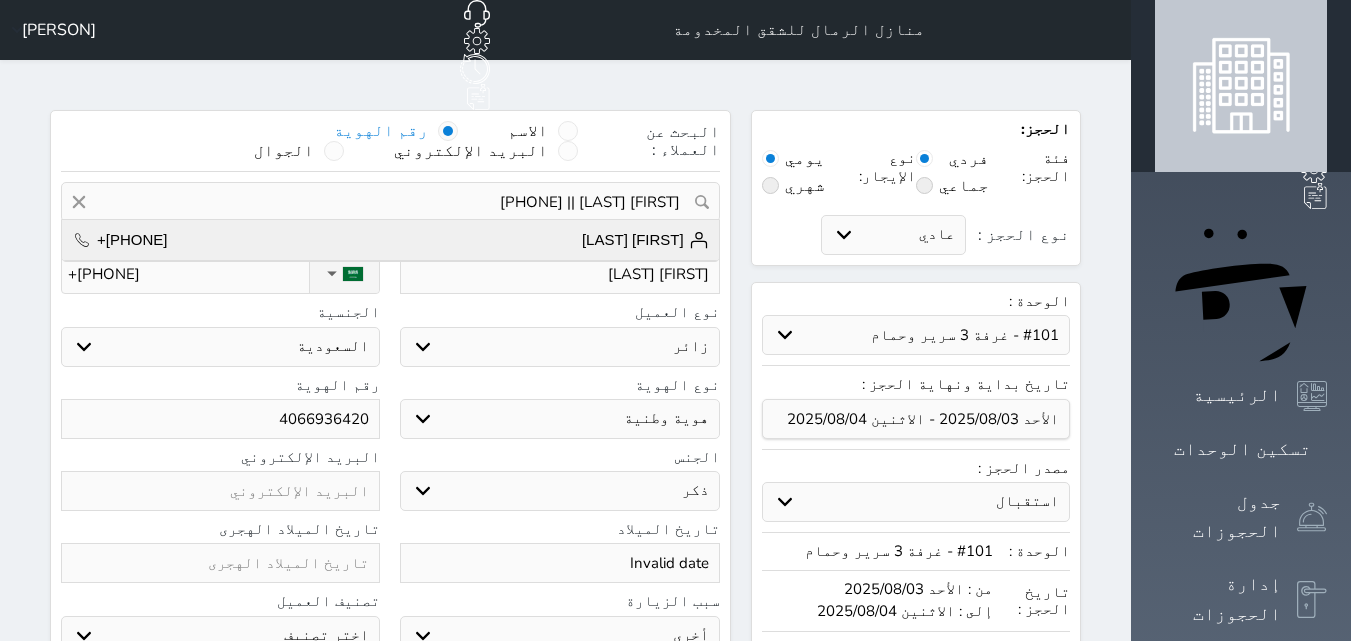 select on "104" 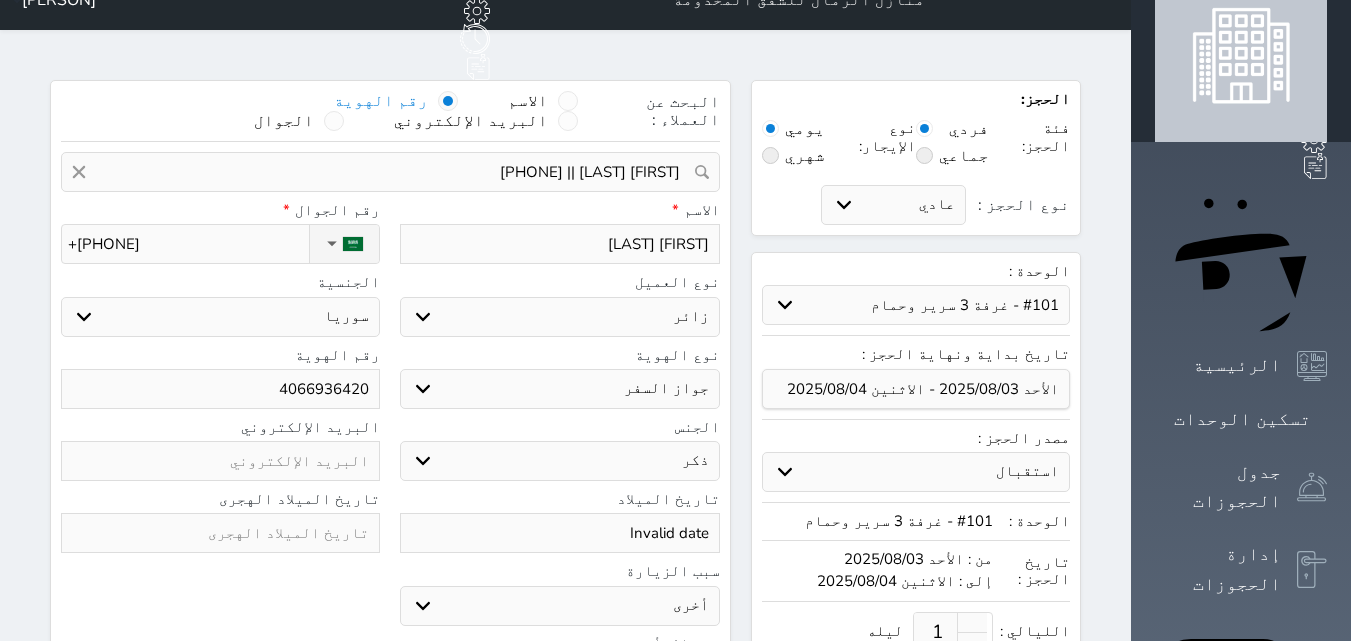 scroll, scrollTop: 0, scrollLeft: 0, axis: both 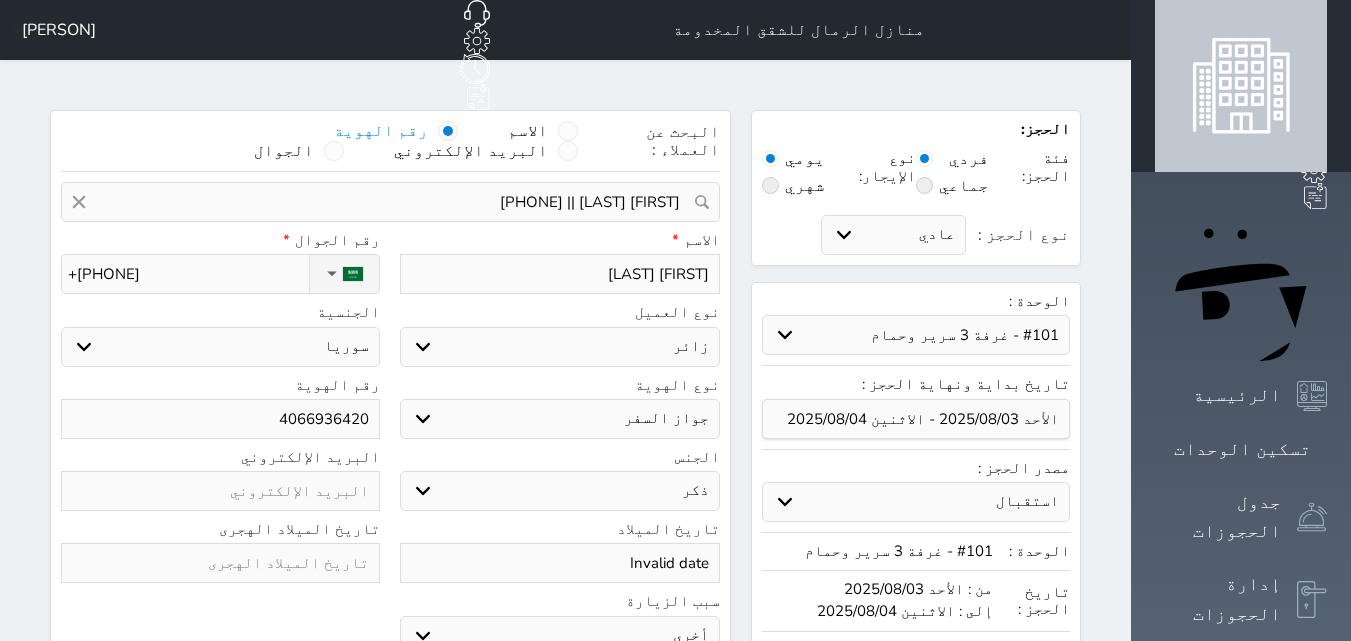 click on "[FIRST] [LAST]" at bounding box center [559, 274] 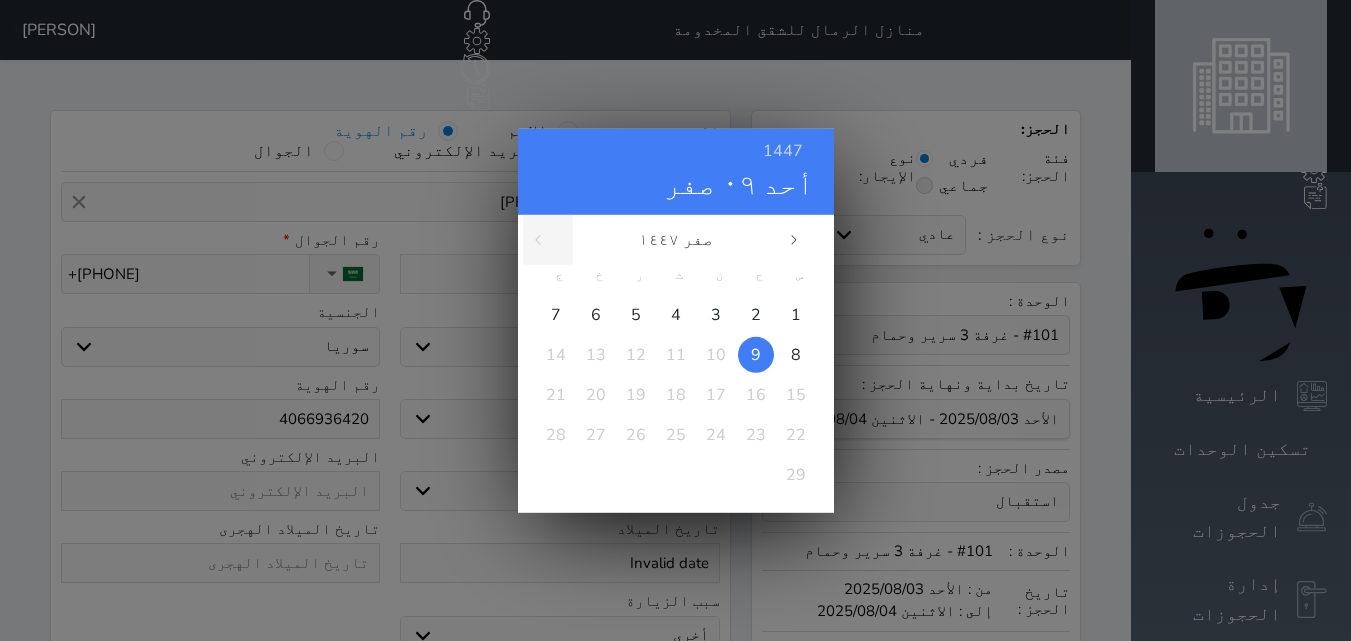 click on "صفر ١٤٤٧
س
ح
ن
ث
ر
خ
ج
1   2   3   4   5   6   7   8   9   10   11   12   13   14   15   16   17   18   19   20   21   22   23   24   25   26   27   28   29
محرم
صفر
ربيع الأول
ربيع الثاني
جمادى الأولى
جمادى الآخرة
رجب
شعبان
رمضان
شوال" at bounding box center (676, 363) 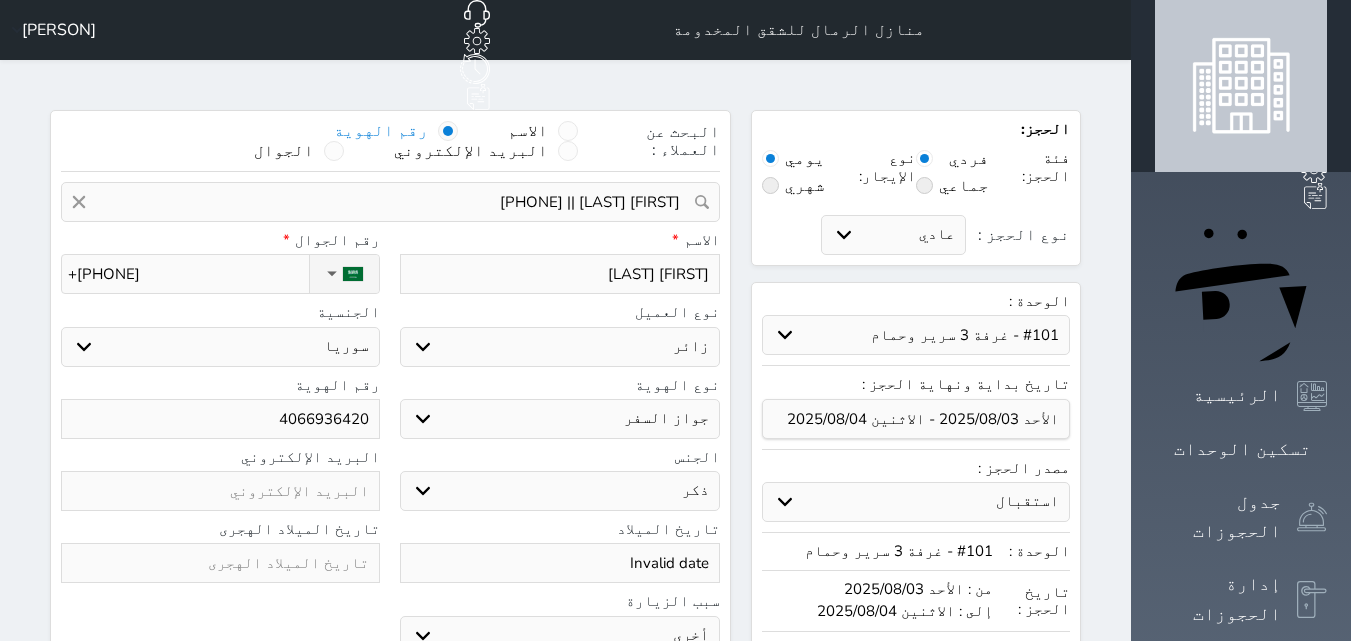 click on "Invalid date" at bounding box center [559, 563] 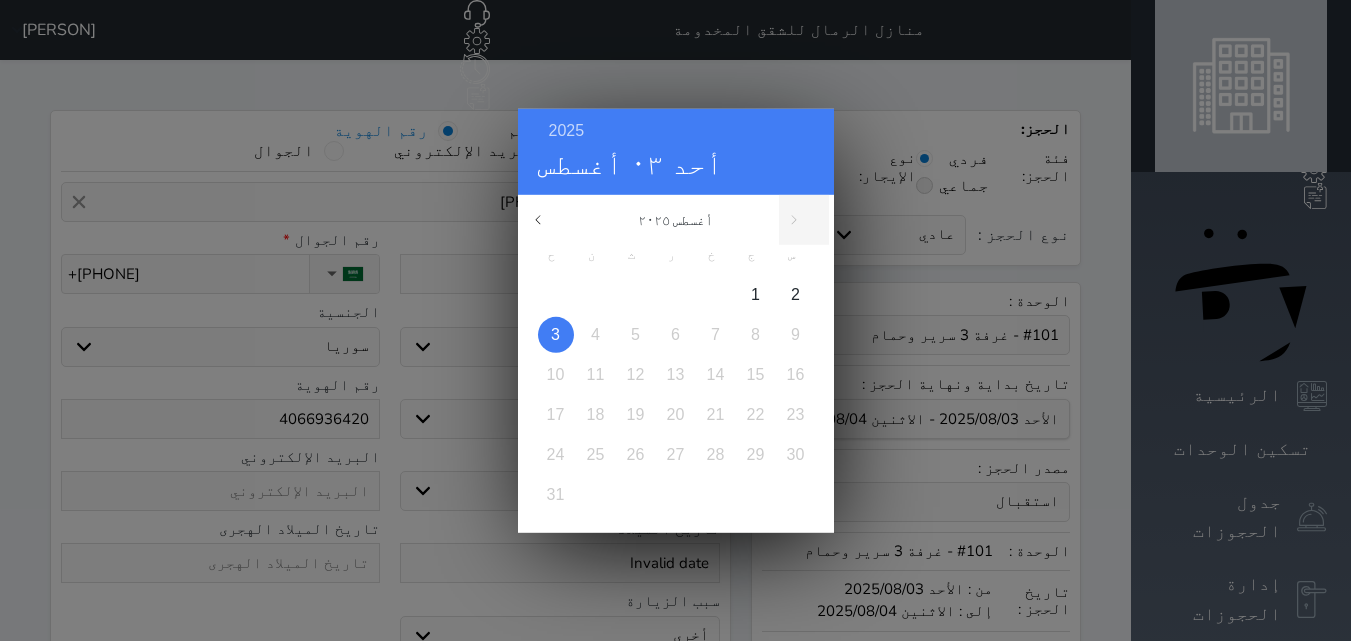 click on "2025   أحد ٠٣ أغسطس" at bounding box center (676, 151) 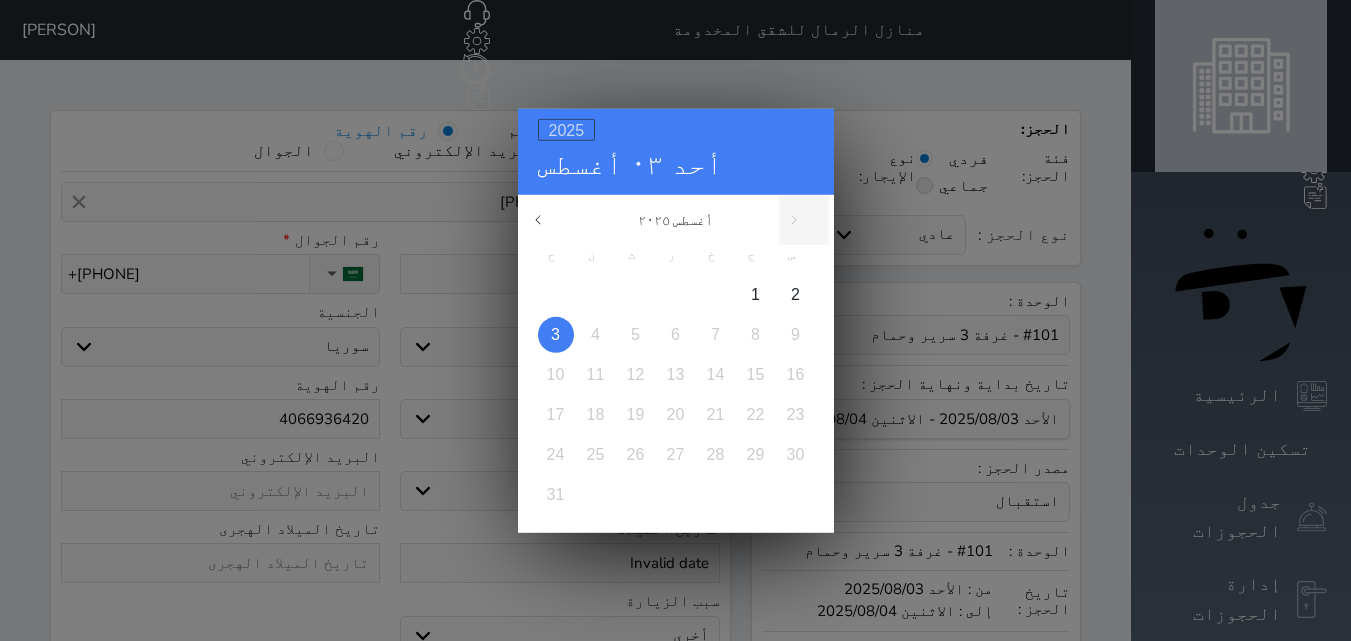 click on "2025" at bounding box center [567, 129] 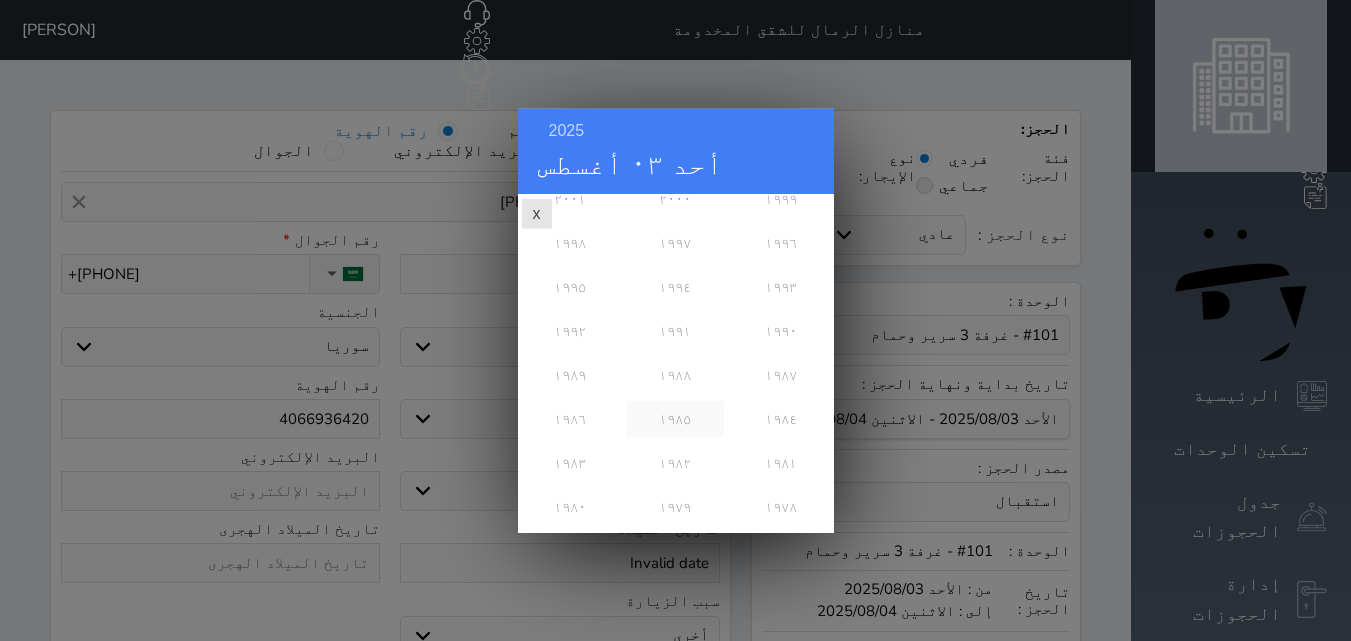 scroll, scrollTop: 300, scrollLeft: 0, axis: vertical 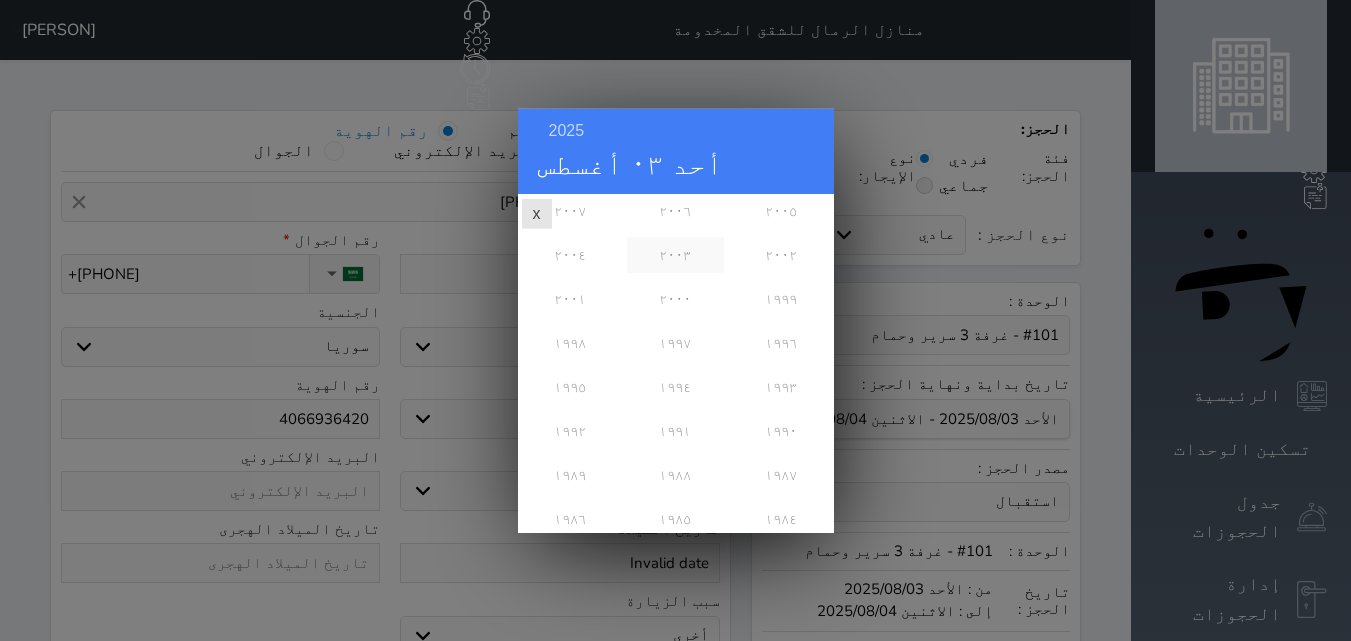 click on "٢٠٠٣" at bounding box center (675, 254) 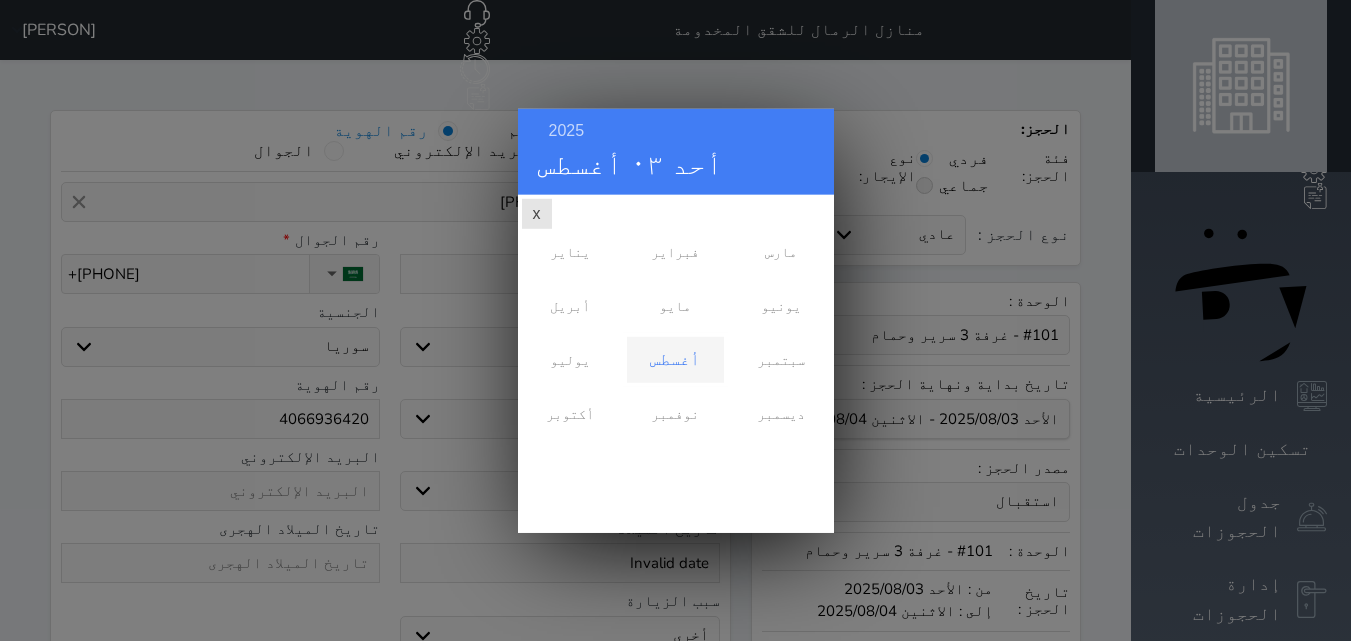 scroll, scrollTop: 0, scrollLeft: 0, axis: both 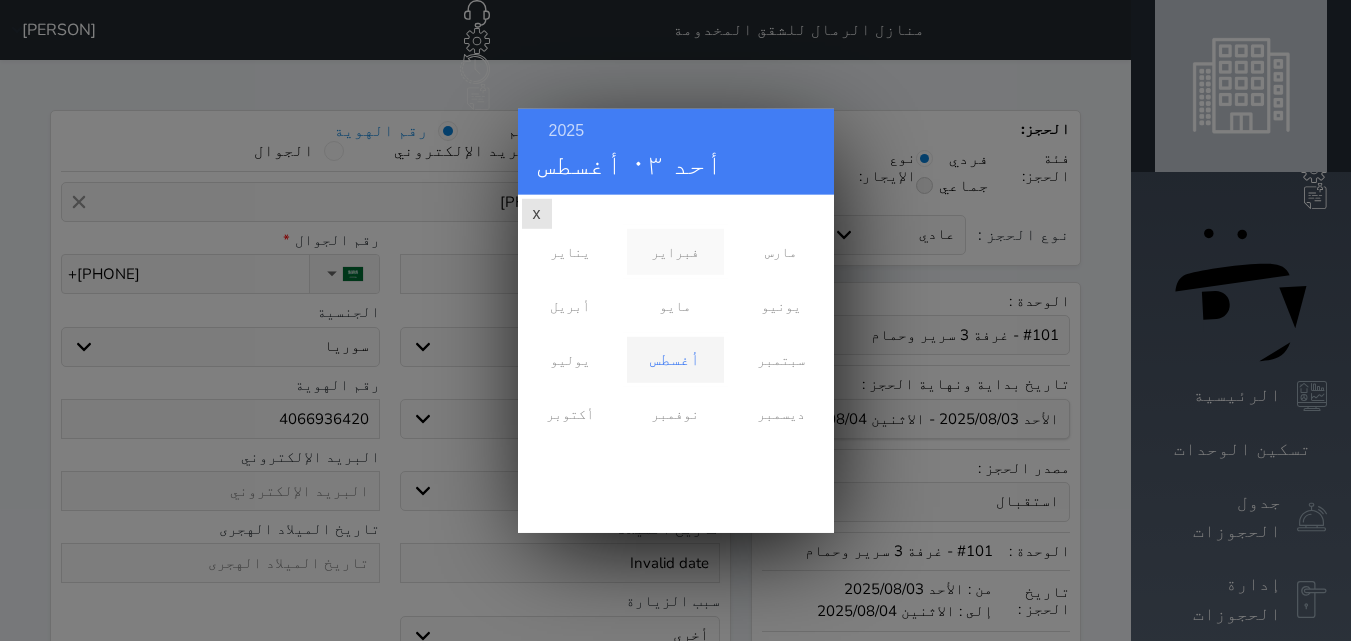click on "فبراير" at bounding box center [675, 251] 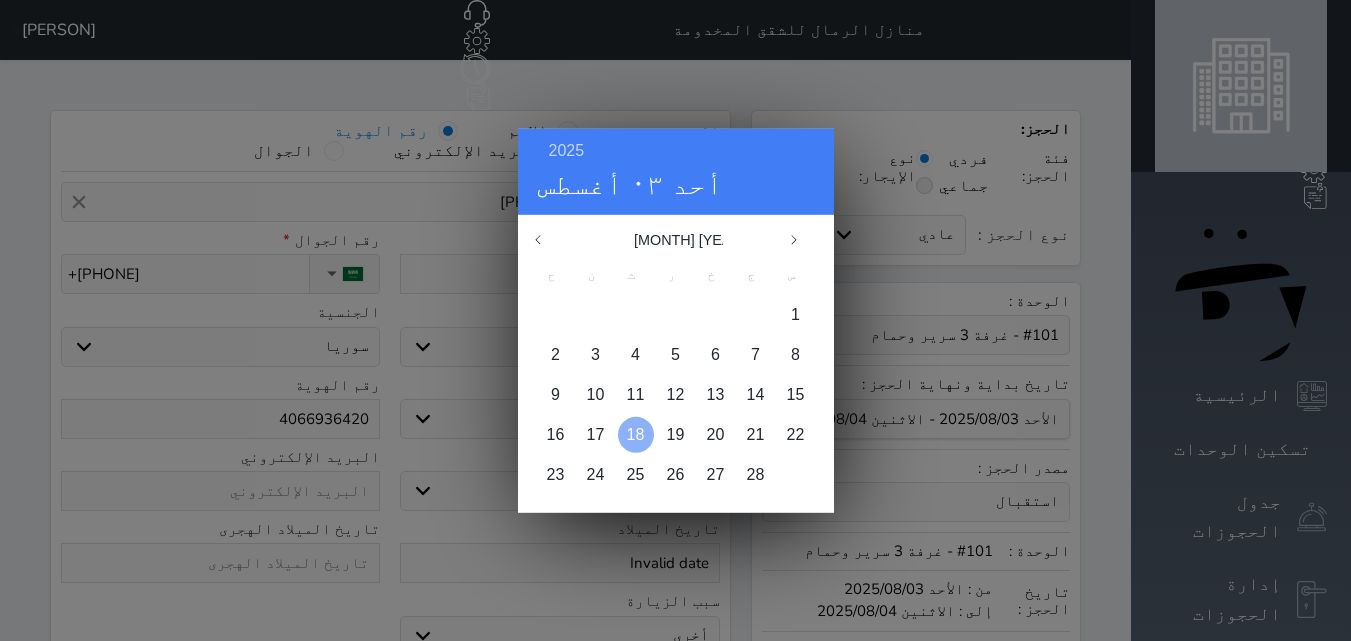 click on "18" at bounding box center [636, 433] 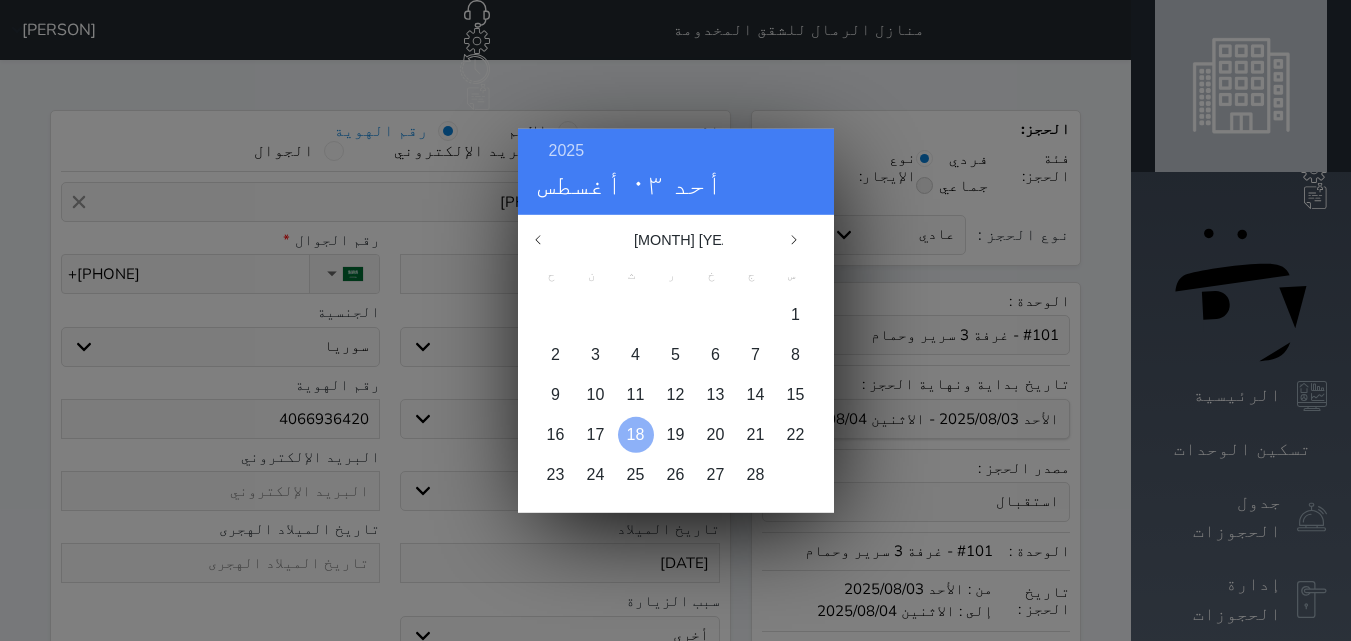 type on "[DATE]" 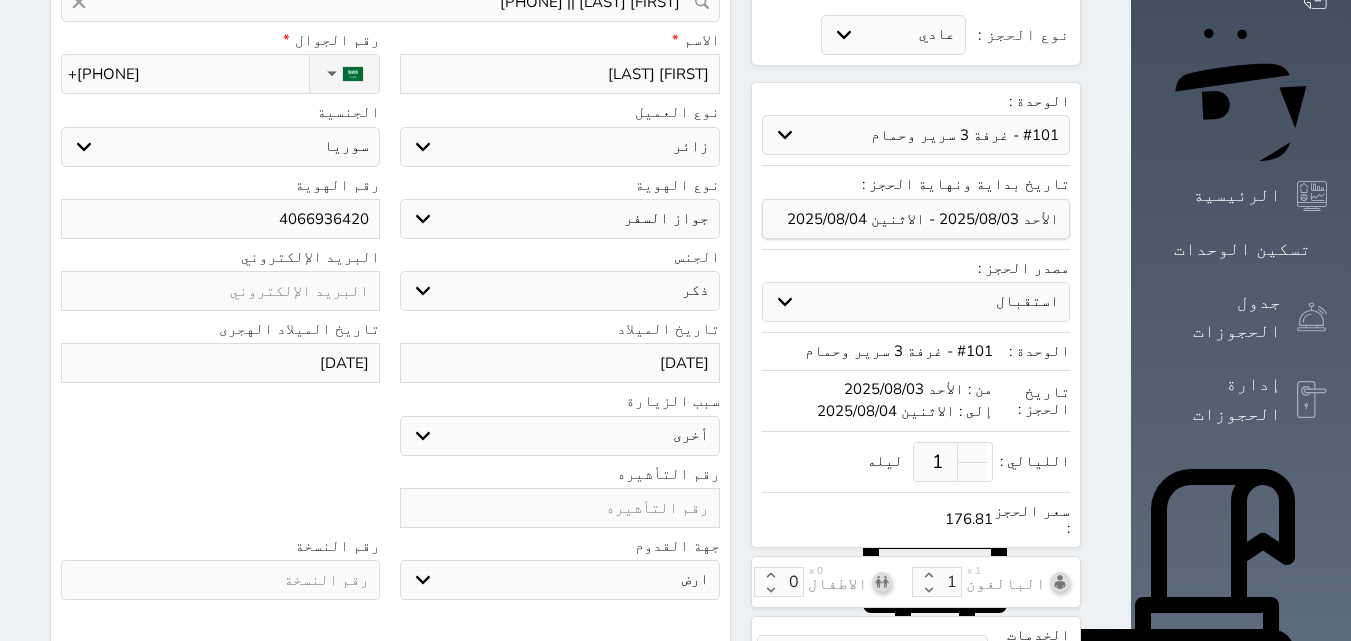 scroll, scrollTop: 300, scrollLeft: 0, axis: vertical 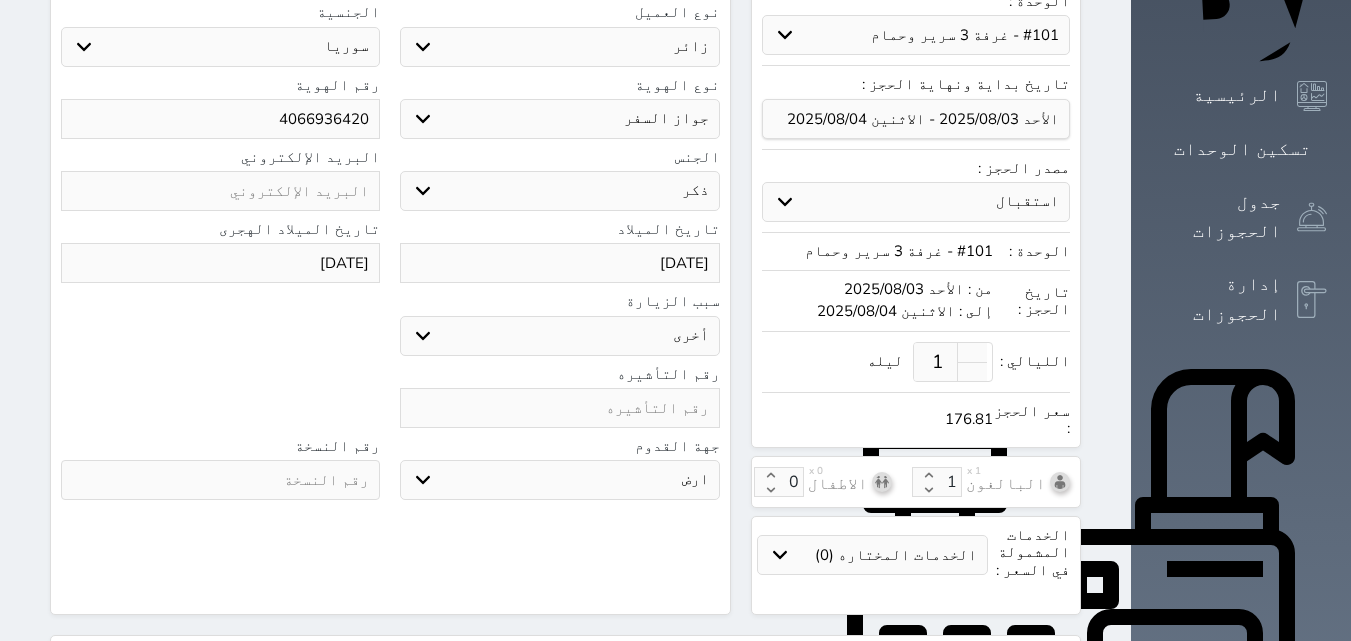 click on "رقم التأشيره" at bounding box center [390, 402] 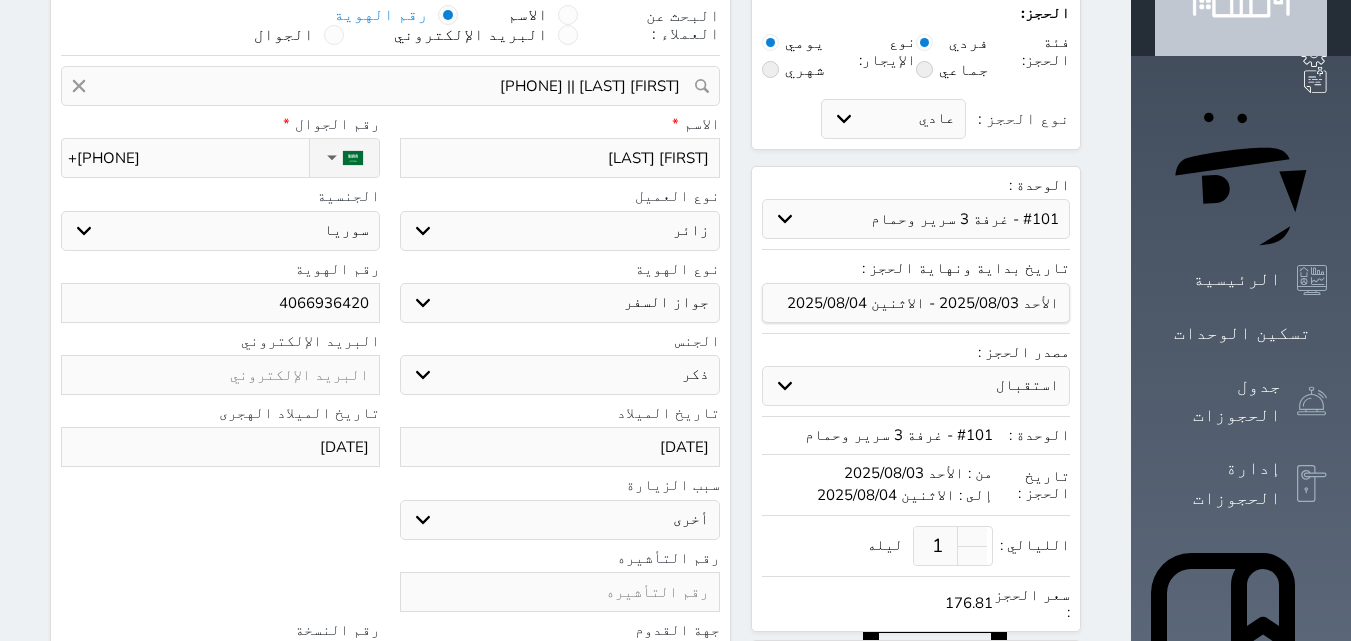 scroll, scrollTop: 0, scrollLeft: 0, axis: both 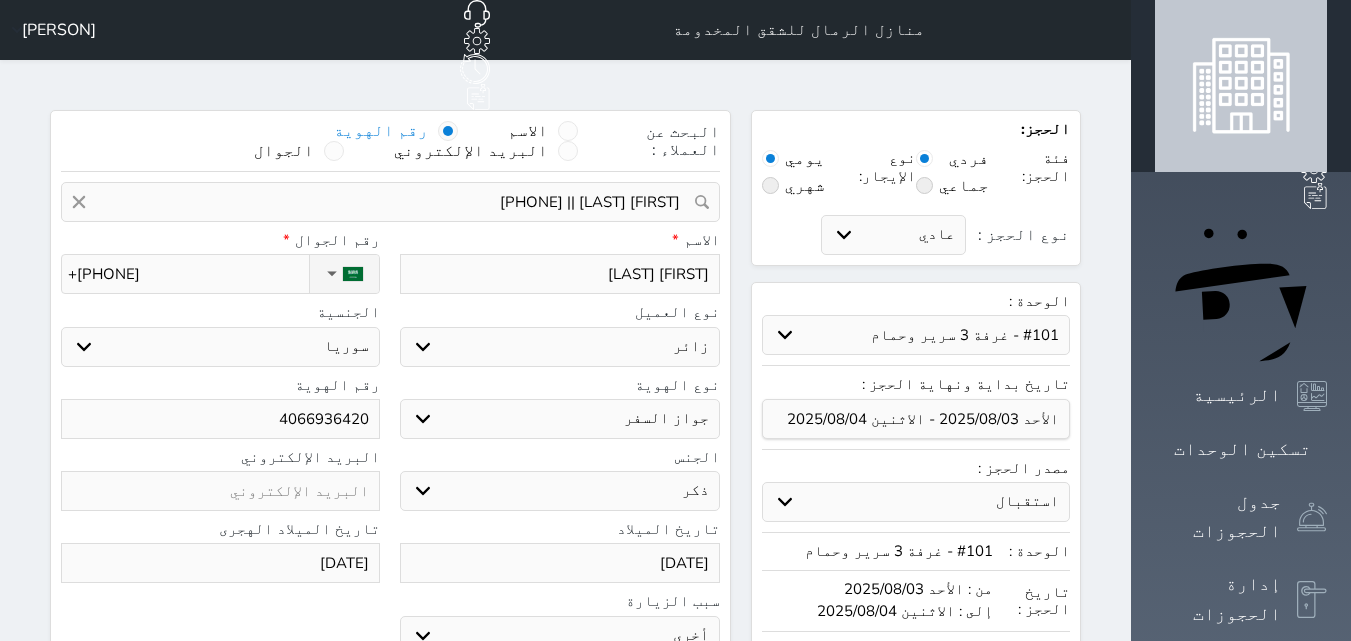 click on "البريد الإلكتروني" at bounding box center (220, 480) 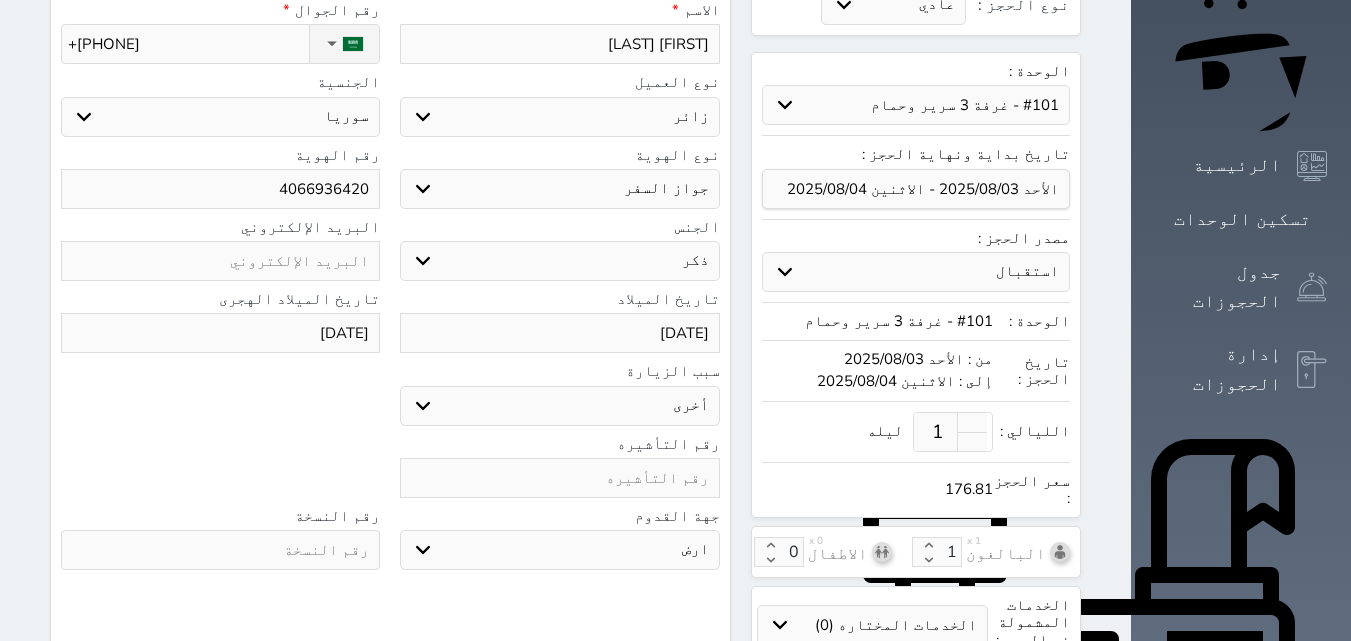 scroll, scrollTop: 300, scrollLeft: 0, axis: vertical 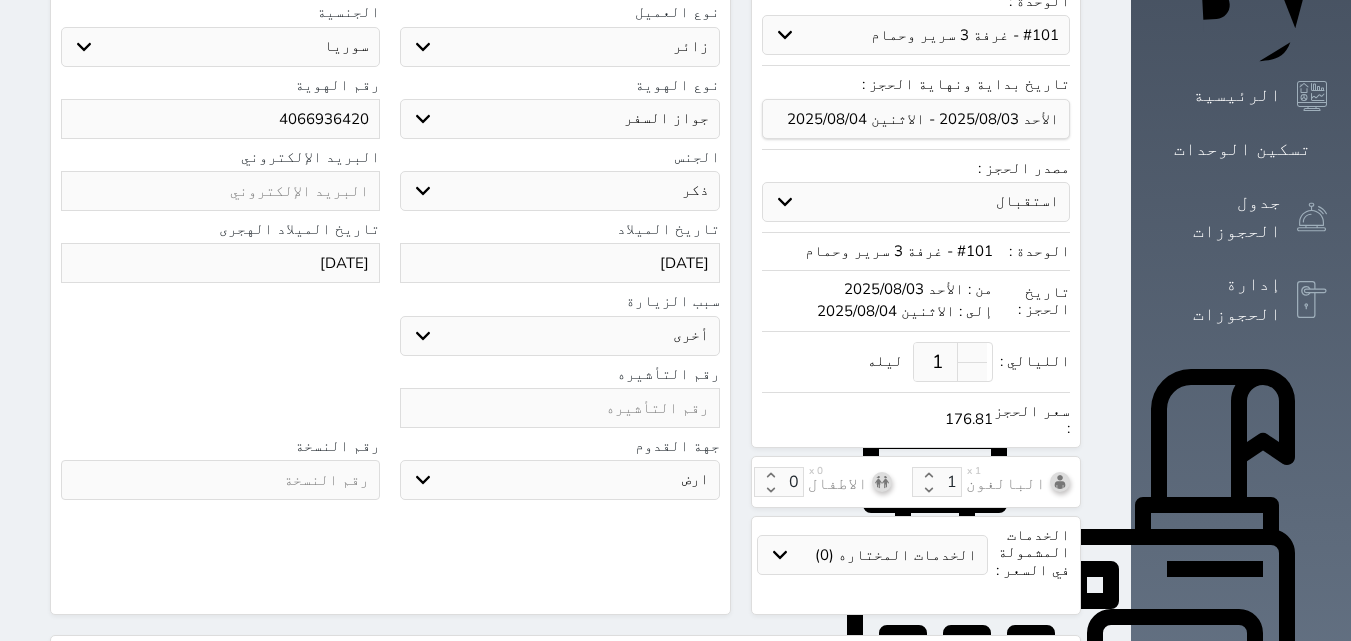 click at bounding box center (559, 408) 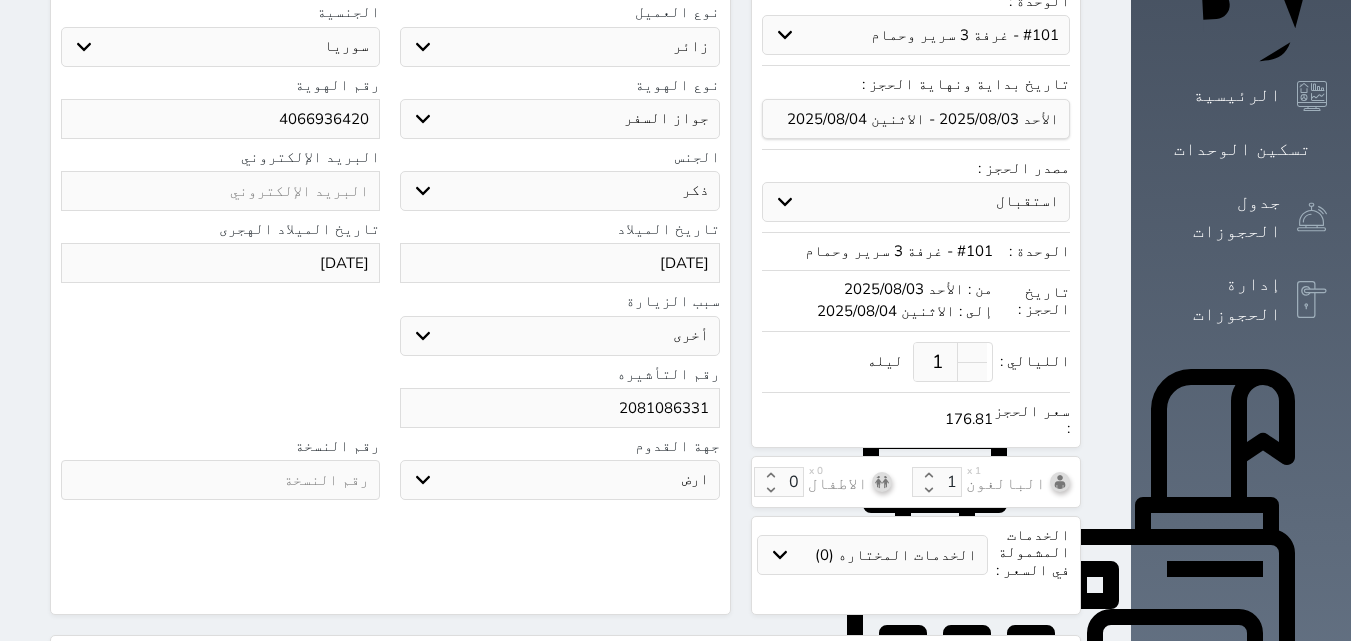 type on "2081086331" 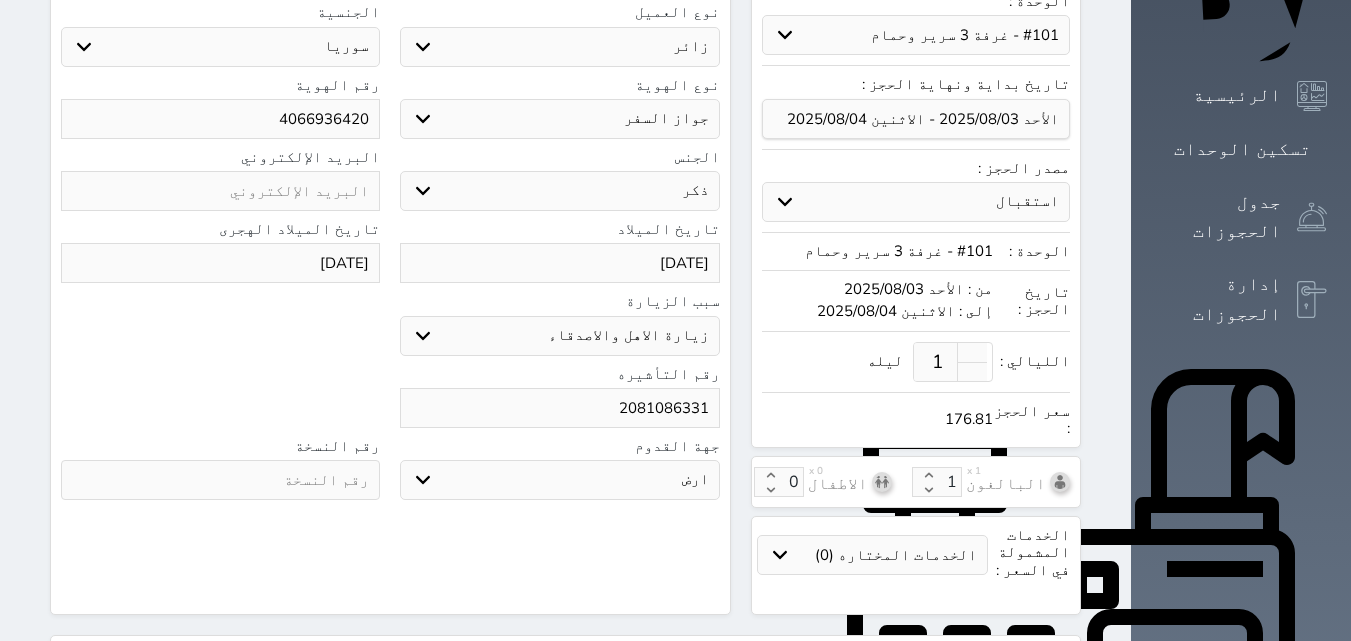 click on "سياحة زيارة الاهل والاصدقاء زيارة دينية زيارة عمل زيارة رياضية زيارة ترفيهية أخرى موظف ديوان عمل نزيل حجر موظف وزارة الصحة" at bounding box center [559, 336] 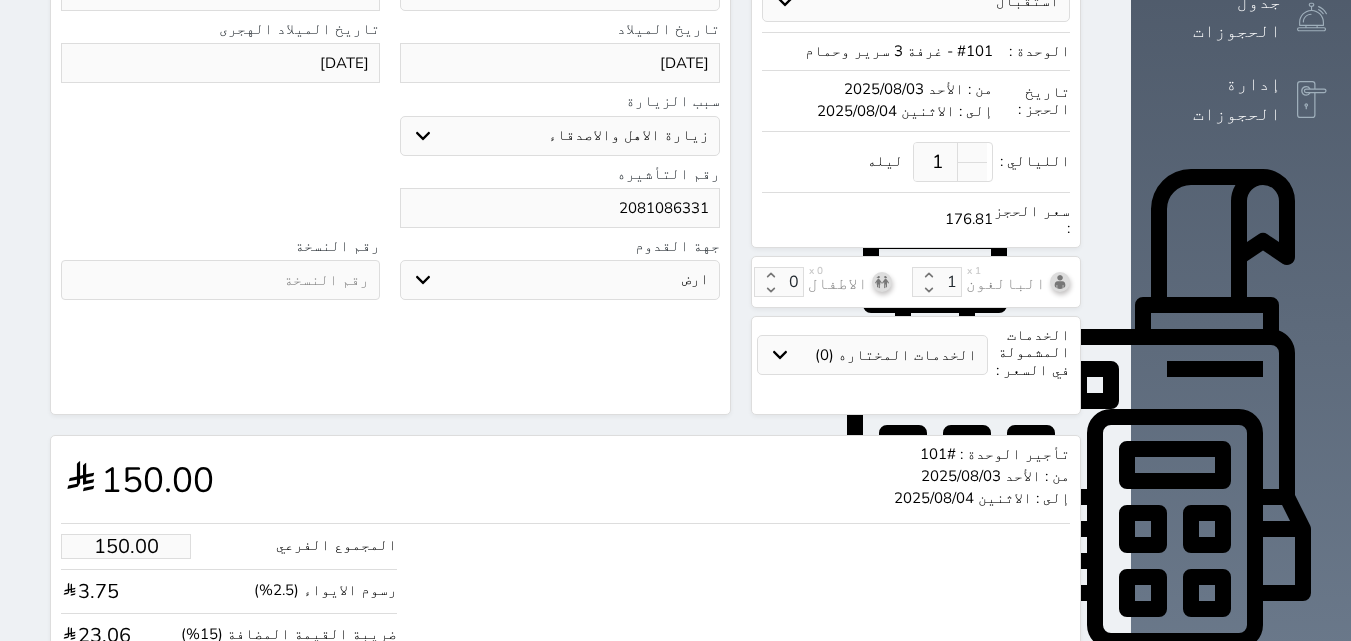 scroll, scrollTop: 586, scrollLeft: 0, axis: vertical 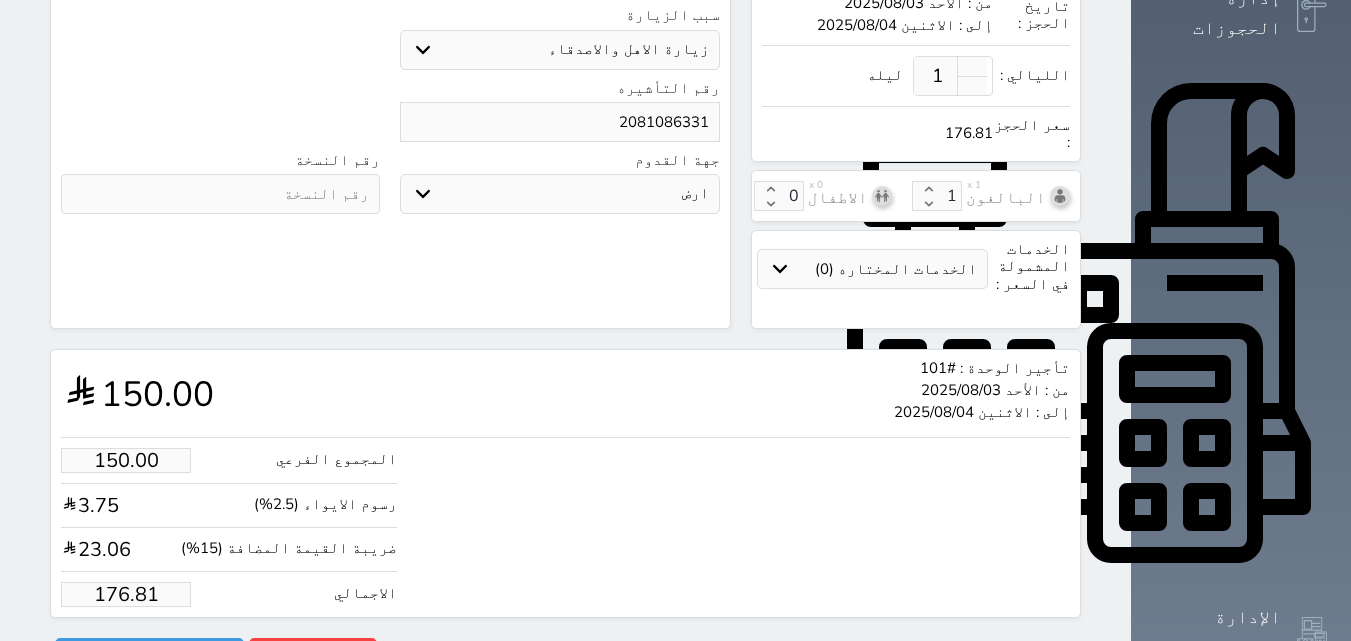 click on "176.81" at bounding box center (126, 594) 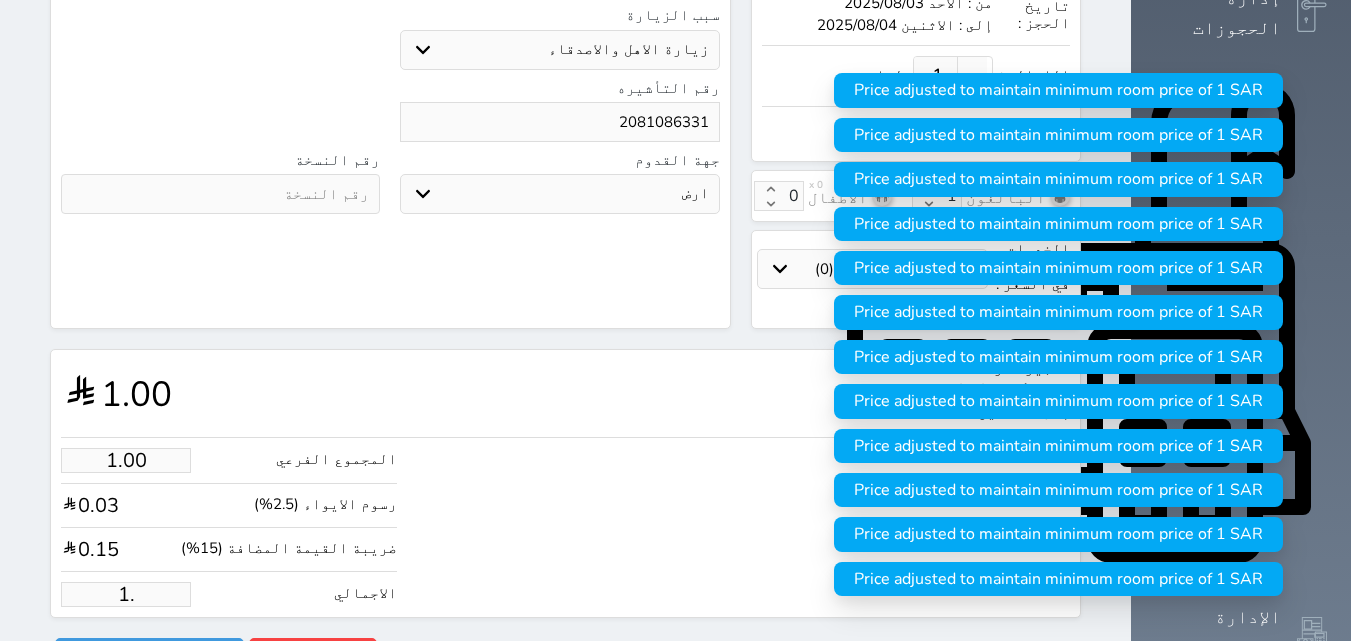 type on "1" 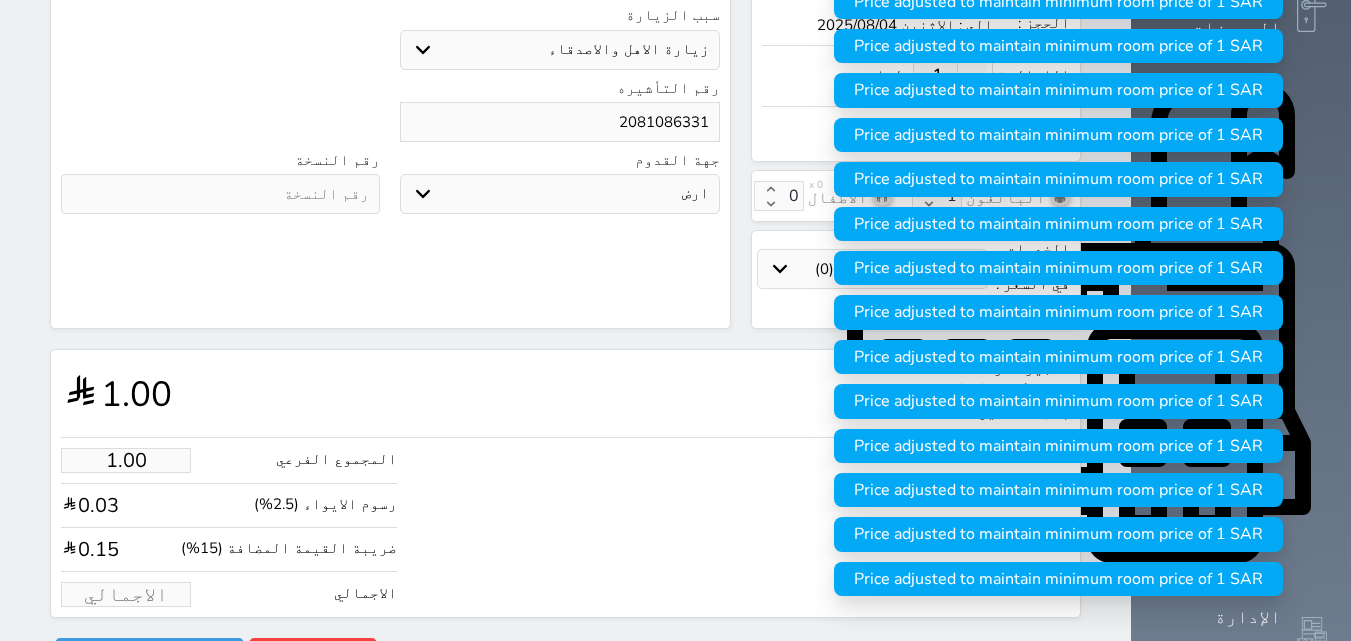 type on "1" 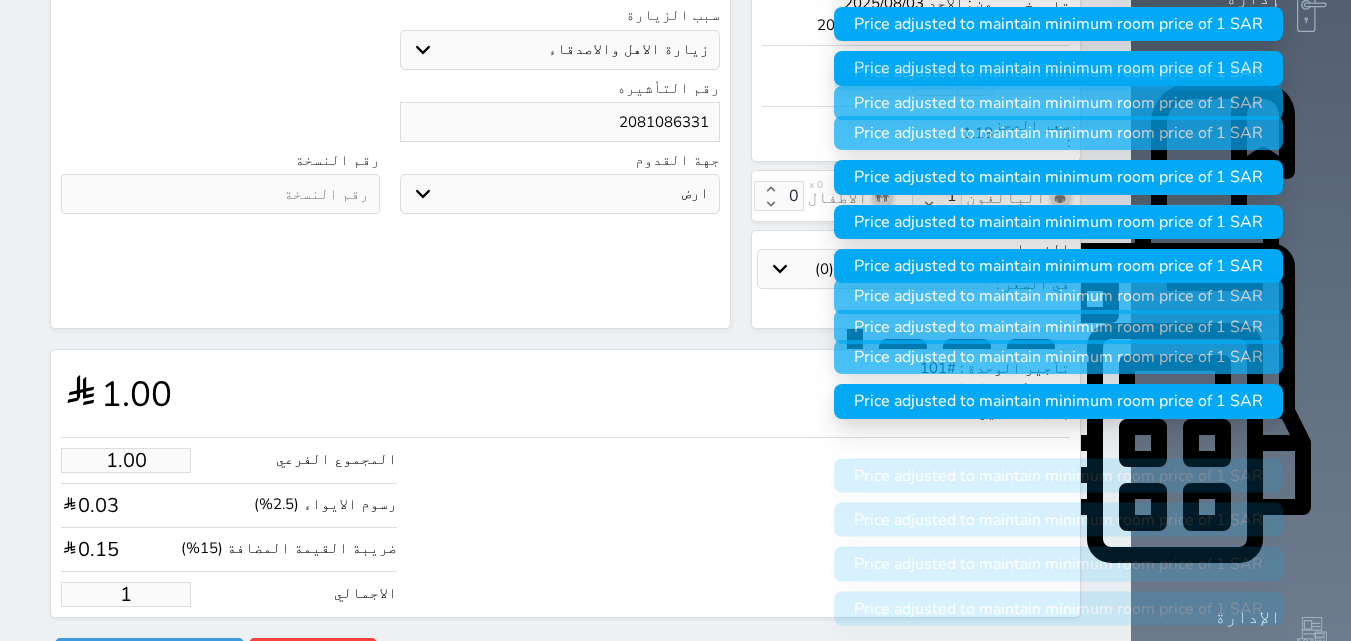 type on "11.88" 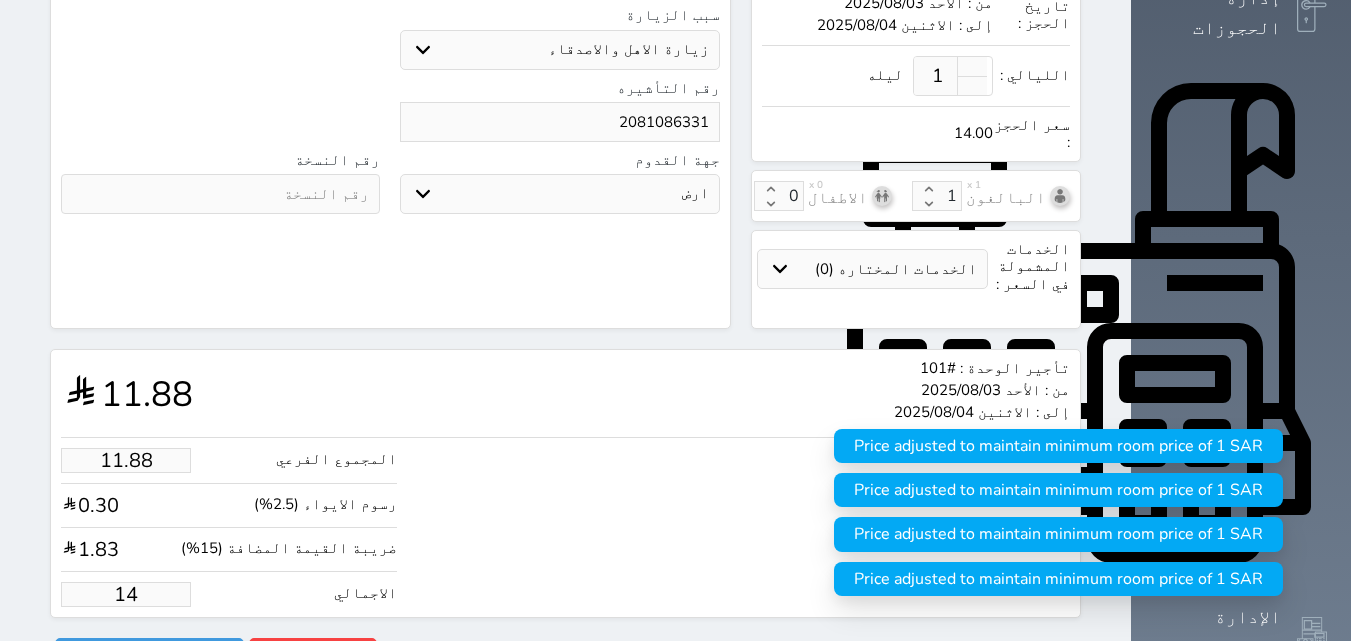 type on "118.77" 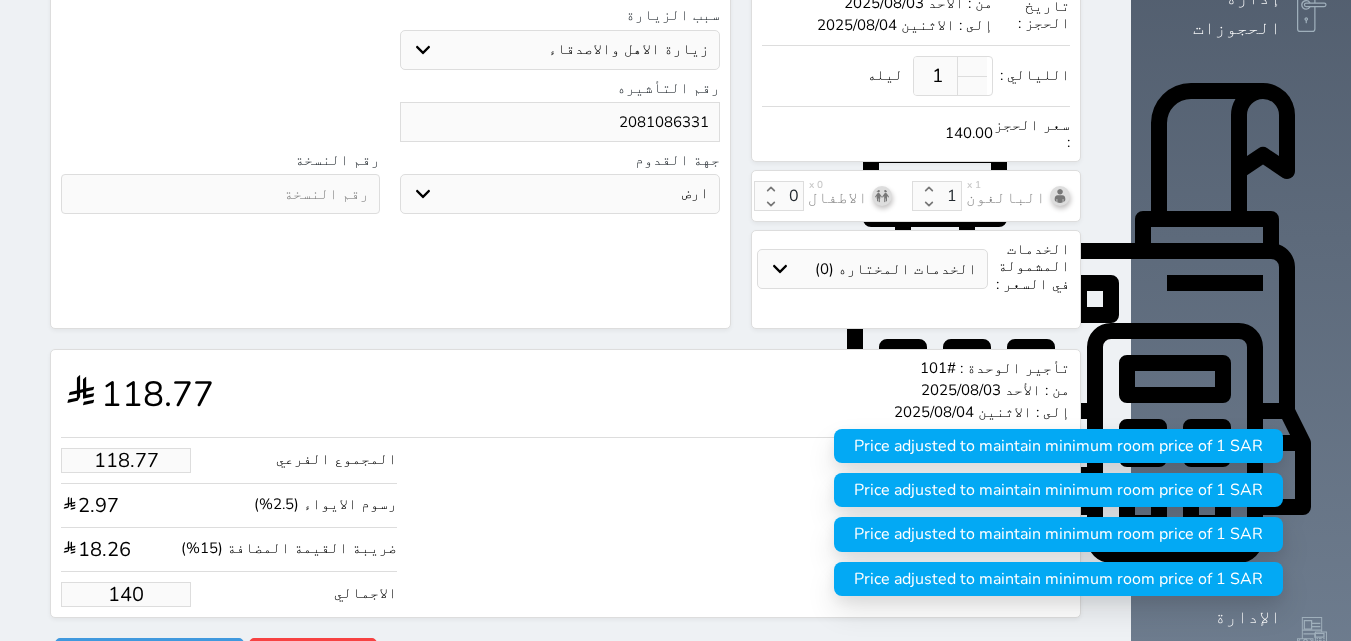 type on "140.00" 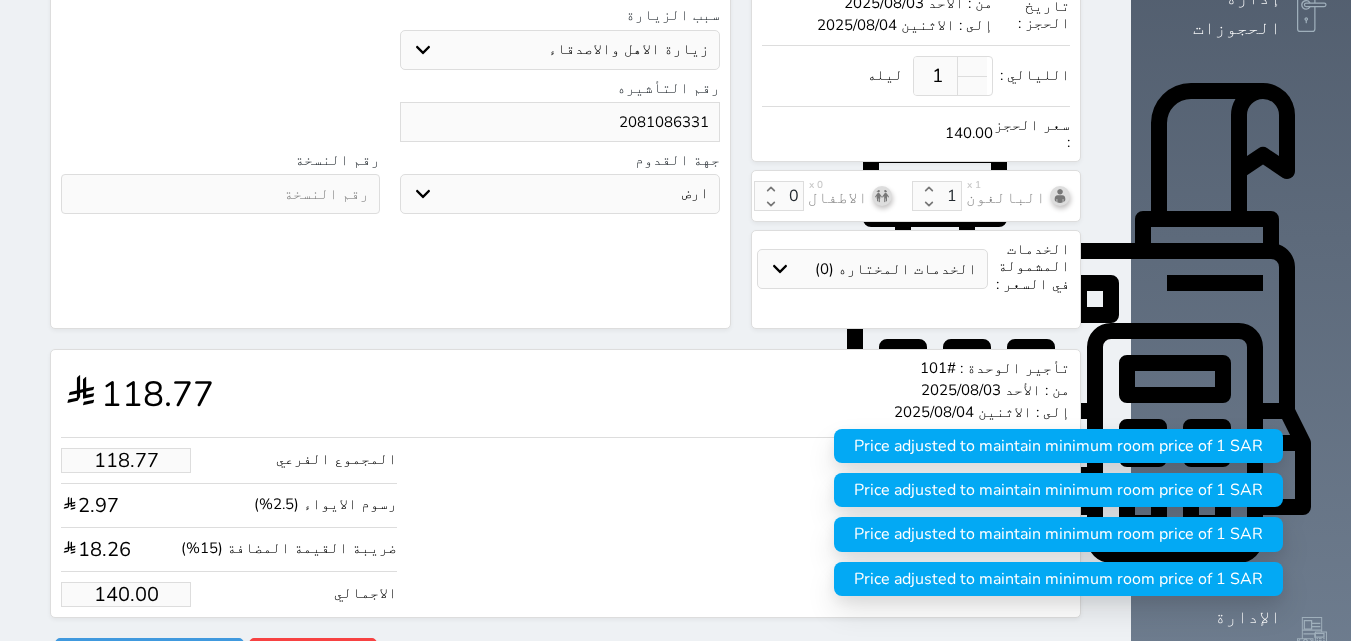click on "المجموع الفرعي   118.77   رسوم الايواء (2.5%)    2.97    ضريبة القيمة المضافة (15%)    18.26      الاجمالي   140.00" at bounding box center [565, 522] 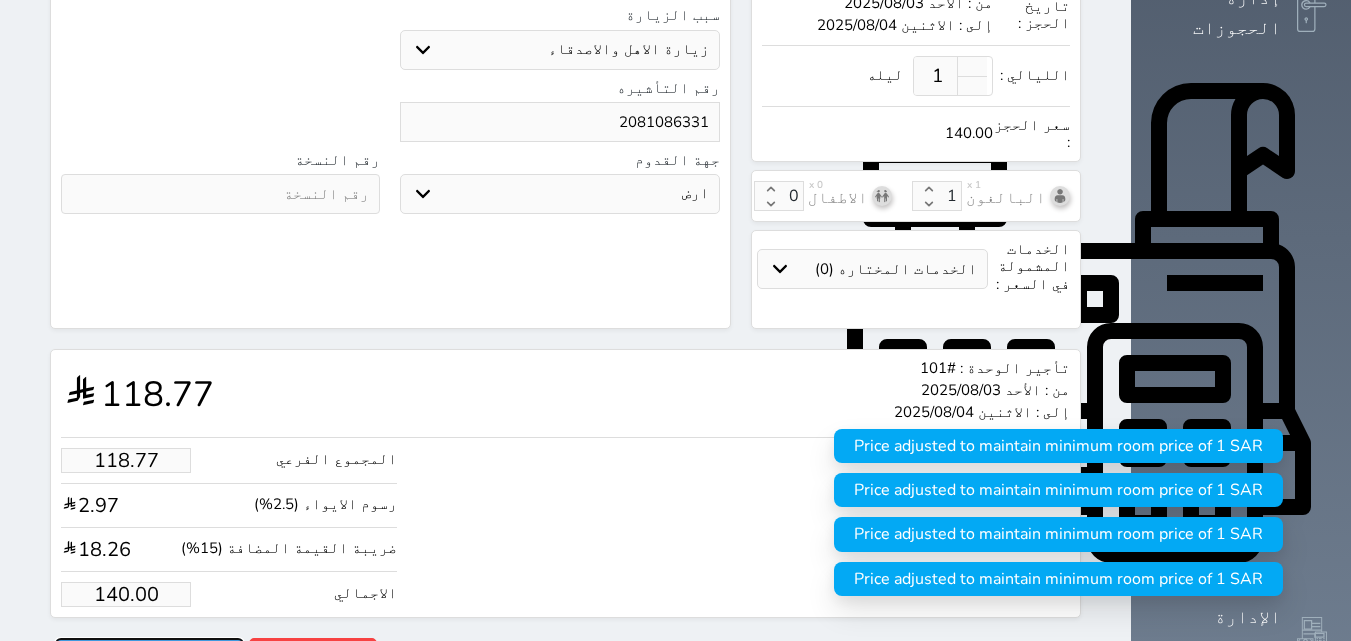 drag, startPoint x: 161, startPoint y: 608, endPoint x: 200, endPoint y: 540, distance: 78.39005 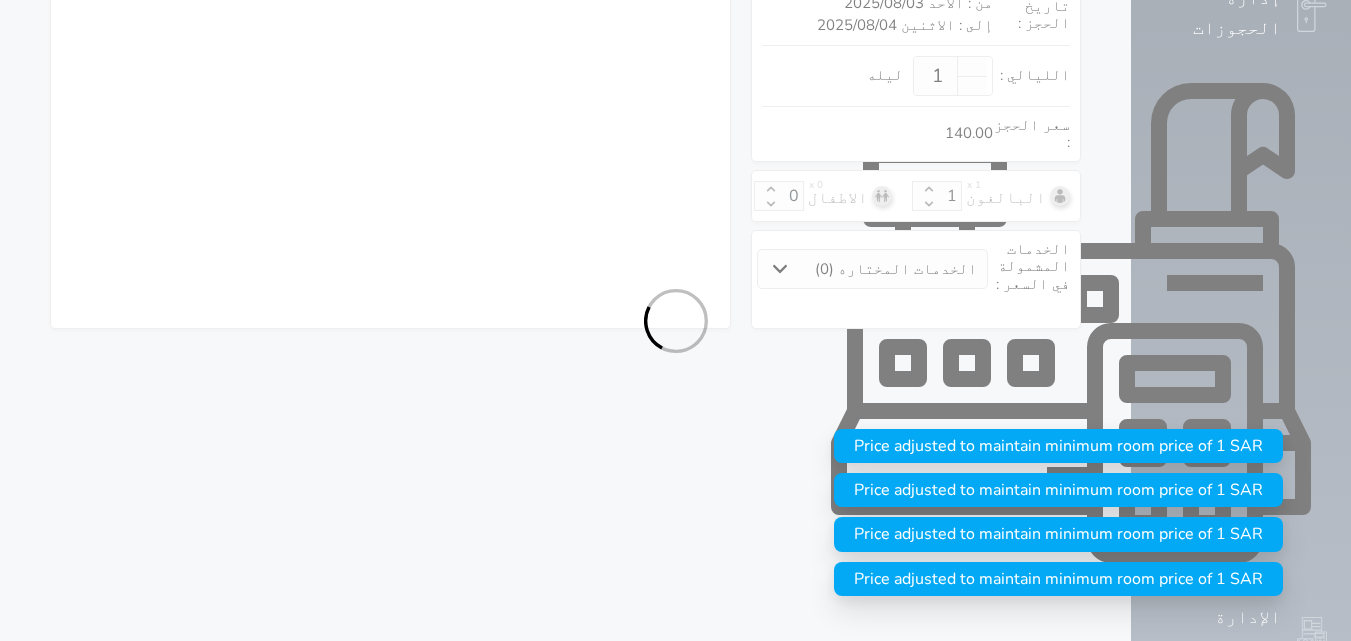 scroll, scrollTop: 545, scrollLeft: 0, axis: vertical 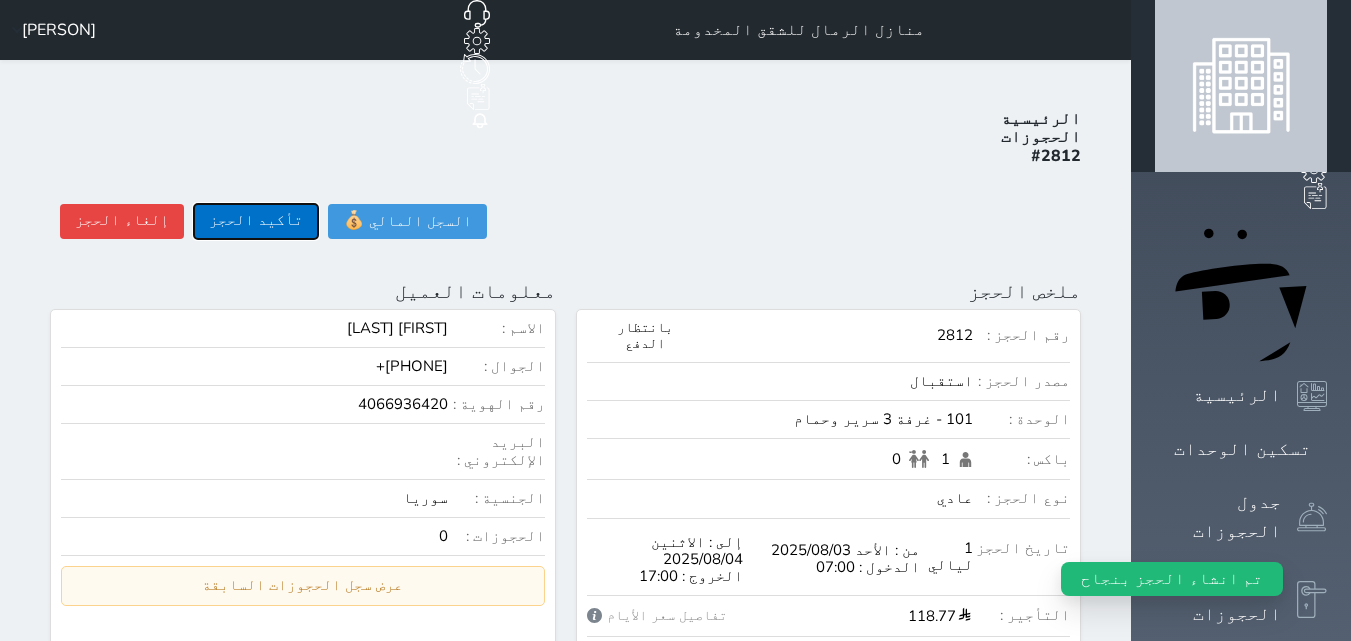 click on "تأكيد الحجز" at bounding box center (256, 221) 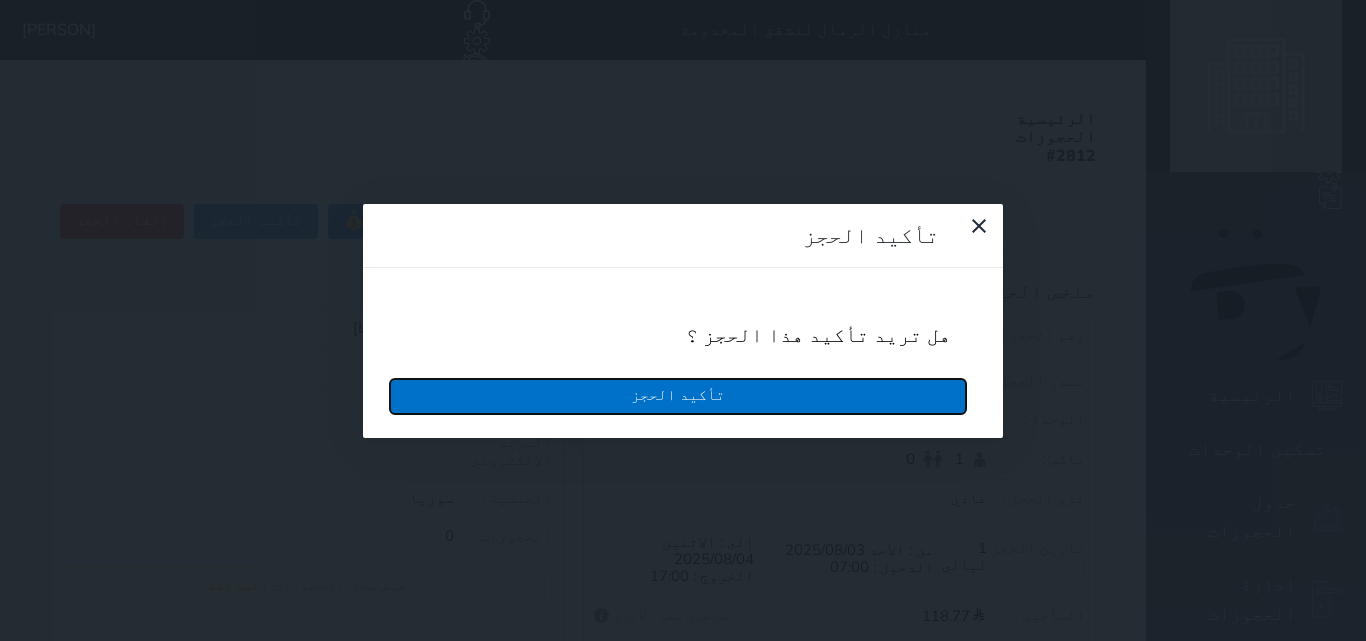 click on "تأكيد الحجز" at bounding box center (678, 396) 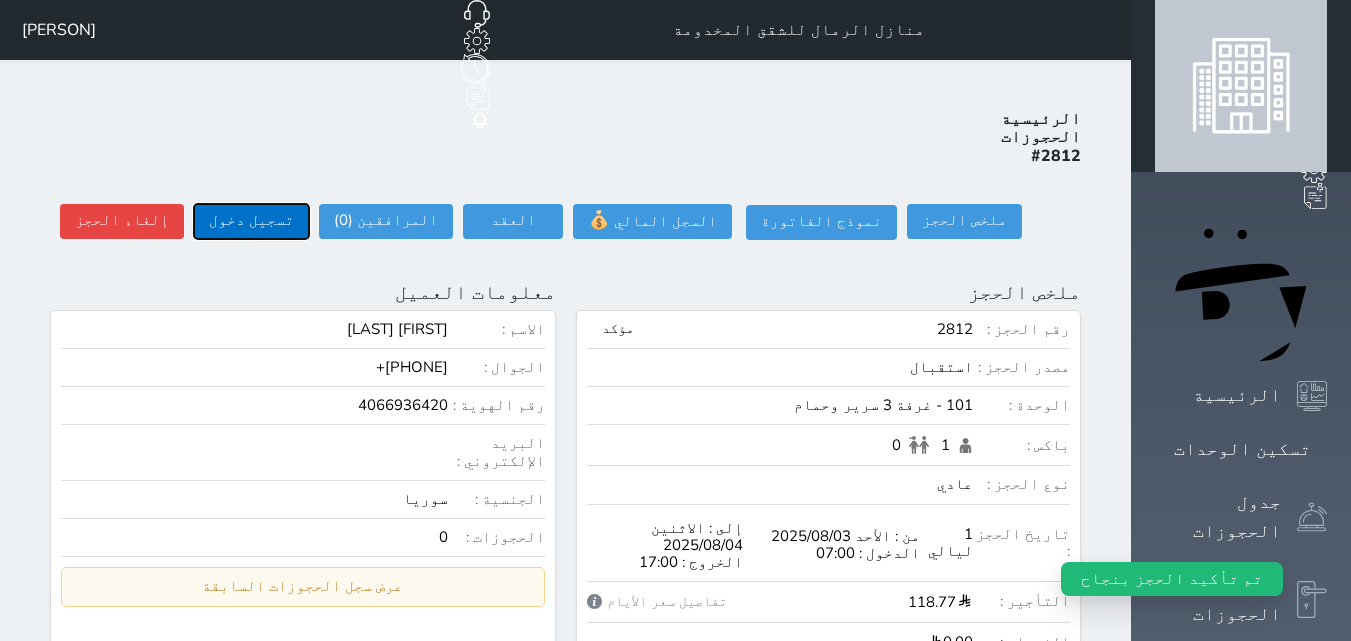 click on "تسجيل دخول" at bounding box center (251, 221) 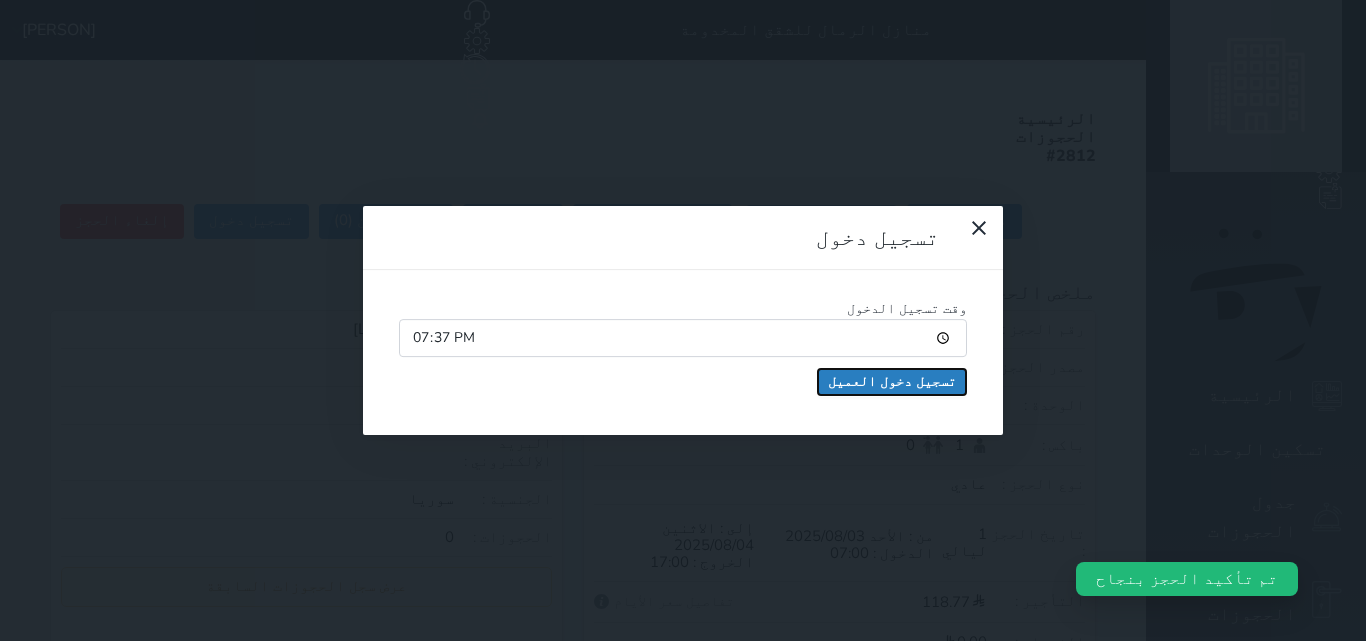 click on "تسجيل دخول العميل" at bounding box center (892, 382) 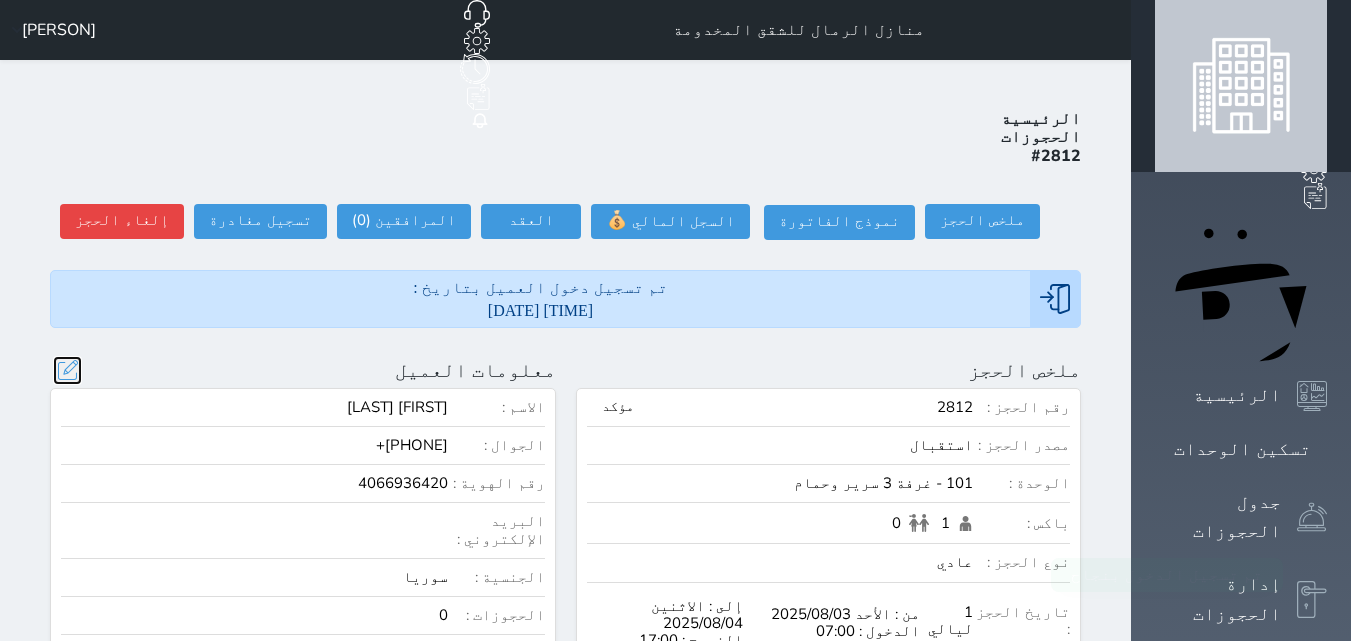 click at bounding box center (67, 370) 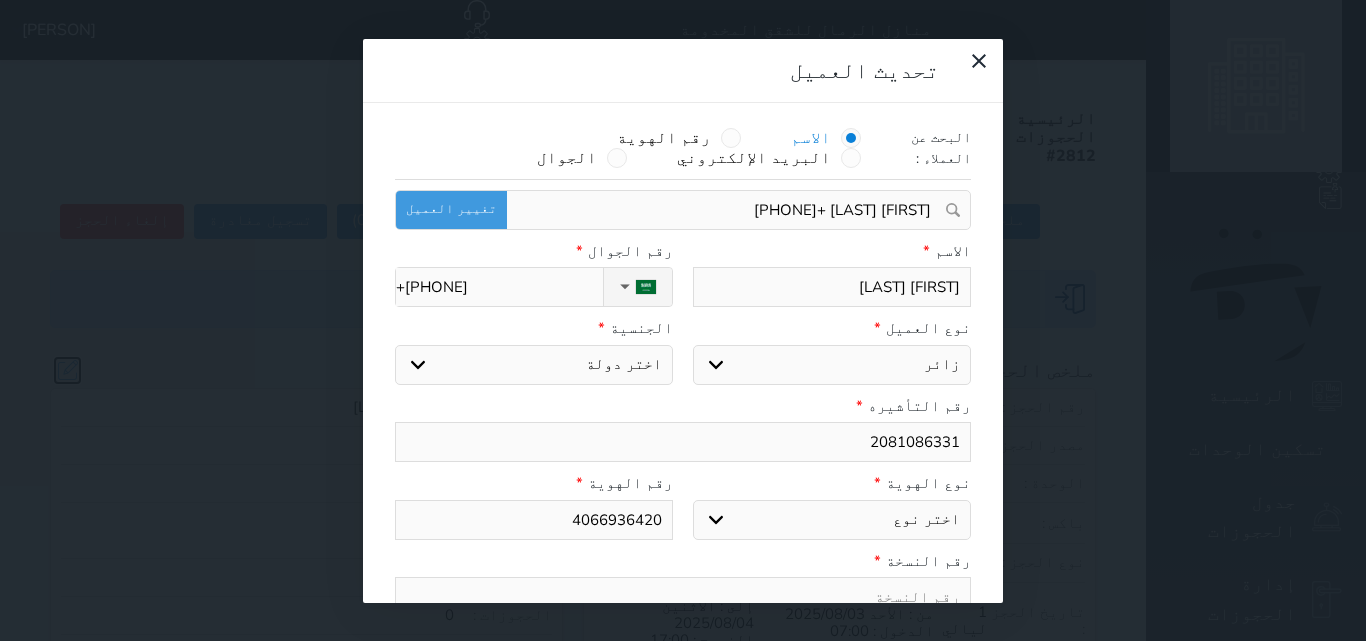 select on "104" 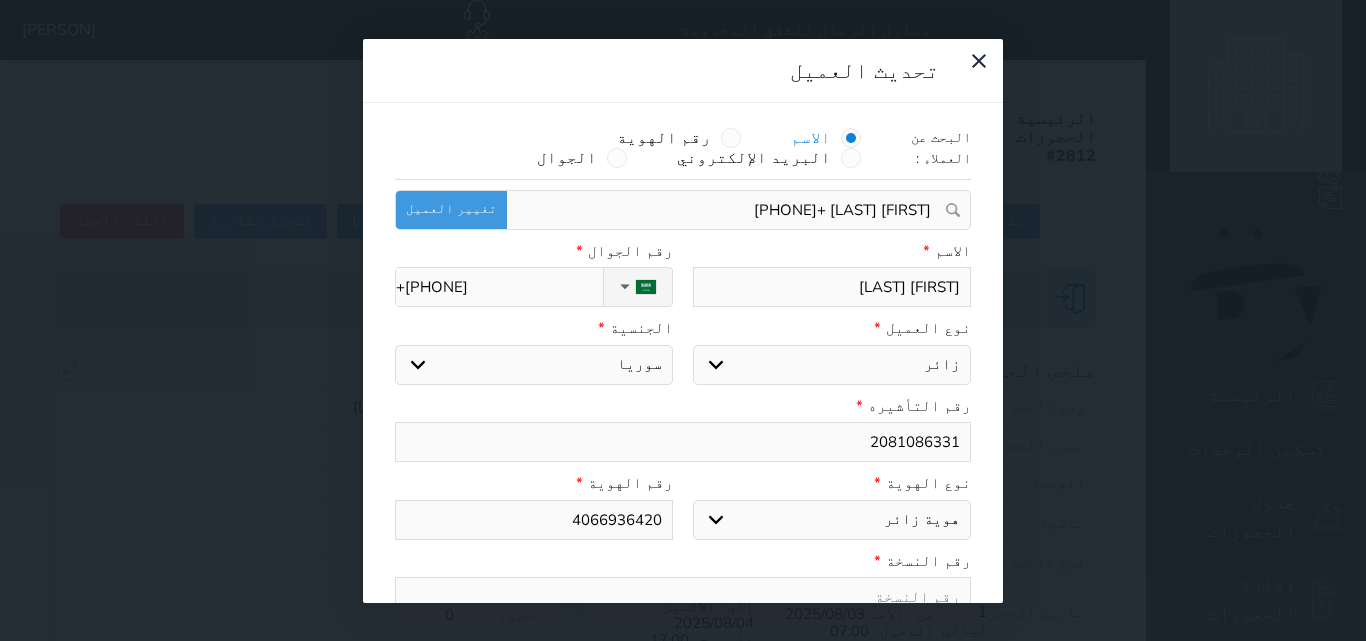 drag, startPoint x: 864, startPoint y: 218, endPoint x: 986, endPoint y: 221, distance: 122.03688 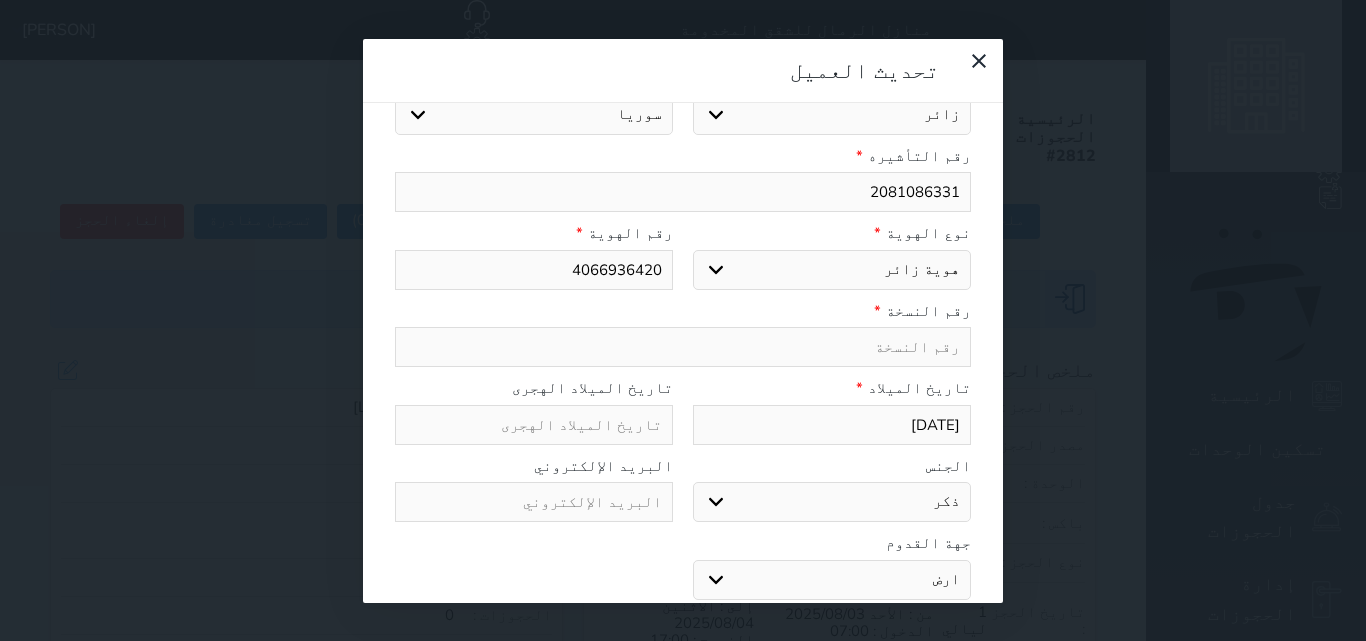 scroll, scrollTop: 277, scrollLeft: 0, axis: vertical 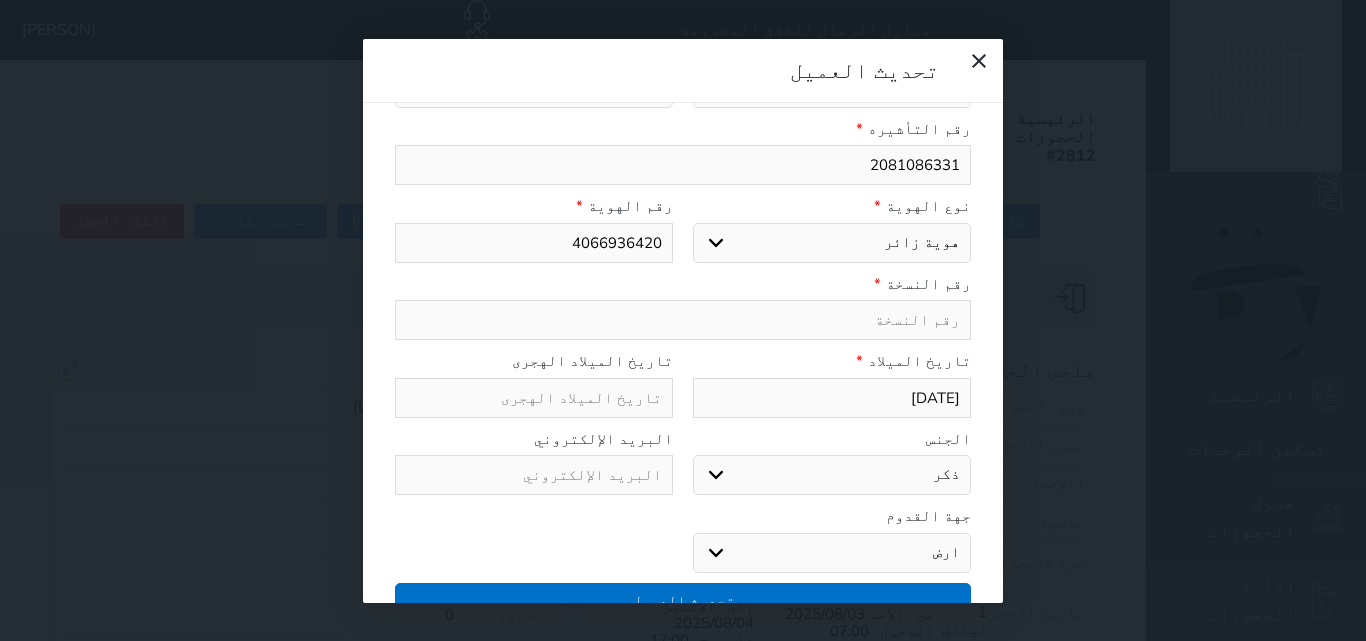 type on "سجل الكمبيالات الغير محصلة على العميل مكتب [PERSON] الهند | 301358985500003" 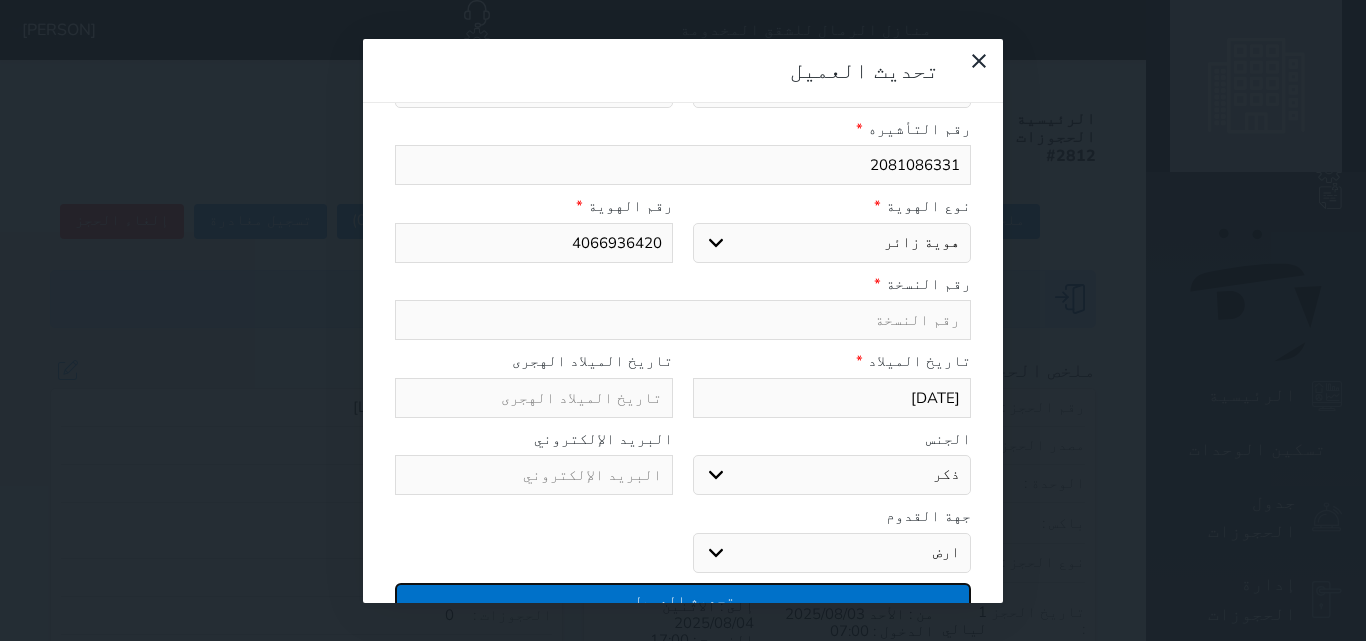 click on "تحديث العميل" at bounding box center [683, 600] 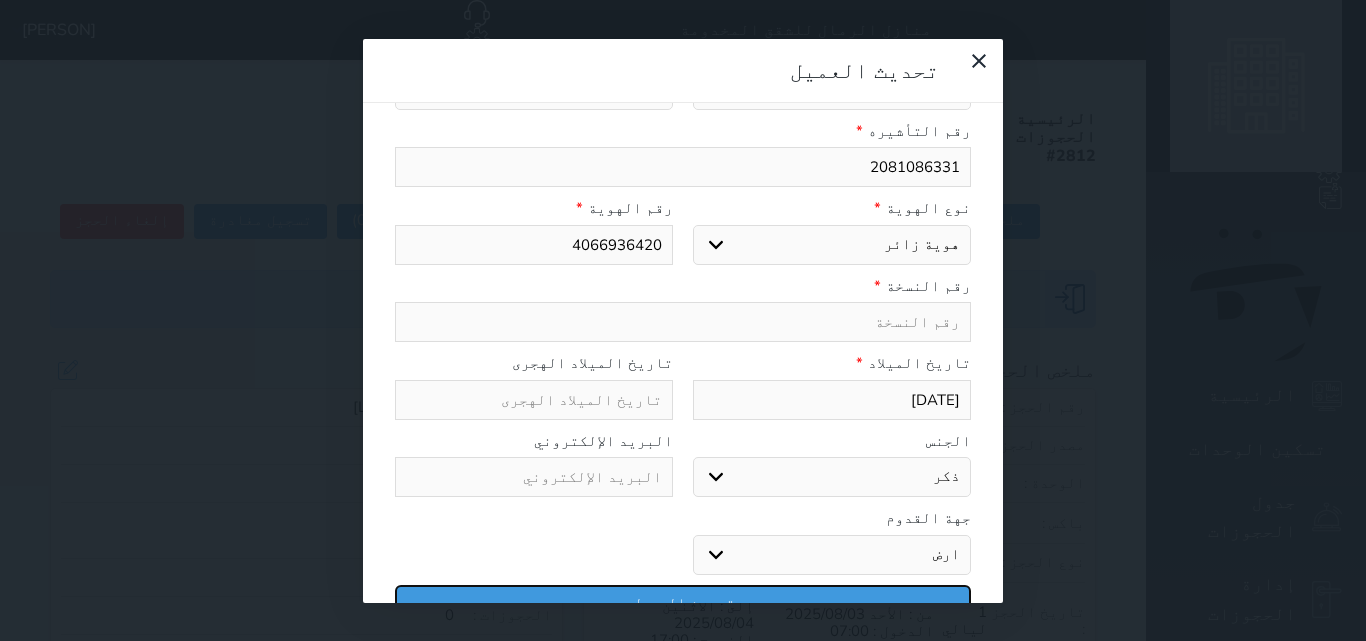 scroll, scrollTop: 277, scrollLeft: 0, axis: vertical 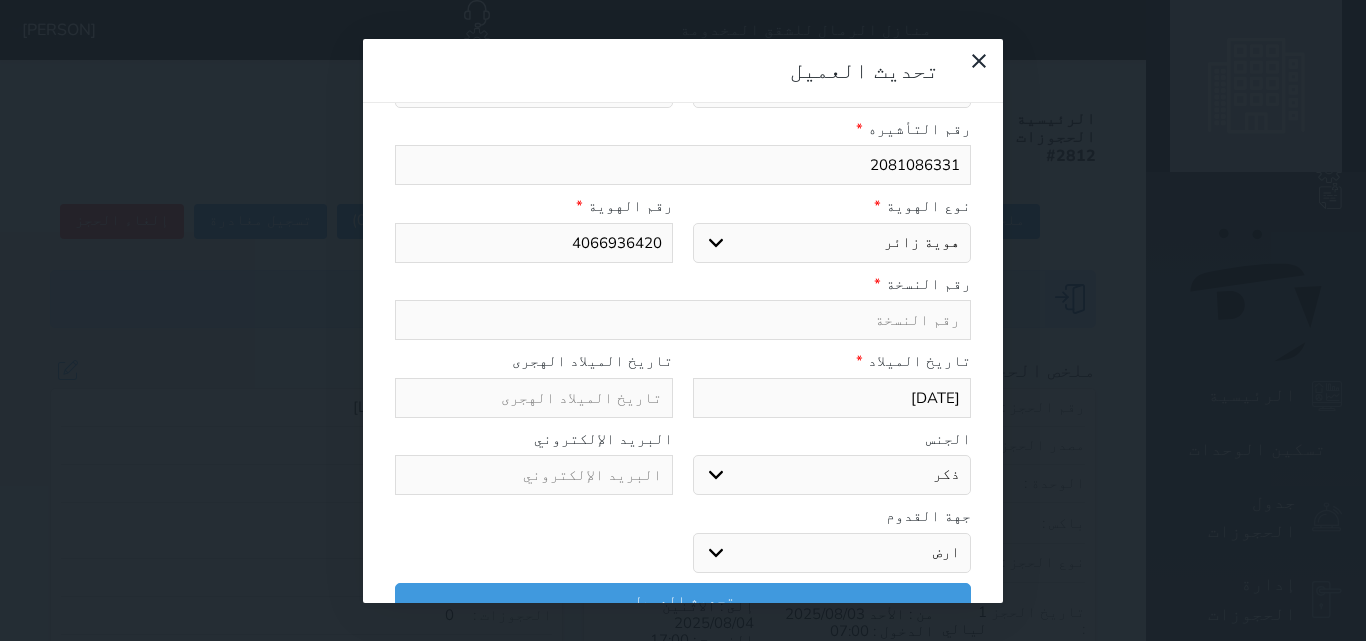 click at bounding box center [683, 320] 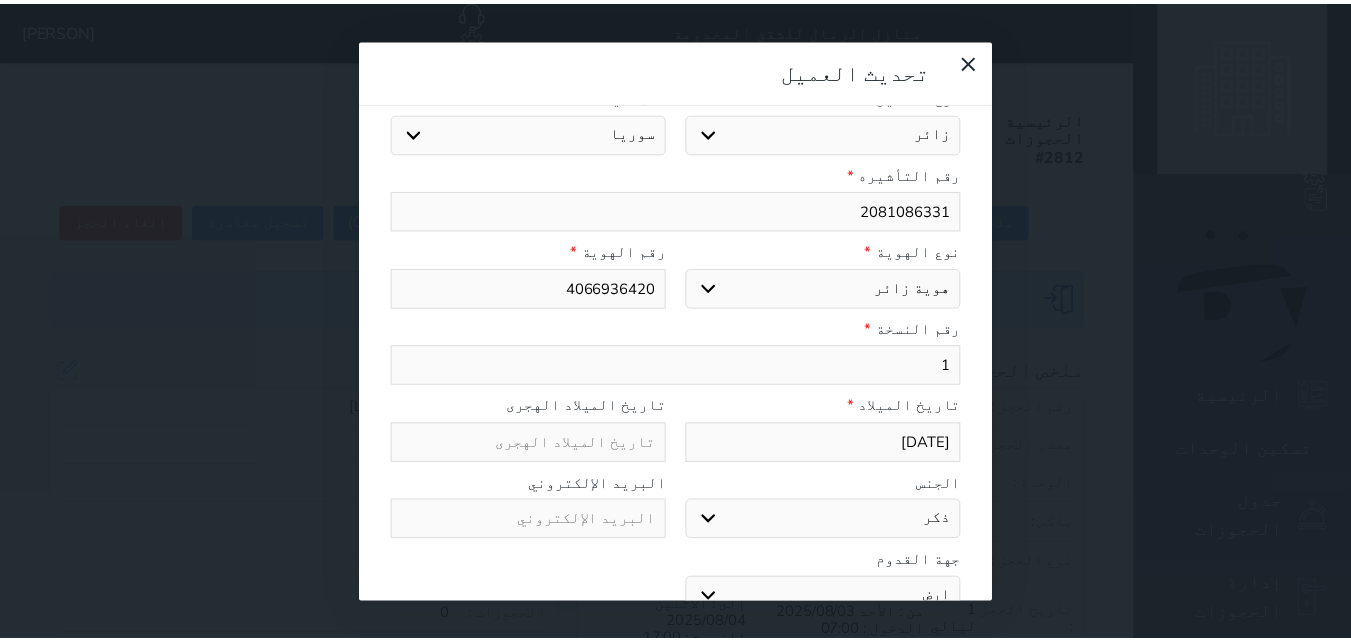 scroll, scrollTop: 277, scrollLeft: 0, axis: vertical 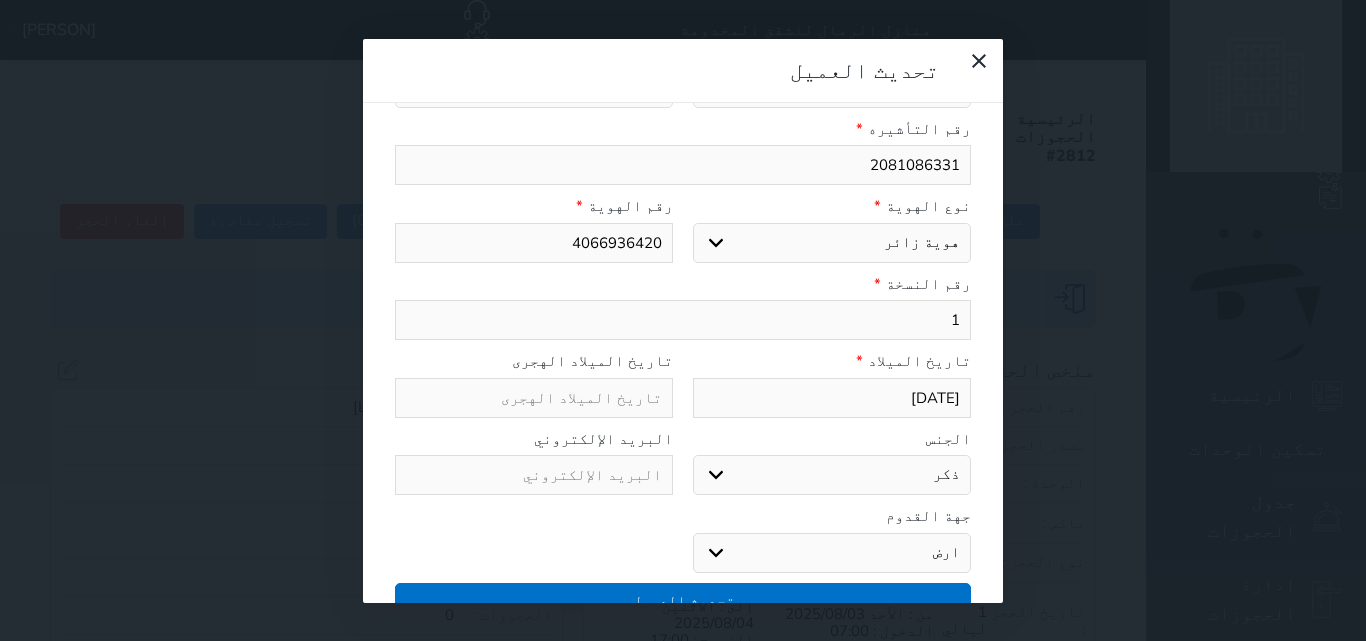 type on "1" 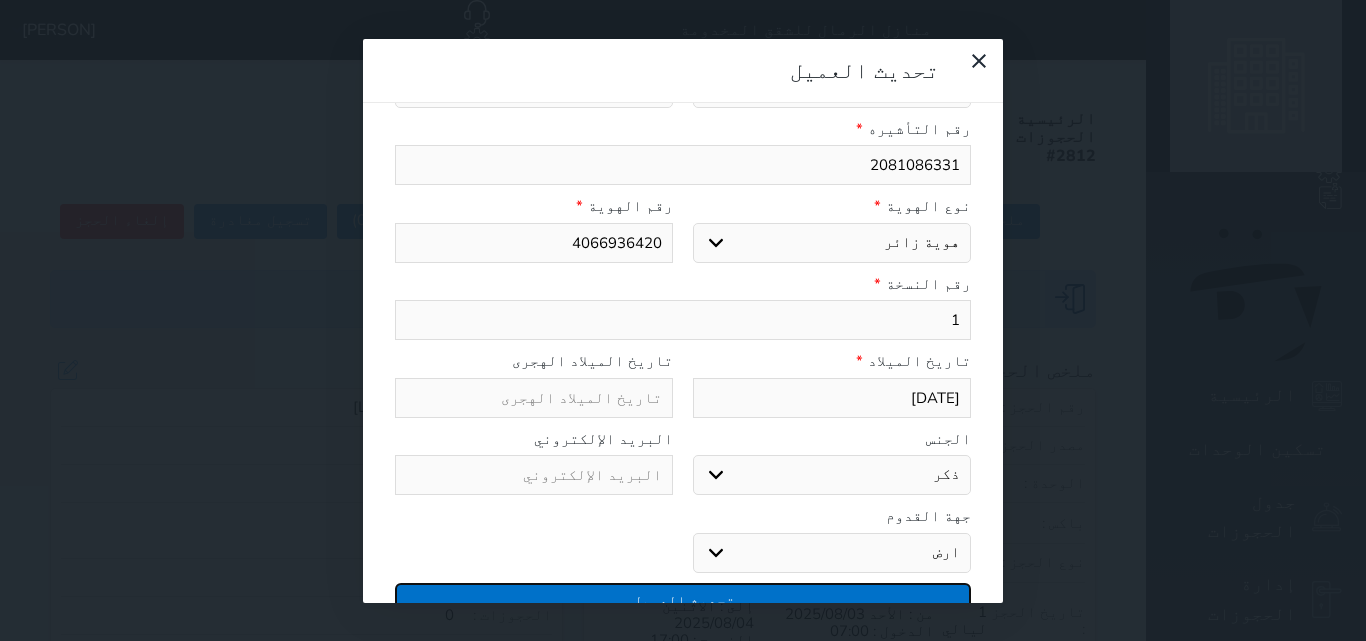 click on "تحديث العميل" at bounding box center [683, 600] 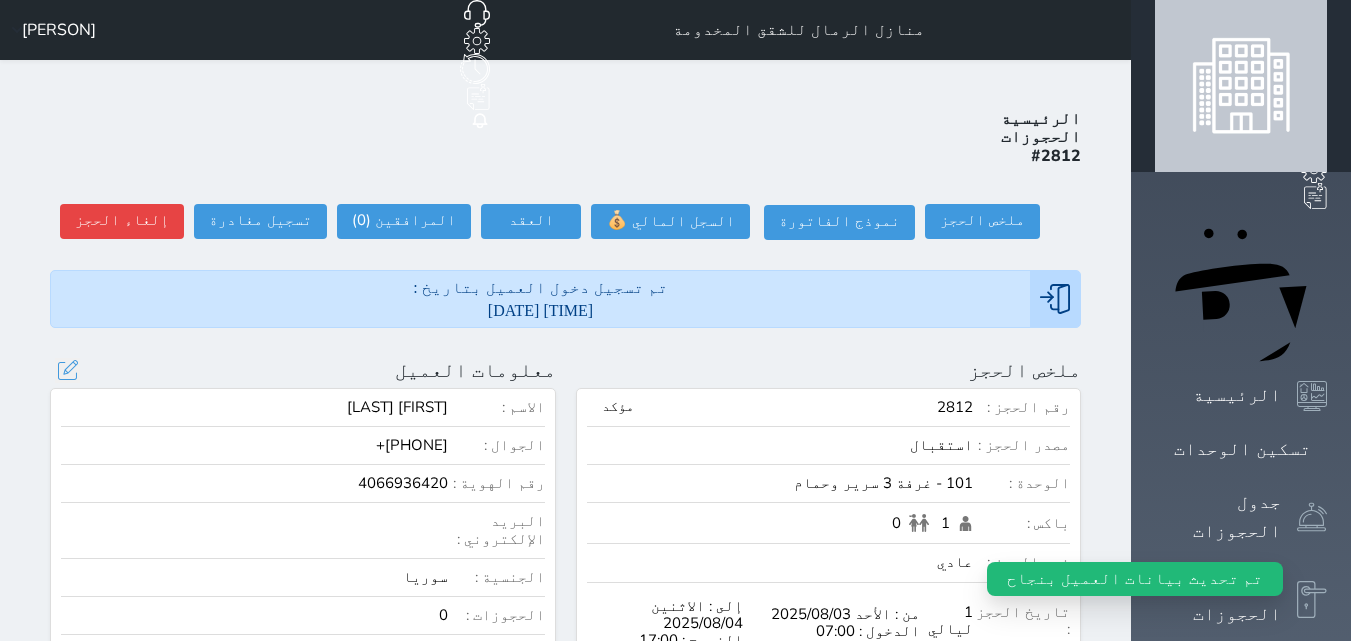 select 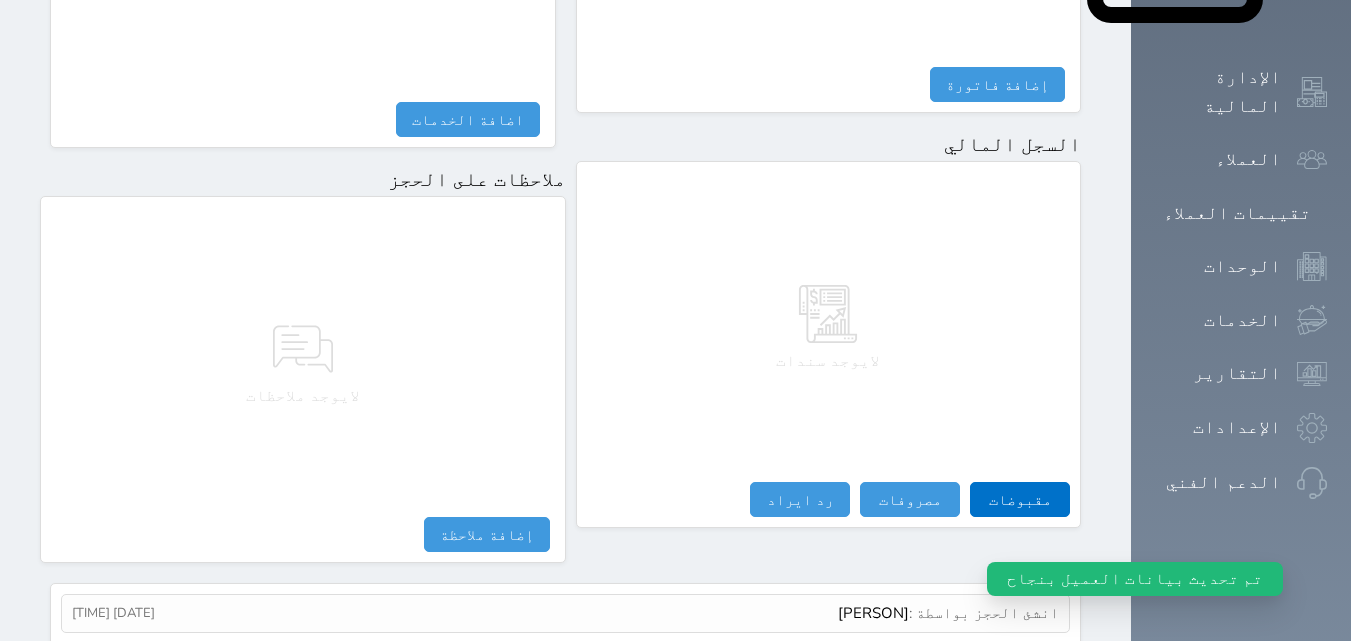 scroll, scrollTop: 1140, scrollLeft: 0, axis: vertical 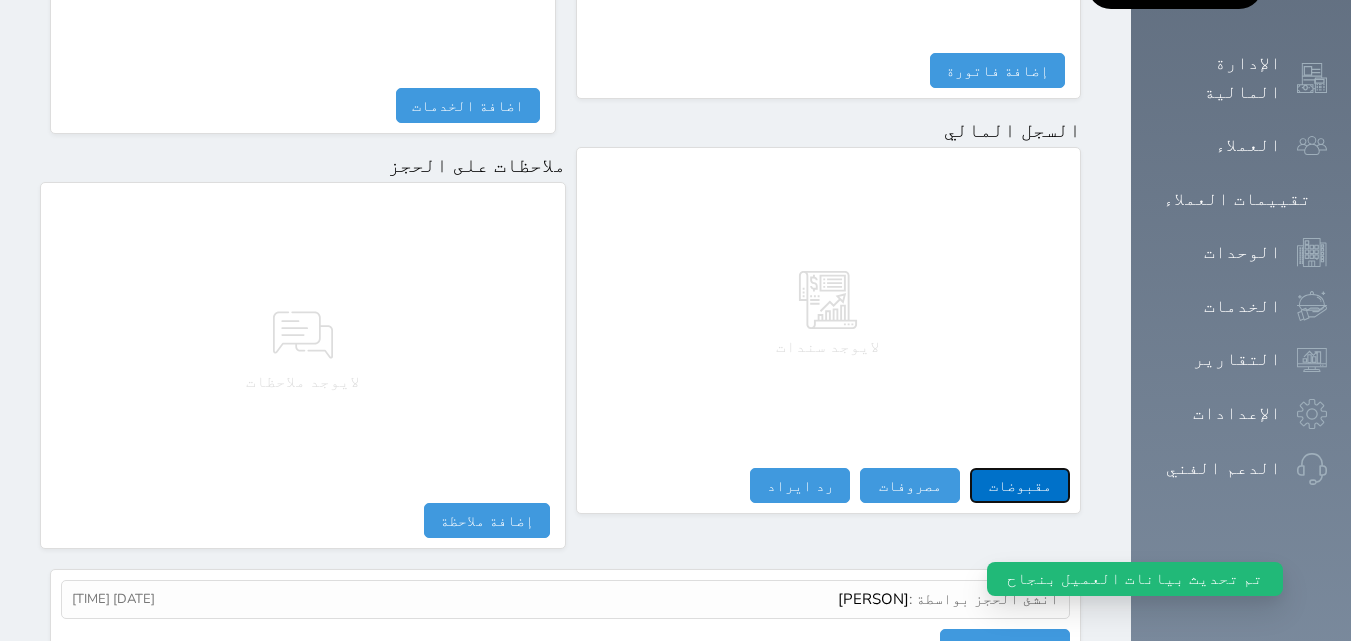 click on "مقبوضات" at bounding box center [1020, 485] 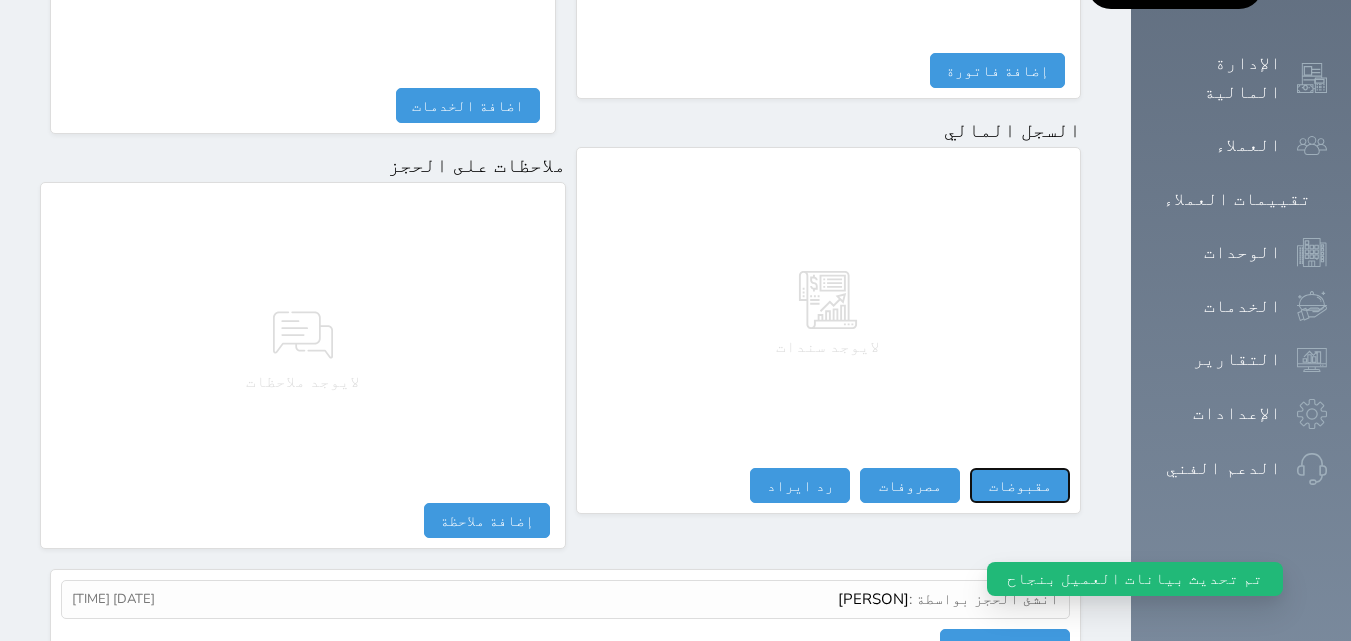 select 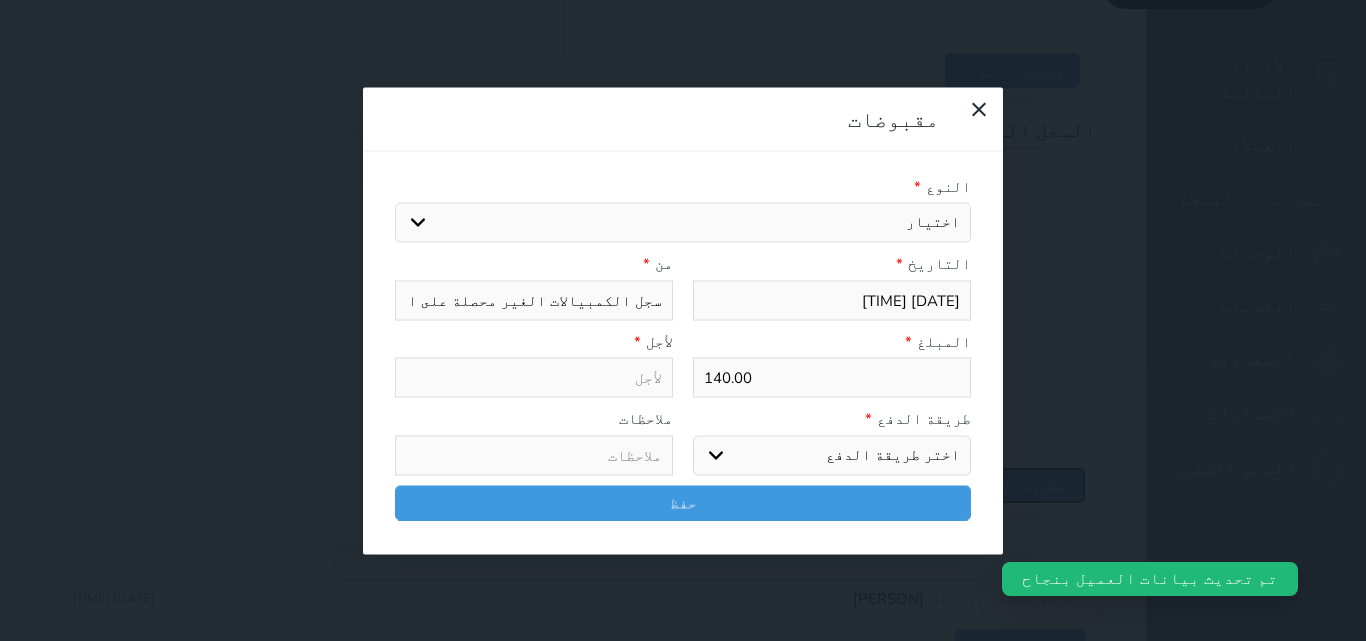 select 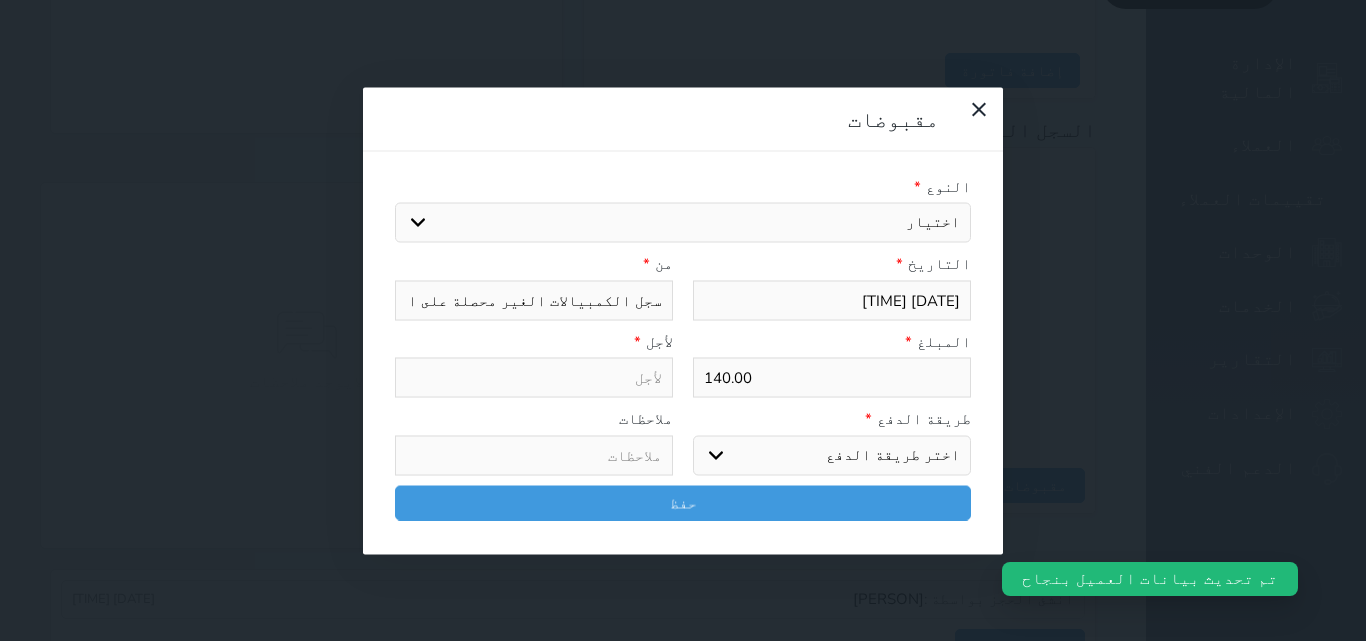 click on "اختيار   مقبوضات عامة قيمة إيجار فواتير تامين عربون لا ينطبق آخر مغسلة واي فاي - الإنترنت مواقف السيارات طعام الأغذية والمشروبات مشروبات المشروبات الباردة المشروبات الساخنة الإفطار غداء عشاء مخبز و كعك حمام سباحة الصالة الرياضية سبا و خدمات الجمال اختيار وإسقاط (خدمات النقل) ميني بار كابل - تلفزيون سرير إضافي تصفيف الشعر التسوق خدمات الجولات السياحية المنظمة خدمات الدليل السياحي" at bounding box center (683, 223) 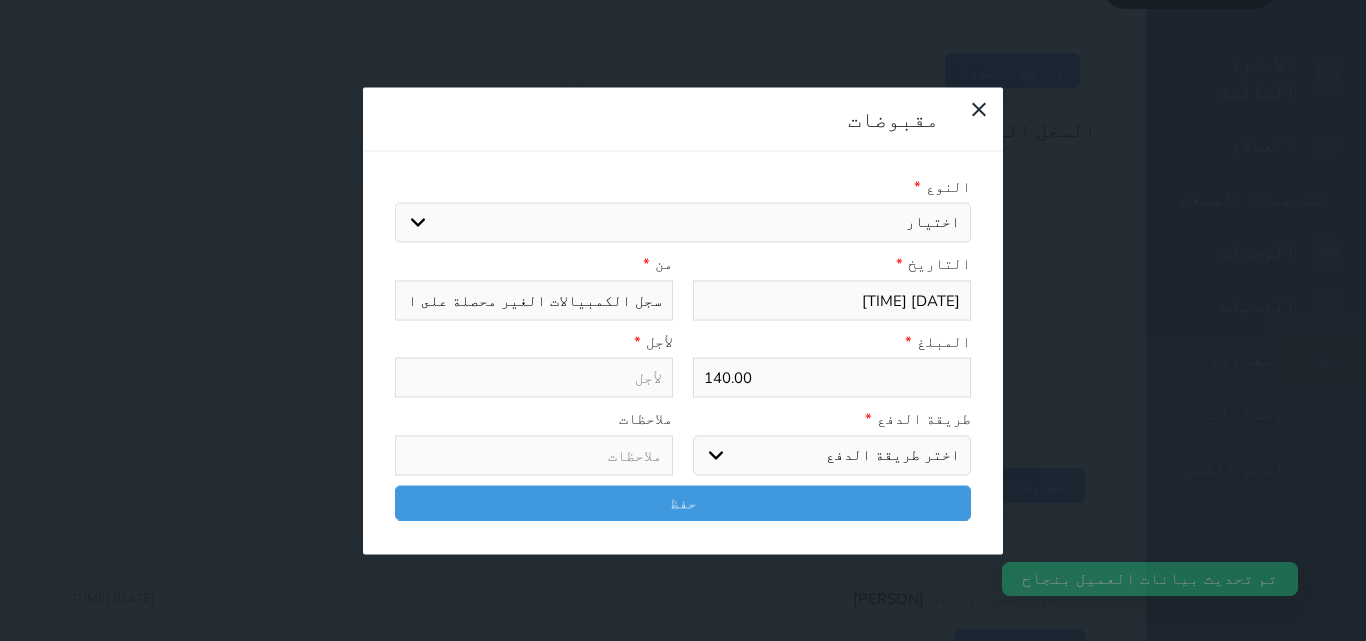 select on "136446" 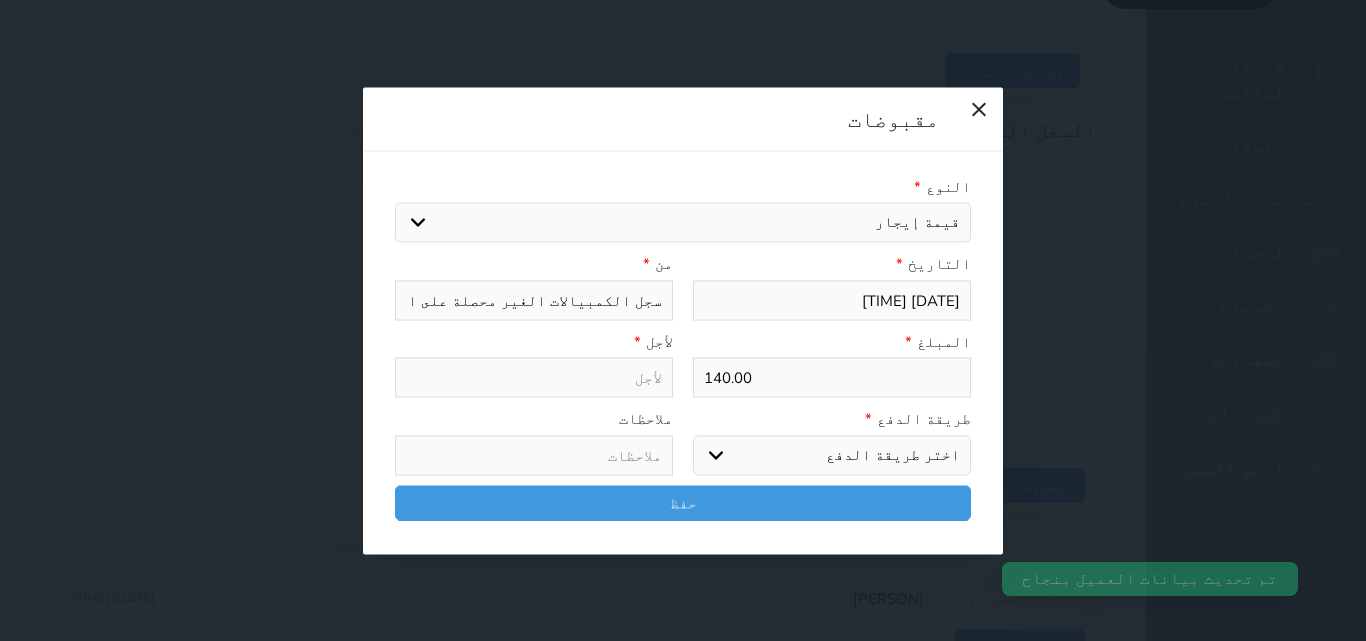 click on "اختيار   مقبوضات عامة قيمة إيجار فواتير تامين عربون لا ينطبق آخر مغسلة واي فاي - الإنترنت مواقف السيارات طعام الأغذية والمشروبات مشروبات المشروبات الباردة المشروبات الساخنة الإفطار غداء عشاء مخبز و كعك حمام سباحة الصالة الرياضية سبا و خدمات الجمال اختيار وإسقاط (خدمات النقل) ميني بار كابل - تلفزيون سرير إضافي تصفيف الشعر التسوق خدمات الجولات السياحية المنظمة خدمات الدليل السياحي" at bounding box center [683, 223] 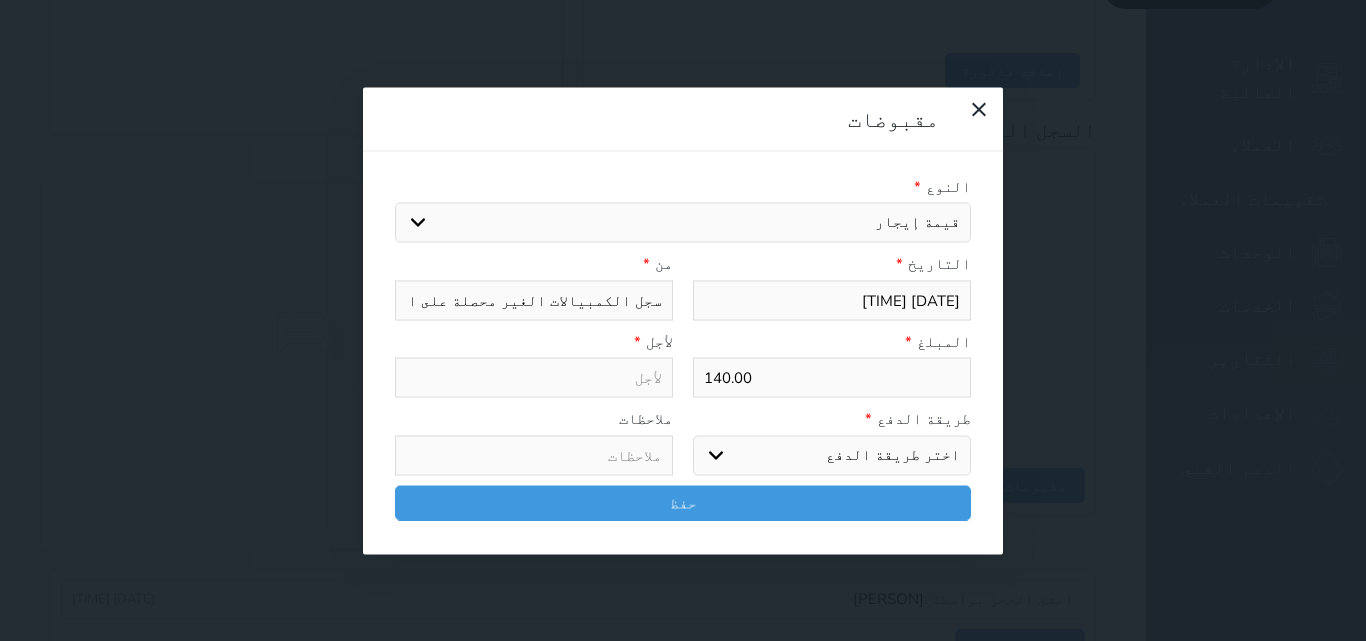 type on "قيمة إيجار - الوحدة - 101" 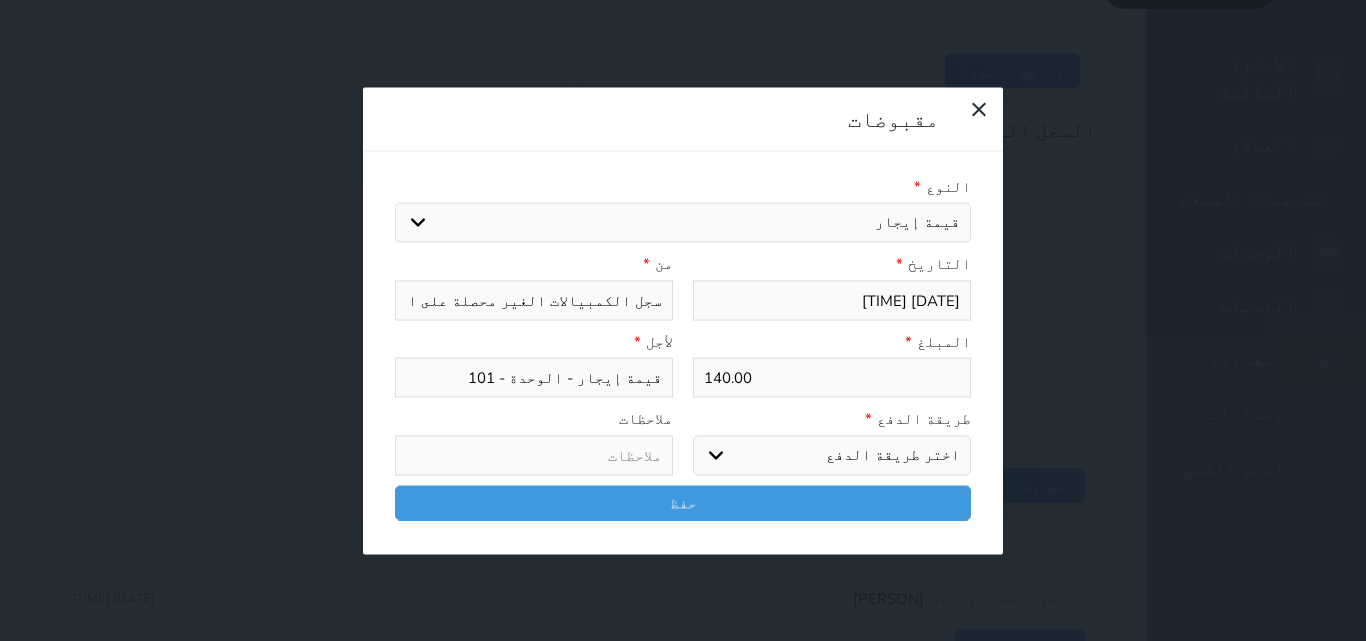 click on "اختر طريقة الدفع   دفع نقدى   تحويل بنكى   مدى   بطاقة ائتمان   آجل" at bounding box center [832, 455] 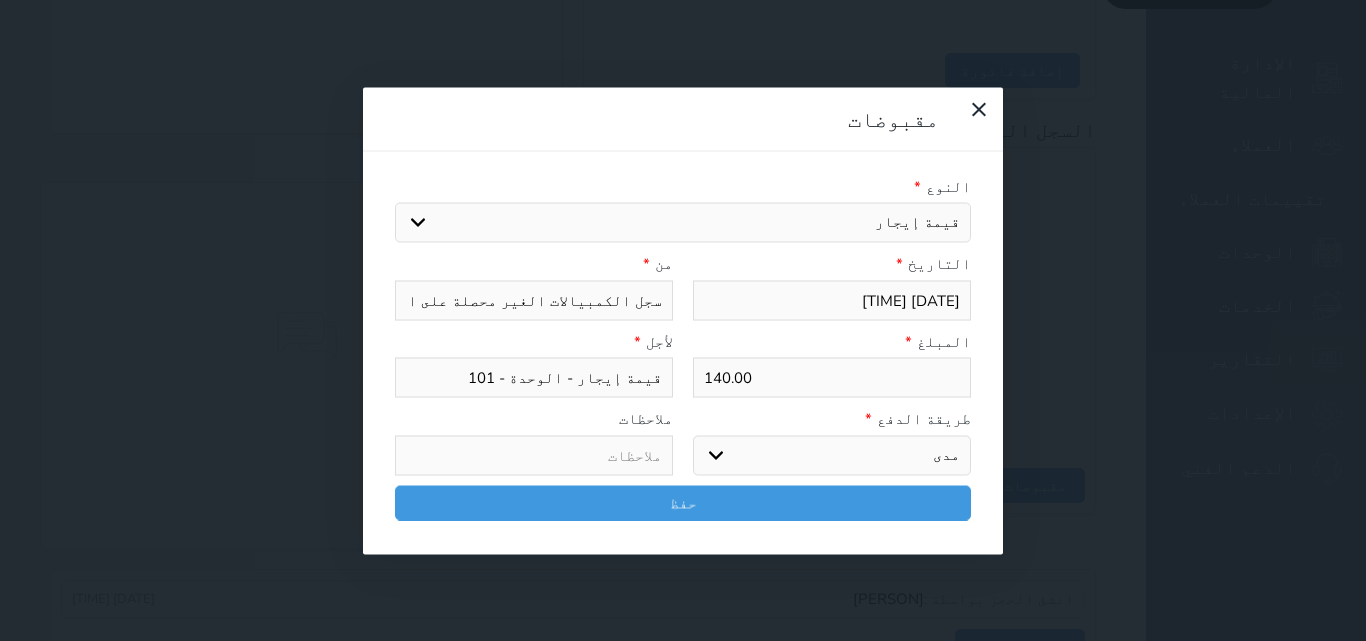 click on "اختر طريقة الدفع   دفع نقدى   تحويل بنكى   مدى   بطاقة ائتمان   آجل" at bounding box center [832, 455] 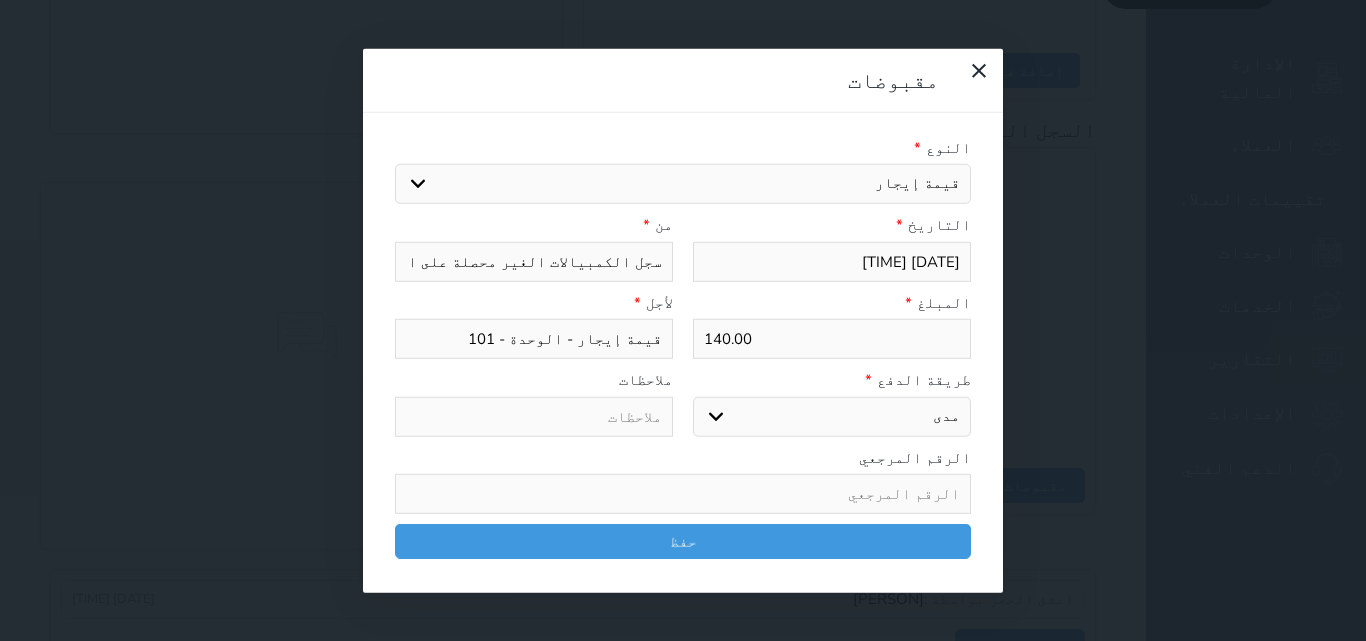 click on "النوع  *    اختيار   مقبوضات عامة قيمة إيجار فواتير تامين عربون لا ينطبق آخر مغسلة واي فاي - الإنترنت مواقف السيارات طعام الأغذية والمشروبات مشروبات المشروبات الباردة المشروبات الساخنة الإفطار غداء عشاء مخبز و كعك حمام سباحة الصالة الرياضية سبا و خدمات الجمال اختيار وإسقاط (خدمات النقل) ميني بار كابل - تلفزيون سرير إضافي تصفيف الشعر التسوق خدمات الجولات السياحية المنظمة خدمات الدليل السياحي   التاريخ *   [DATE] [TIME]   من *   مكتب [PERSON] الهند | 301358985500003   المبلغ *   140.00   لأجل *   قيمة إيجار - الوحدة - 101   طريقة الدفع *   اختر طريقة الدفع   دفع نقدى   تحويل بنكى   مدى     آجل" at bounding box center [683, 352] 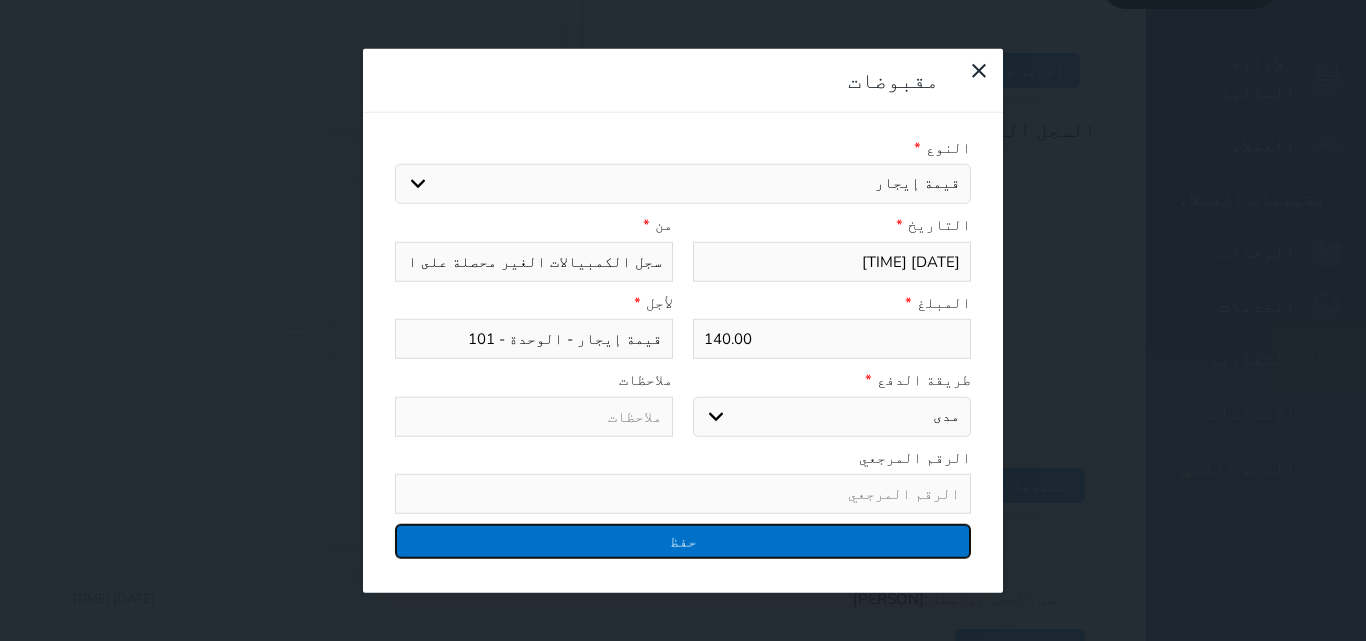 click on "حفظ" at bounding box center [683, 541] 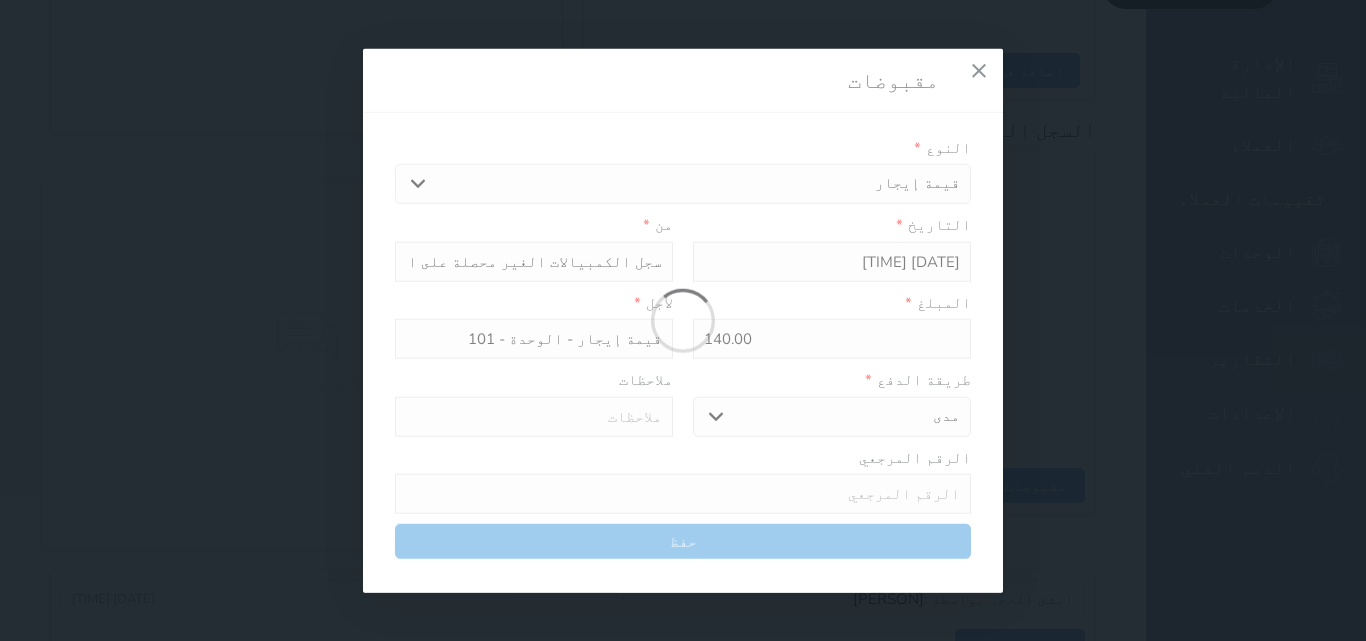 select 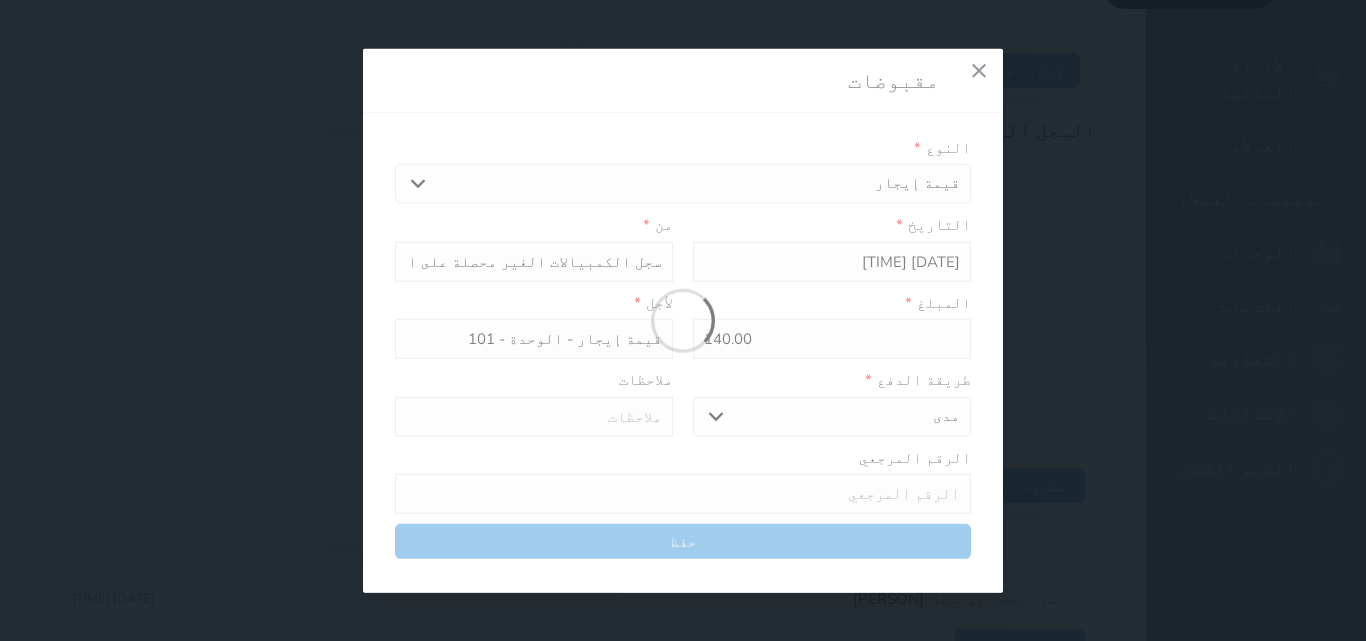 type 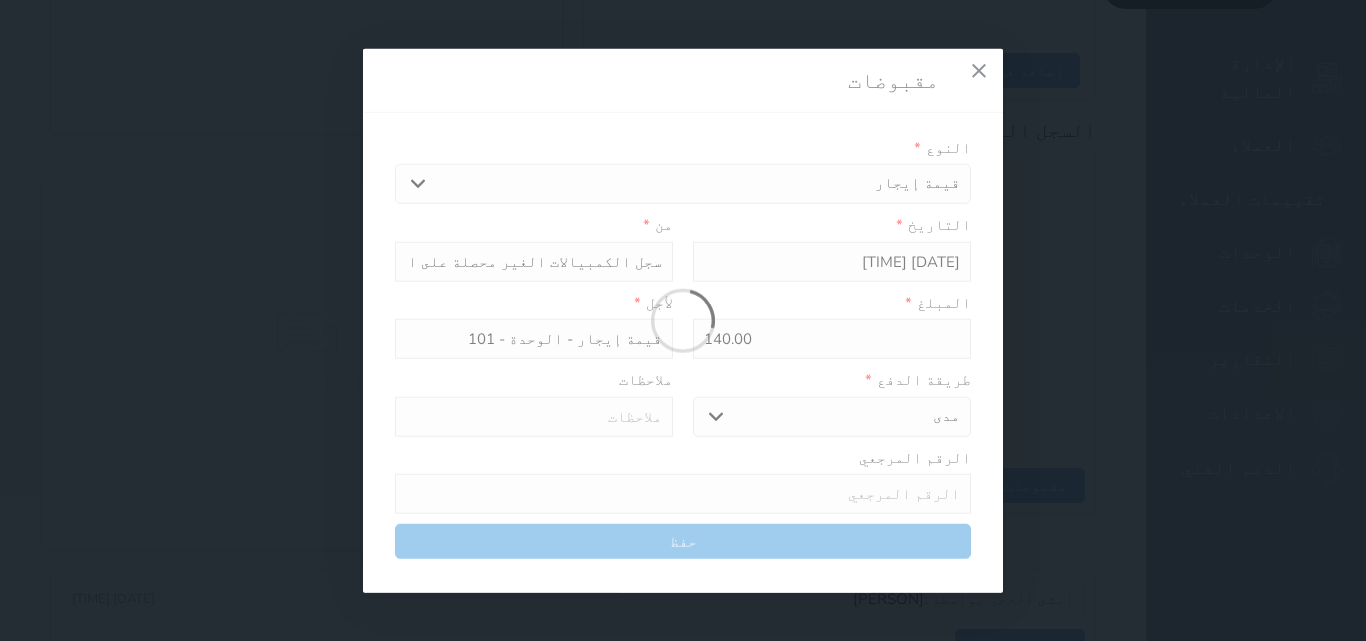 type on "0" 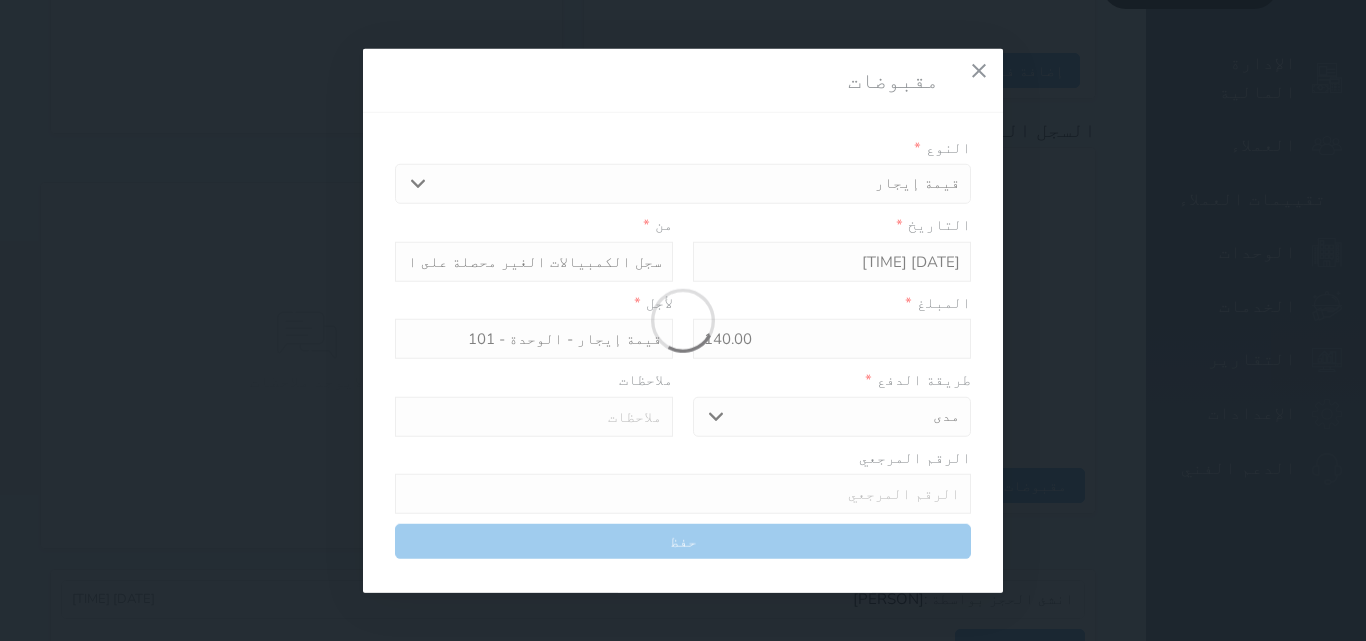 select 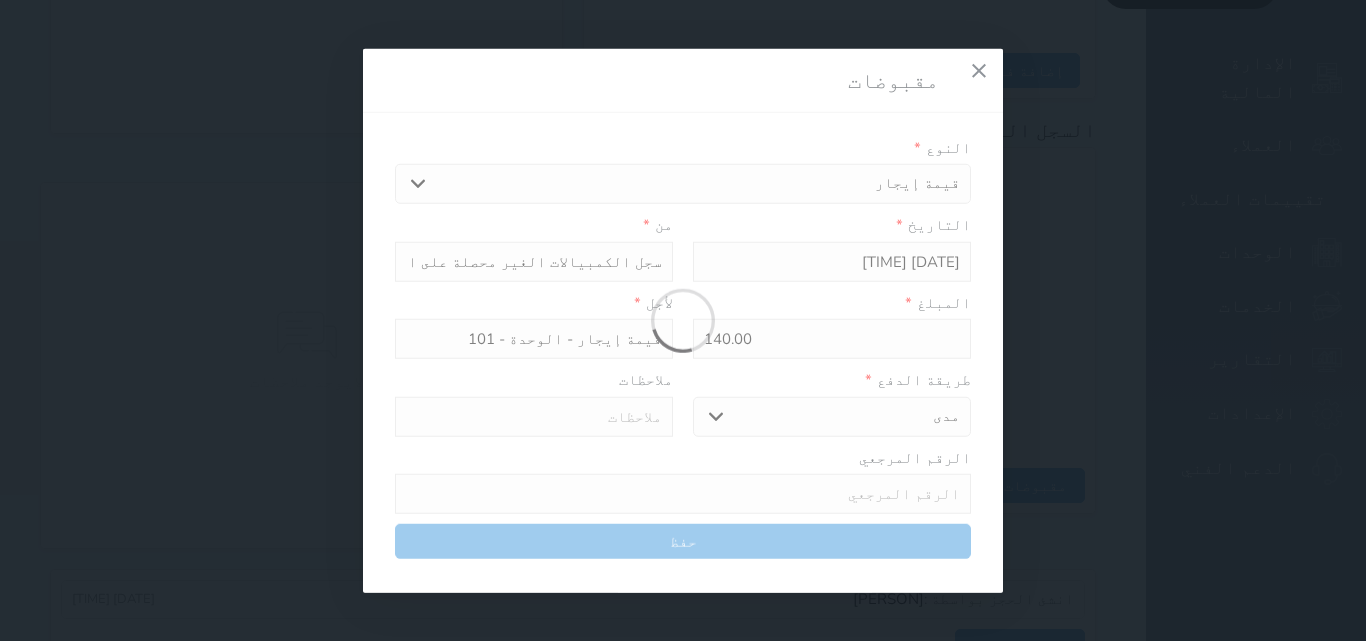 type on "0" 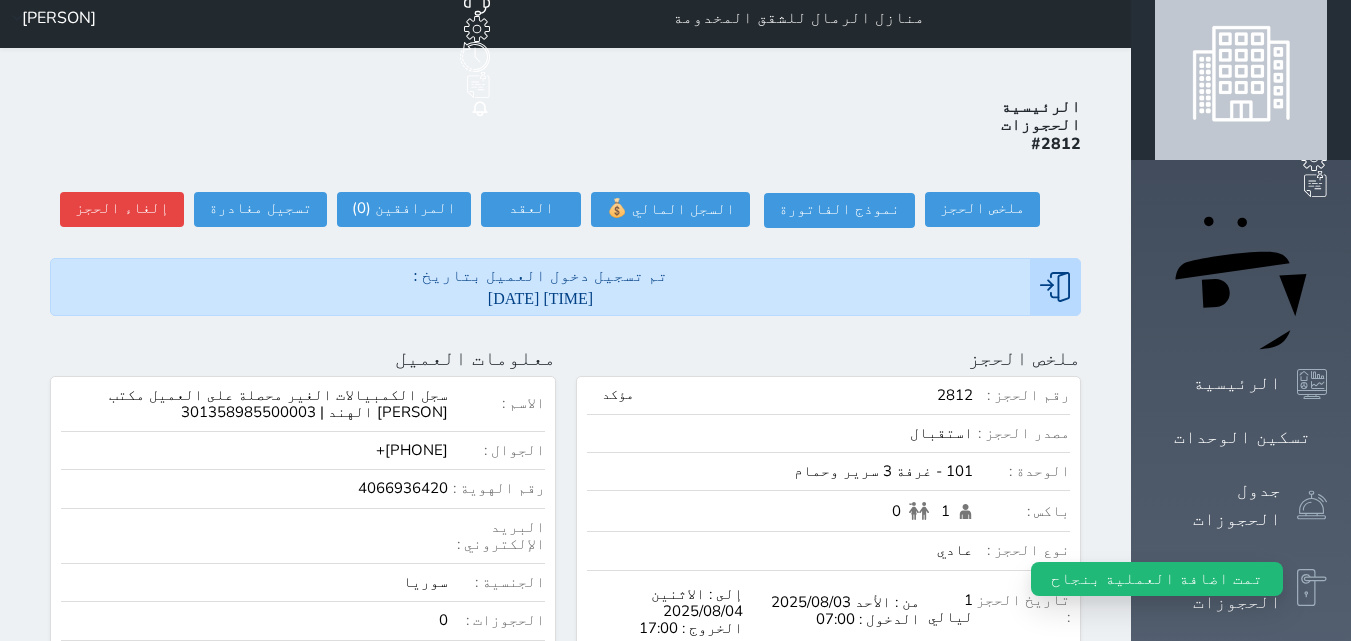 scroll, scrollTop: 0, scrollLeft: 0, axis: both 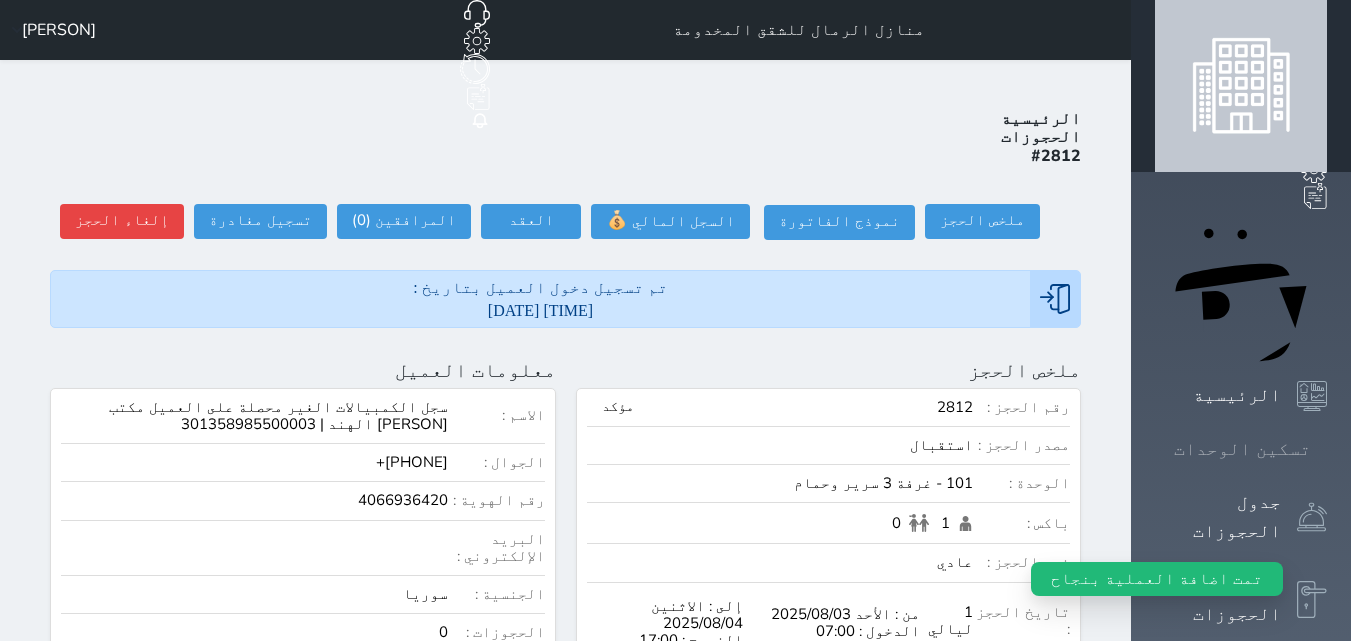 click on "تسكين الوحدات" at bounding box center (1242, 449) 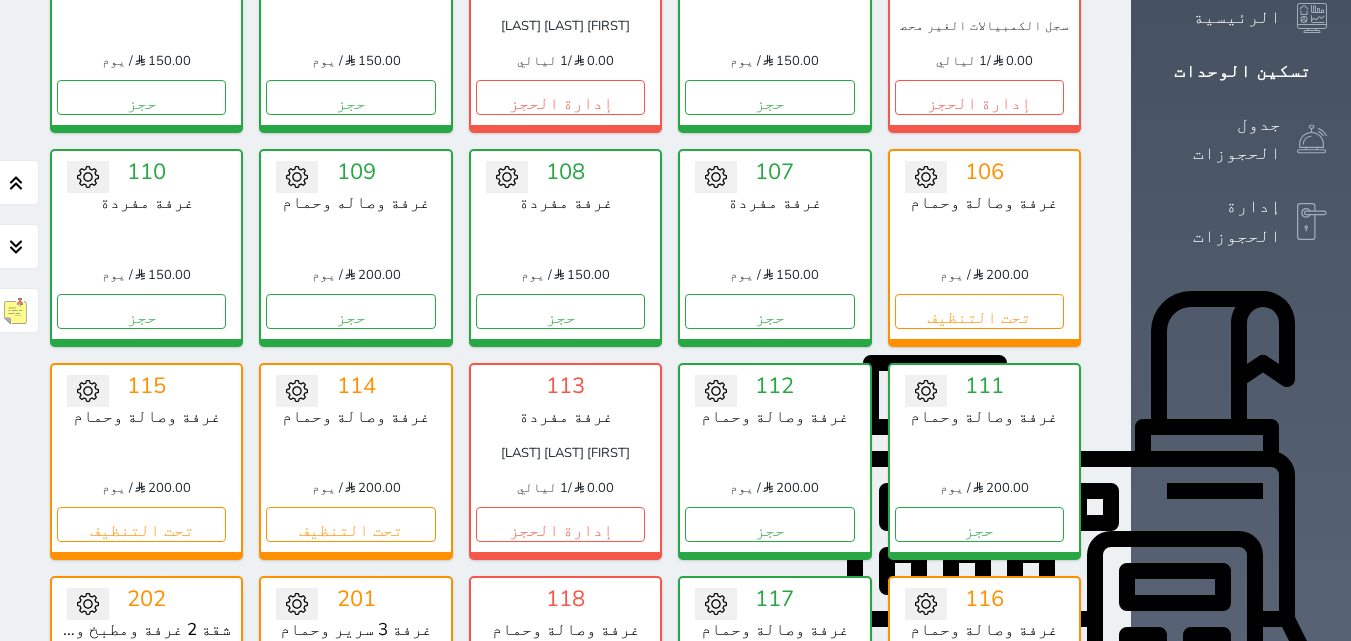 scroll, scrollTop: 0, scrollLeft: 0, axis: both 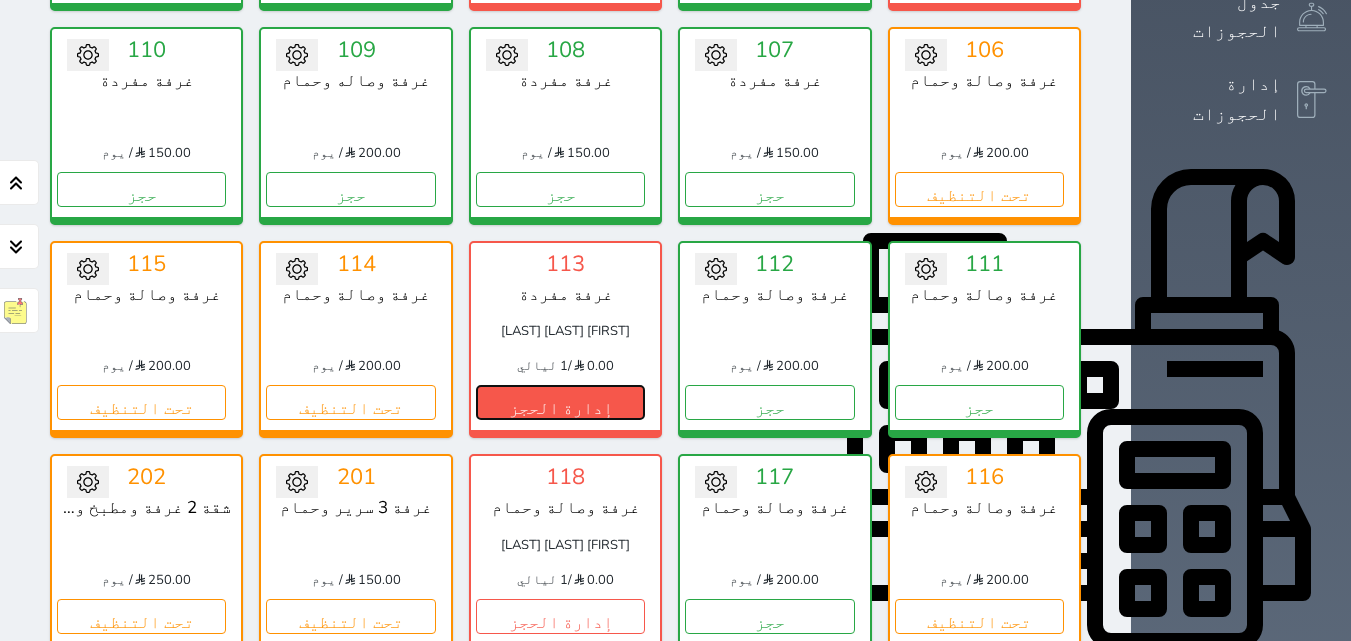 click on "إدارة الحجز" at bounding box center (560, 402) 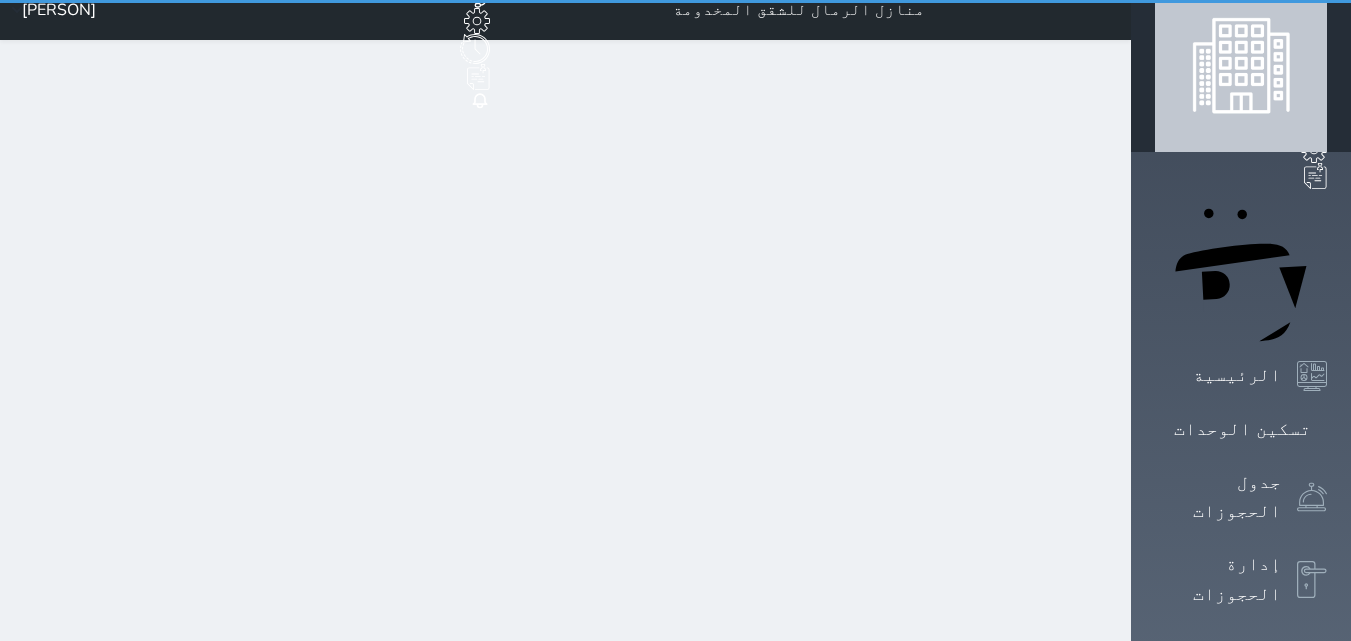 scroll, scrollTop: 0, scrollLeft: 0, axis: both 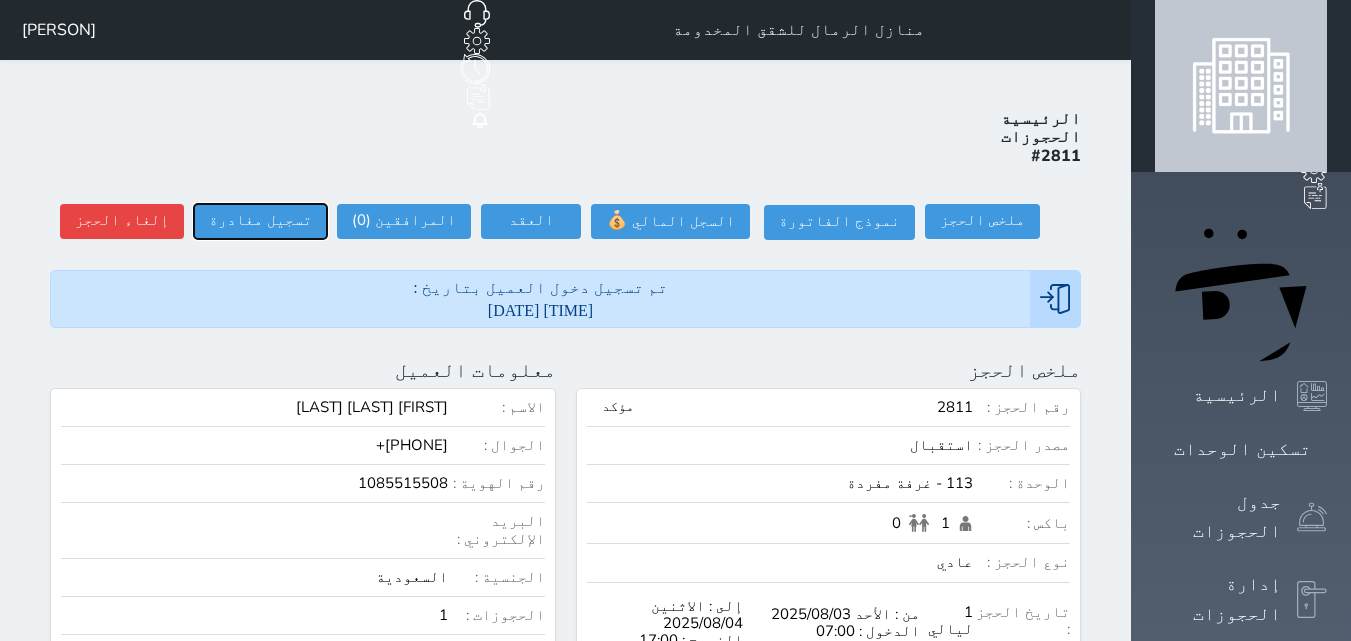 click on "تسجيل مغادرة" at bounding box center (260, 221) 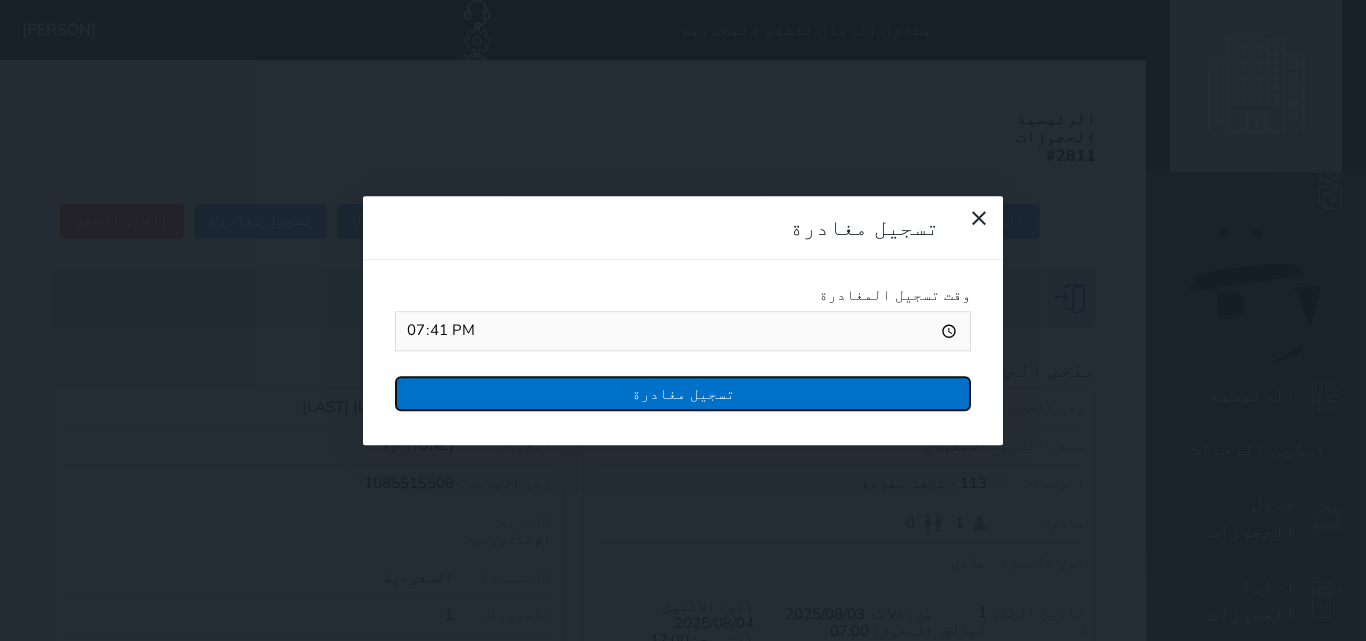 click on "تسجيل مغادرة" at bounding box center [683, 393] 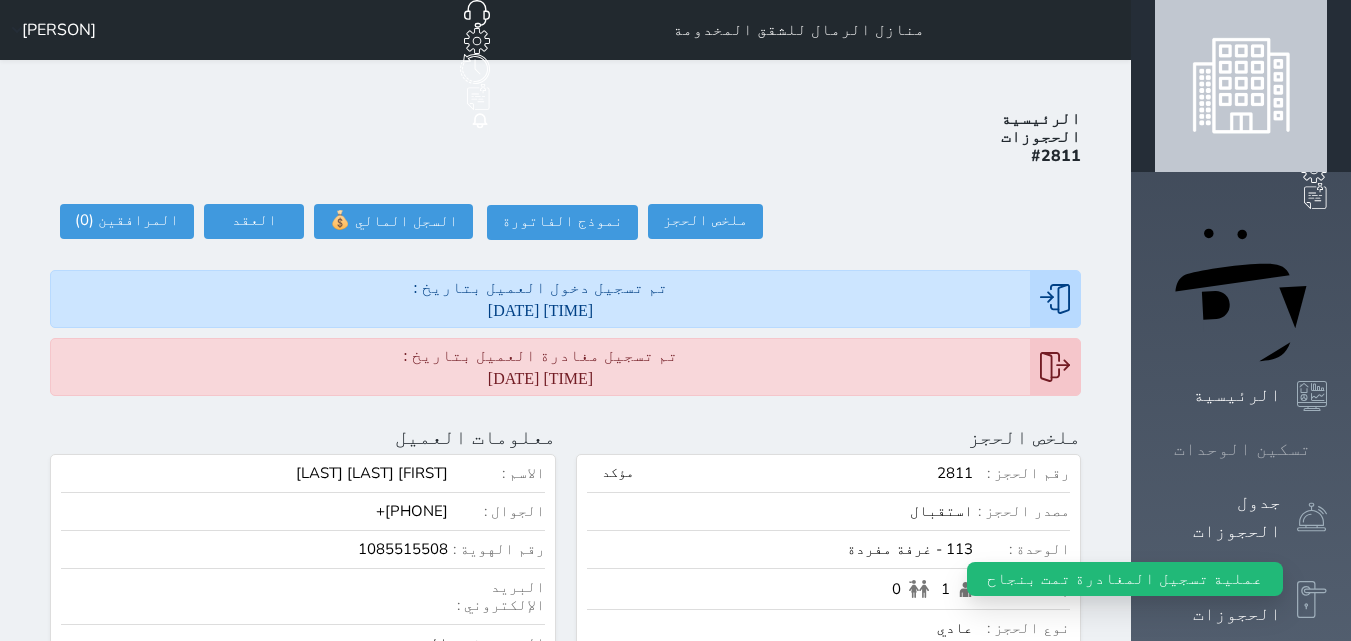 click at bounding box center [1327, 449] 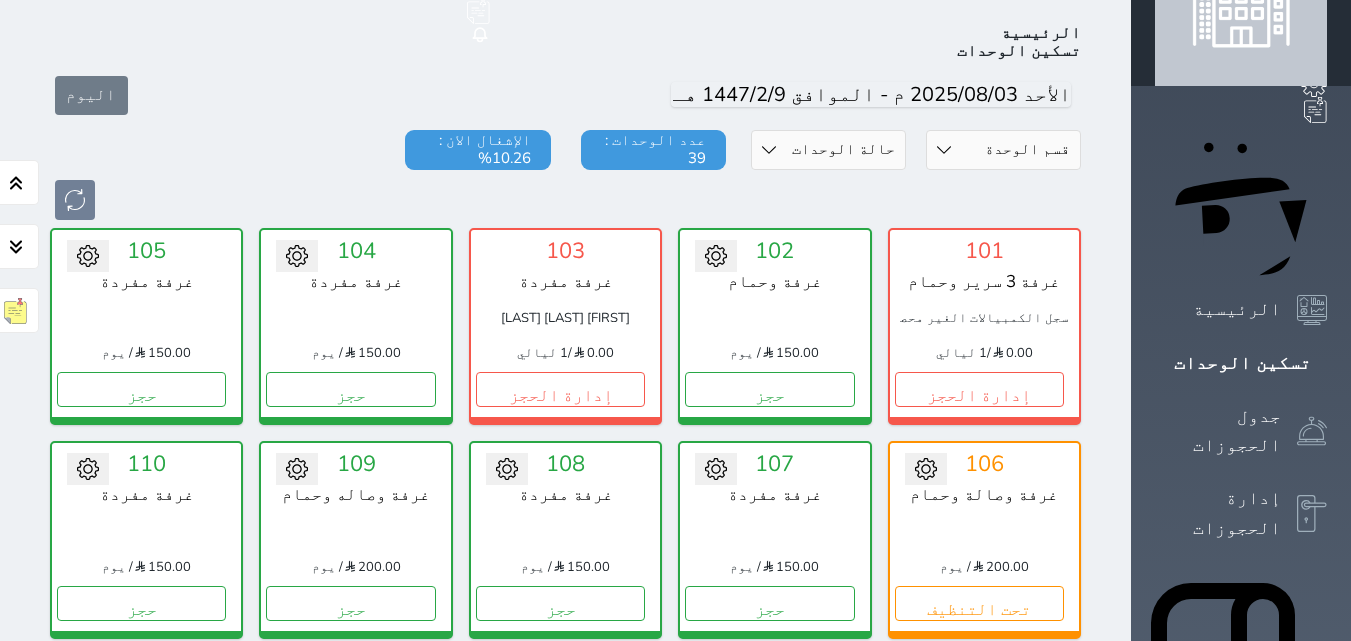 scroll, scrollTop: 0, scrollLeft: 0, axis: both 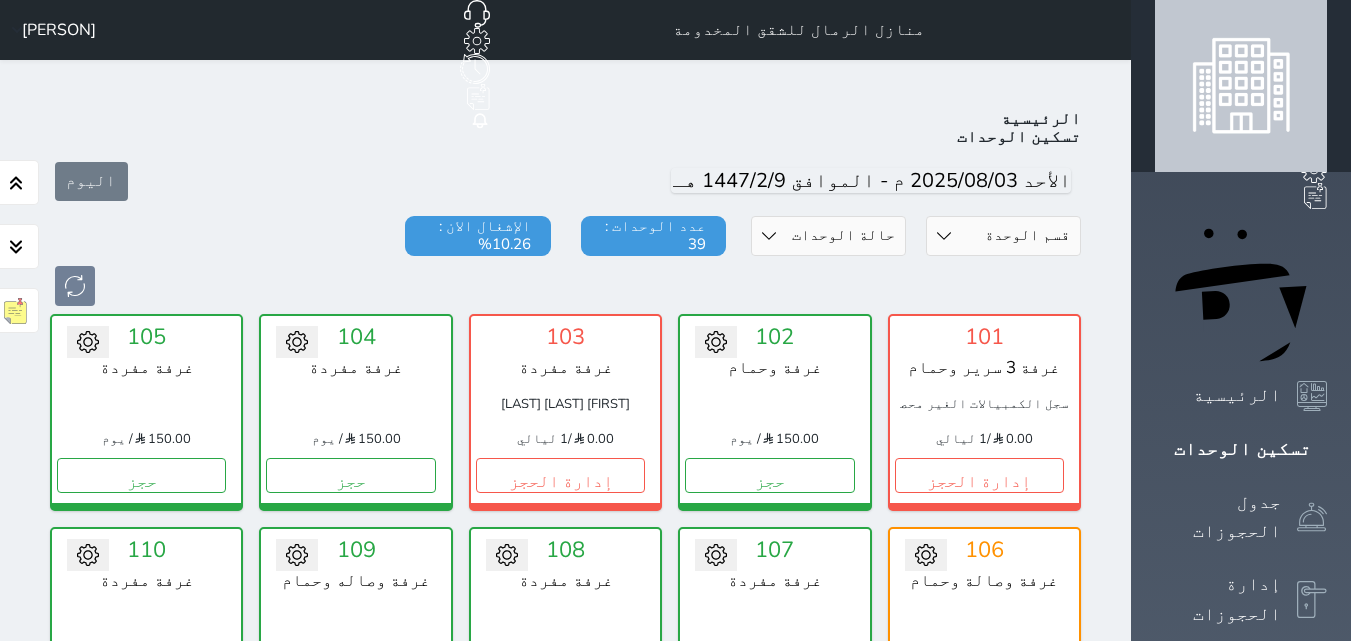 click on "[PERSON]" at bounding box center [59, 30] 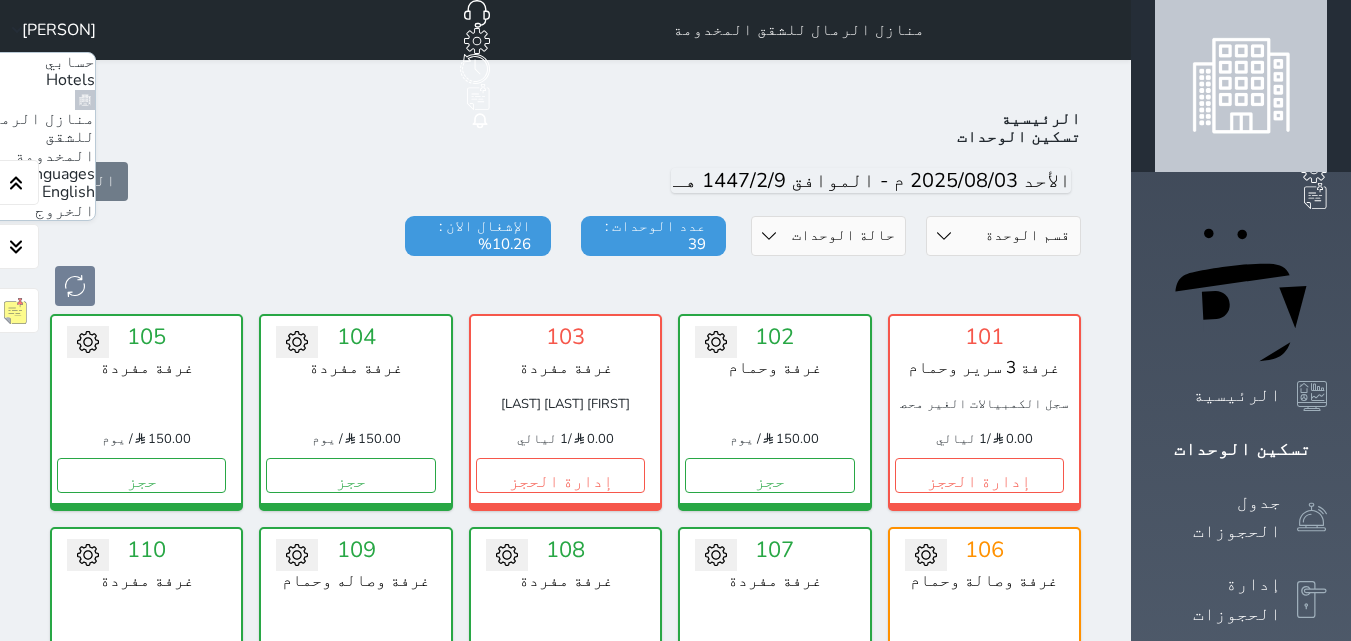 click on "الخروج" at bounding box center (65, 211) 